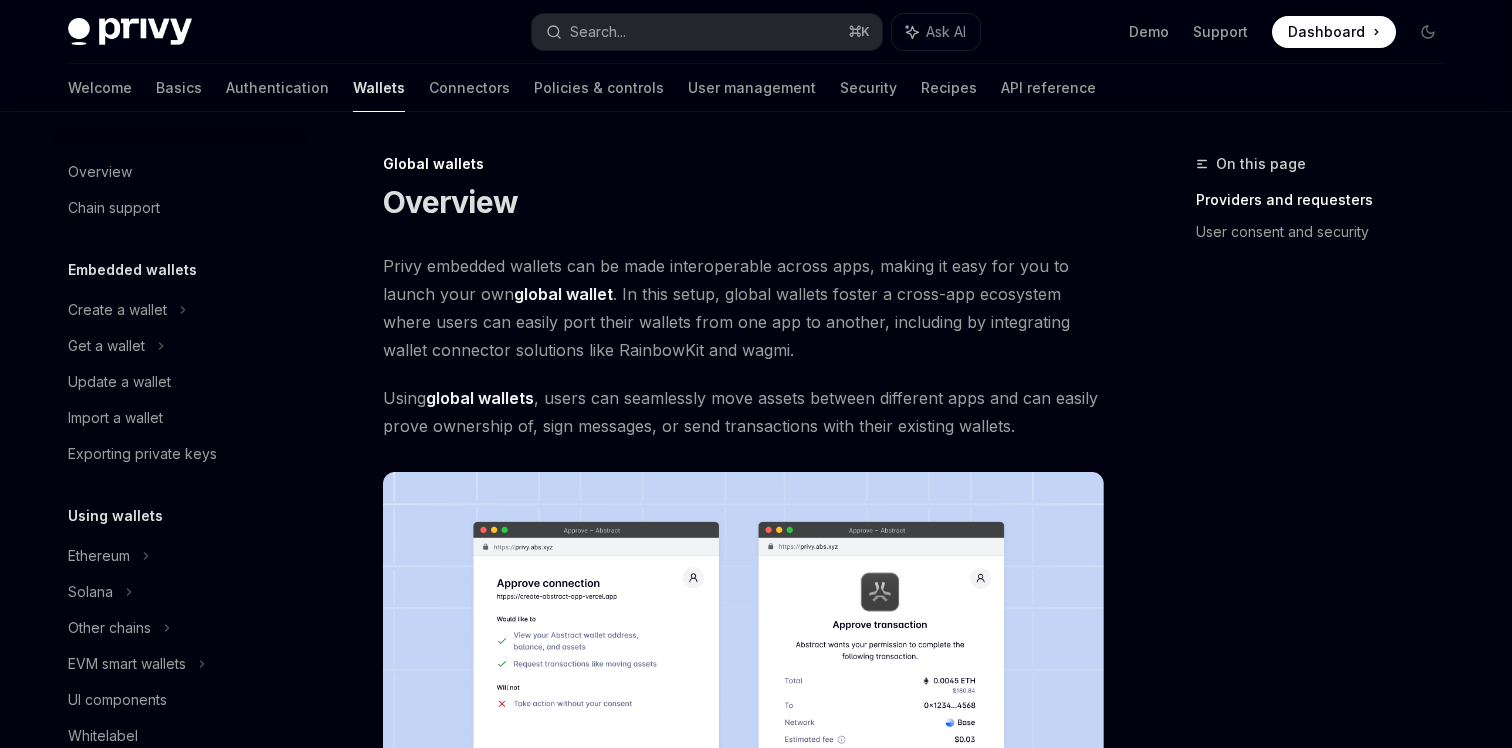 scroll, scrollTop: 551, scrollLeft: 0, axis: vertical 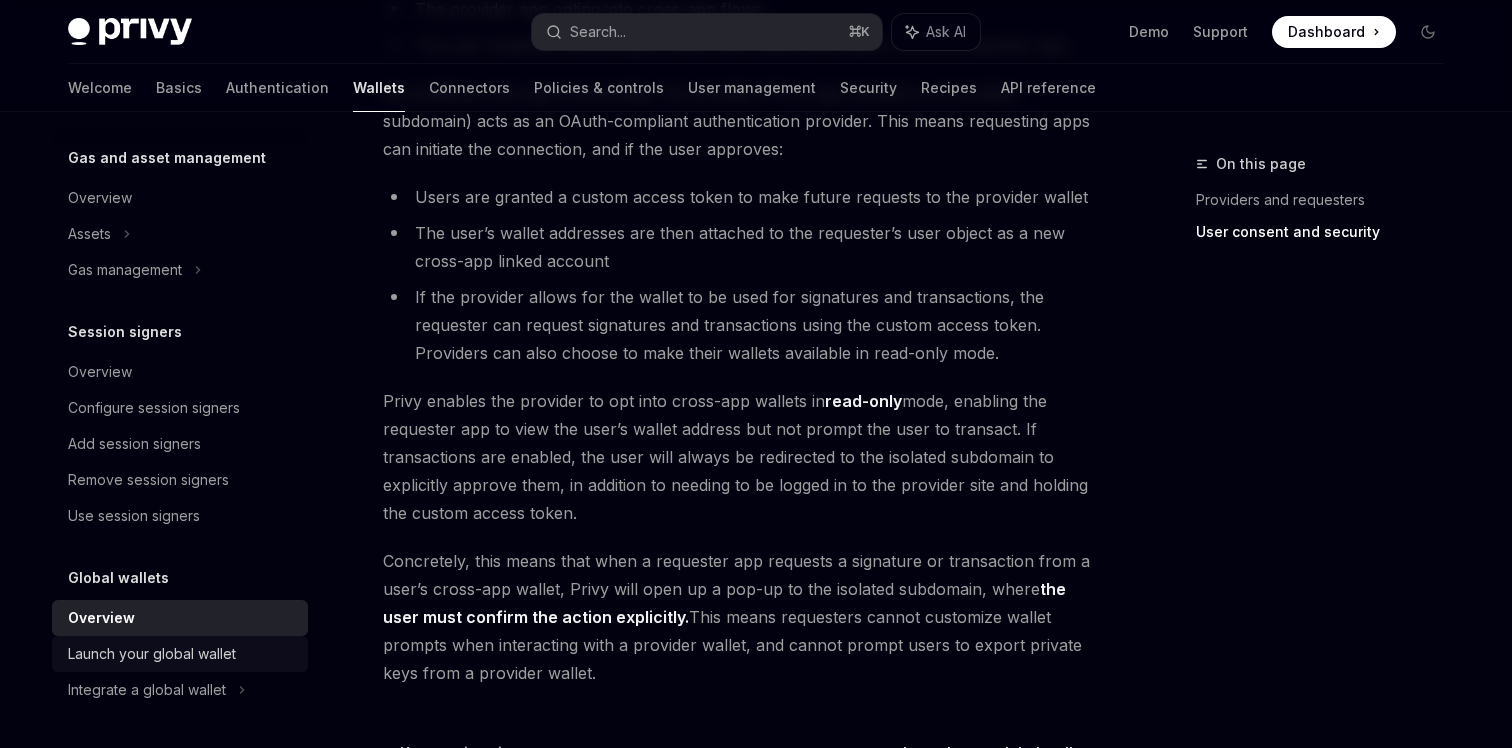 click on "Launch your global wallet" at bounding box center (152, 654) 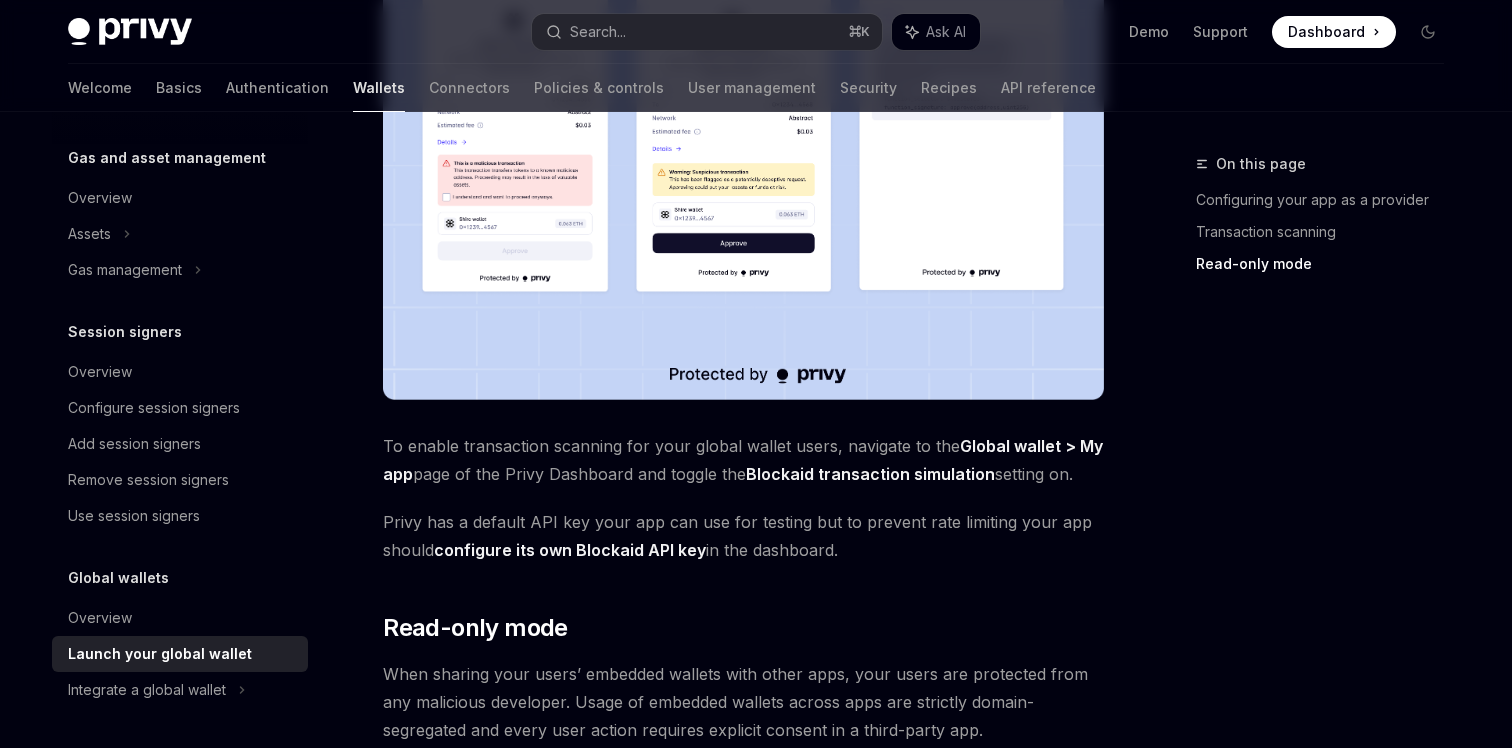 scroll, scrollTop: 1325, scrollLeft: 0, axis: vertical 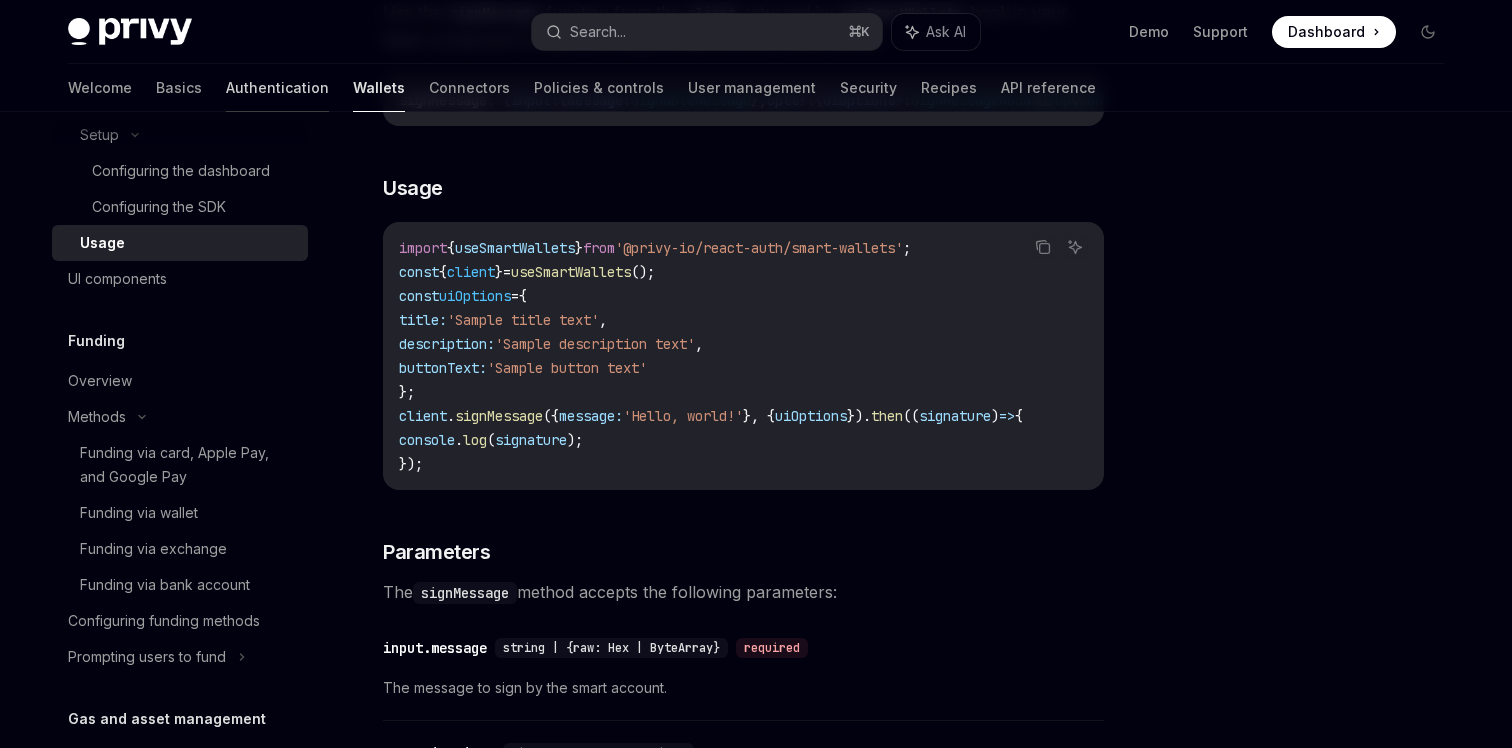 click on "Authentication" at bounding box center [277, 88] 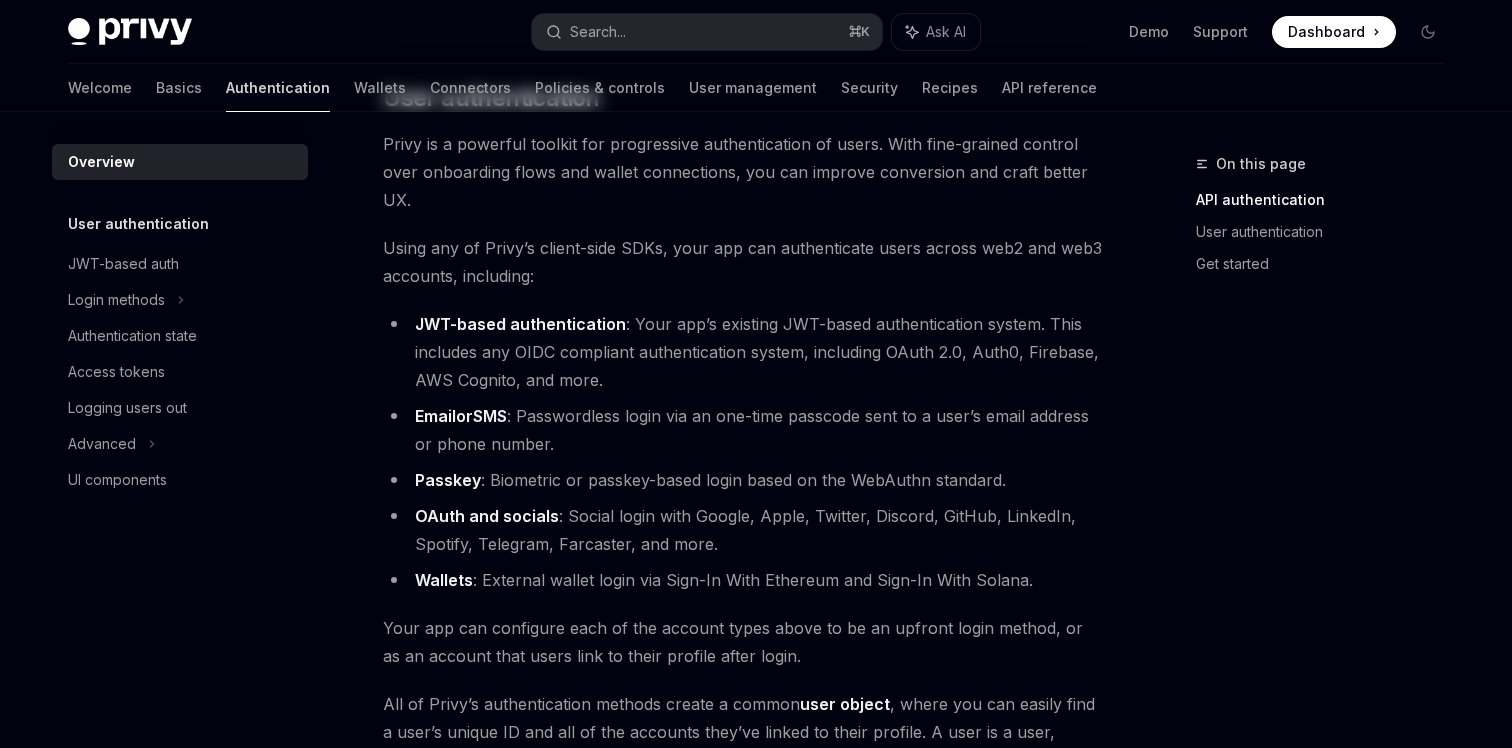 scroll, scrollTop: 0, scrollLeft: 0, axis: both 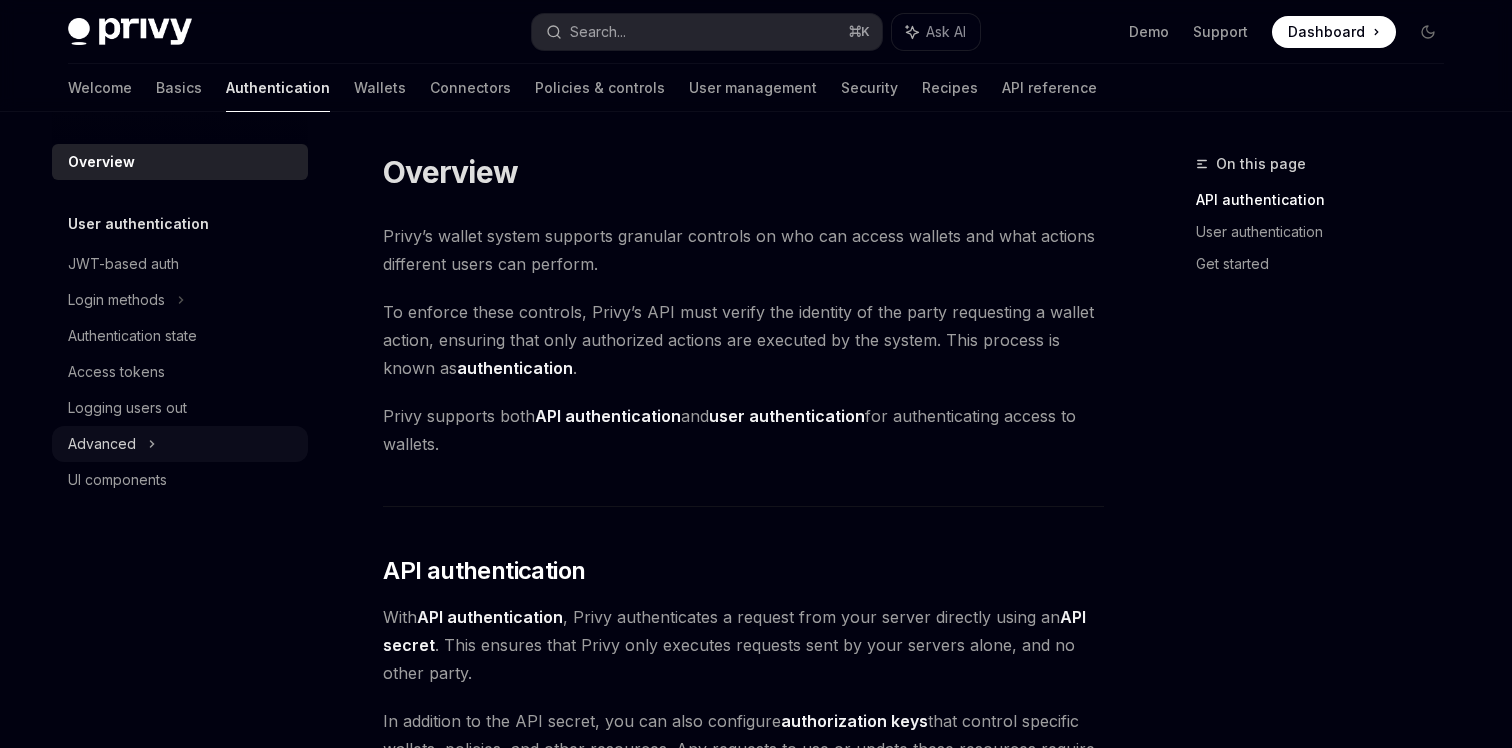 click on "Advanced" at bounding box center (102, 444) 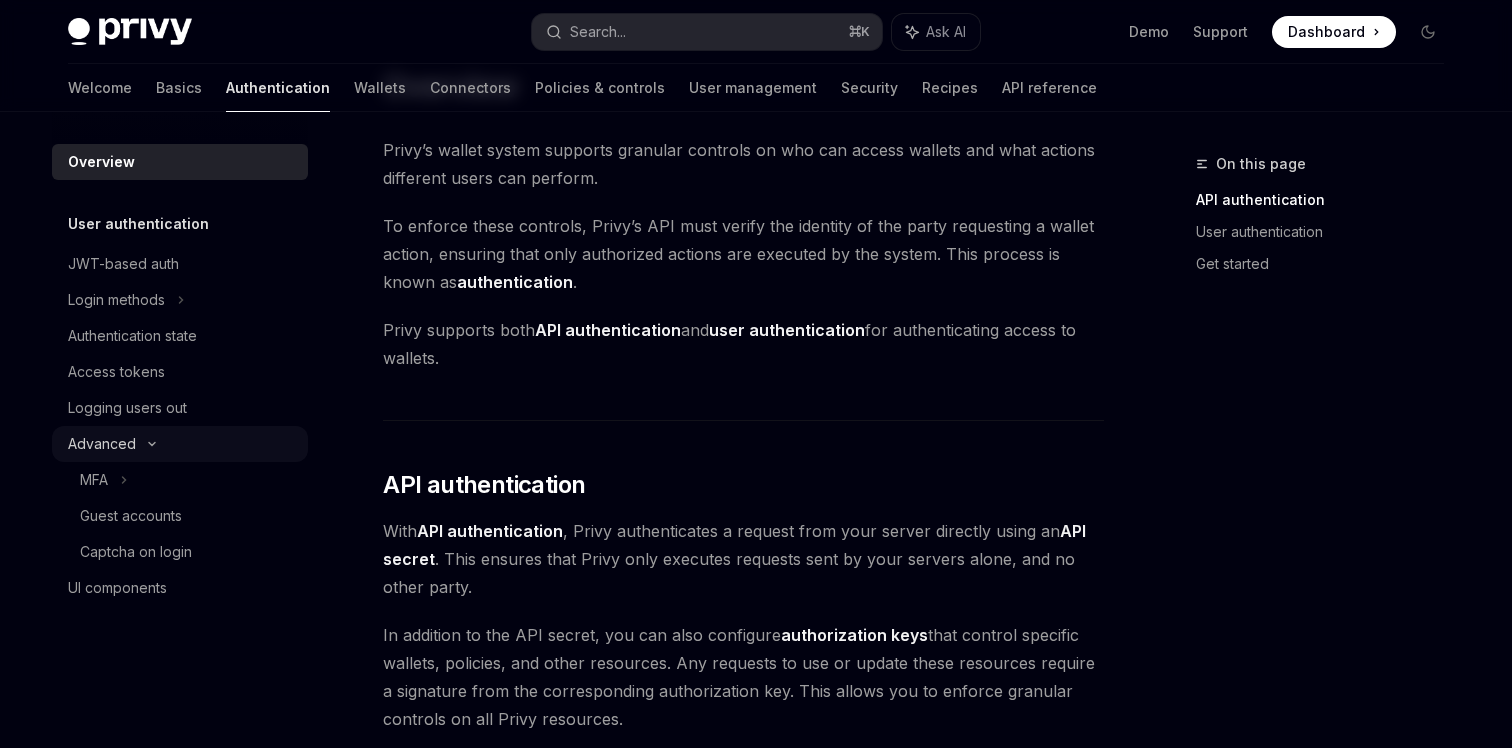scroll, scrollTop: 92, scrollLeft: 0, axis: vertical 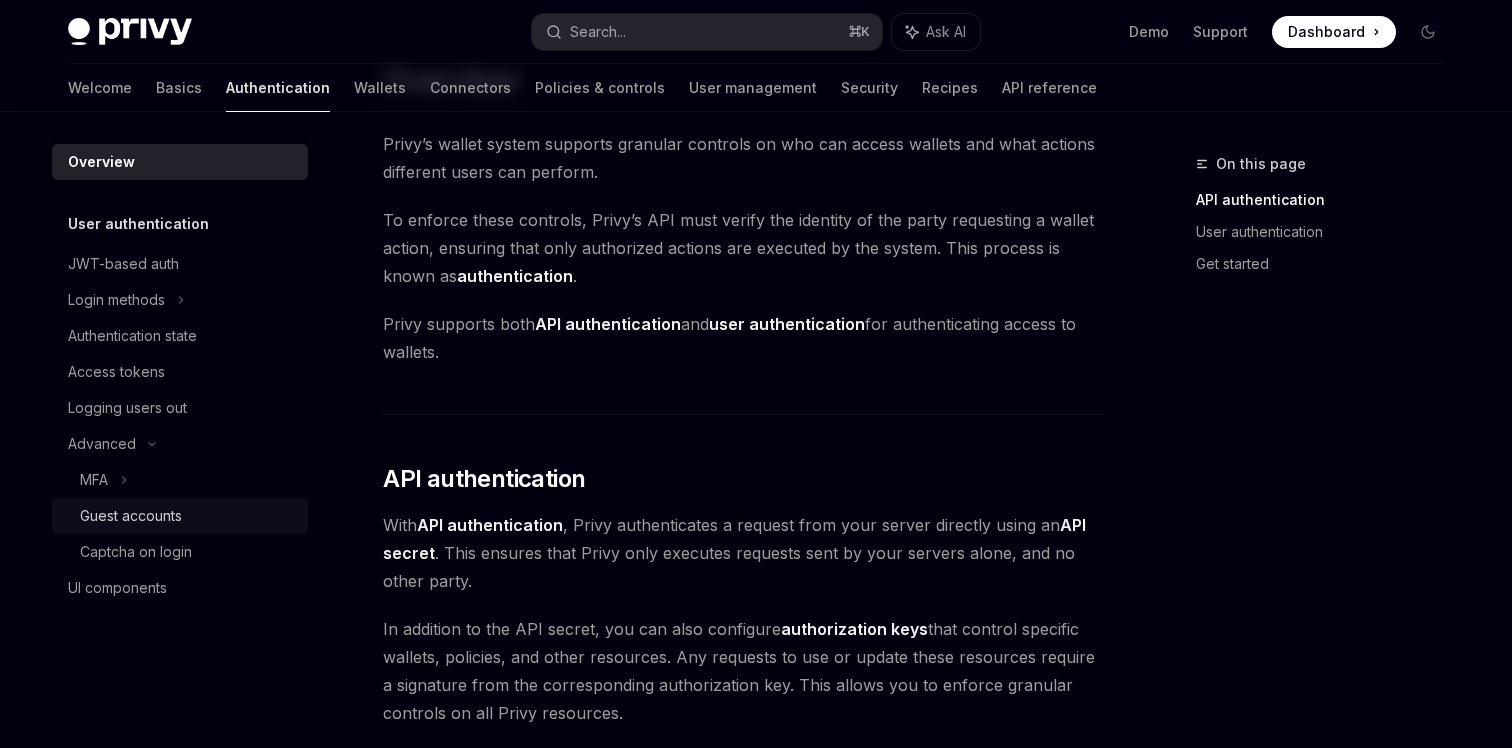 click on "Guest accounts" at bounding box center (131, 516) 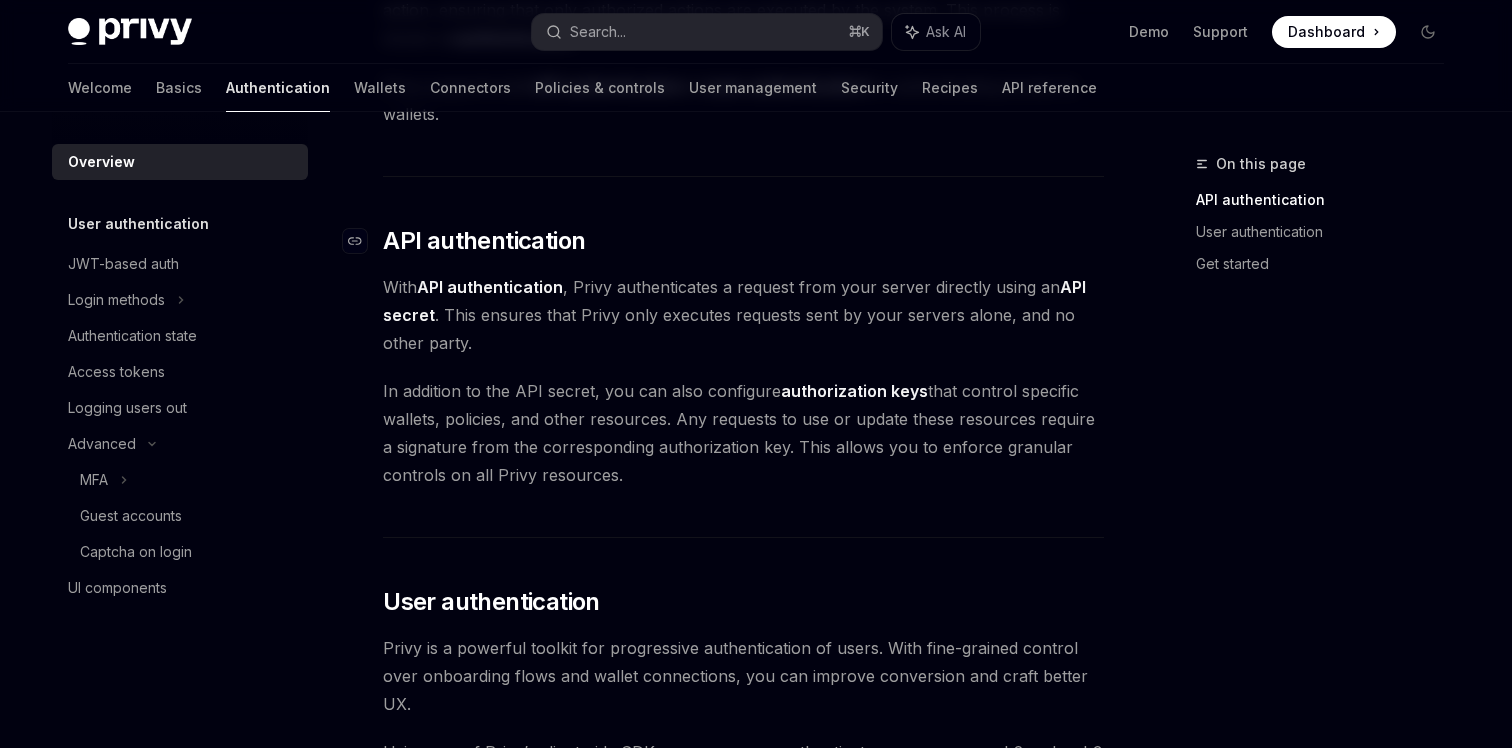 scroll, scrollTop: 399, scrollLeft: 0, axis: vertical 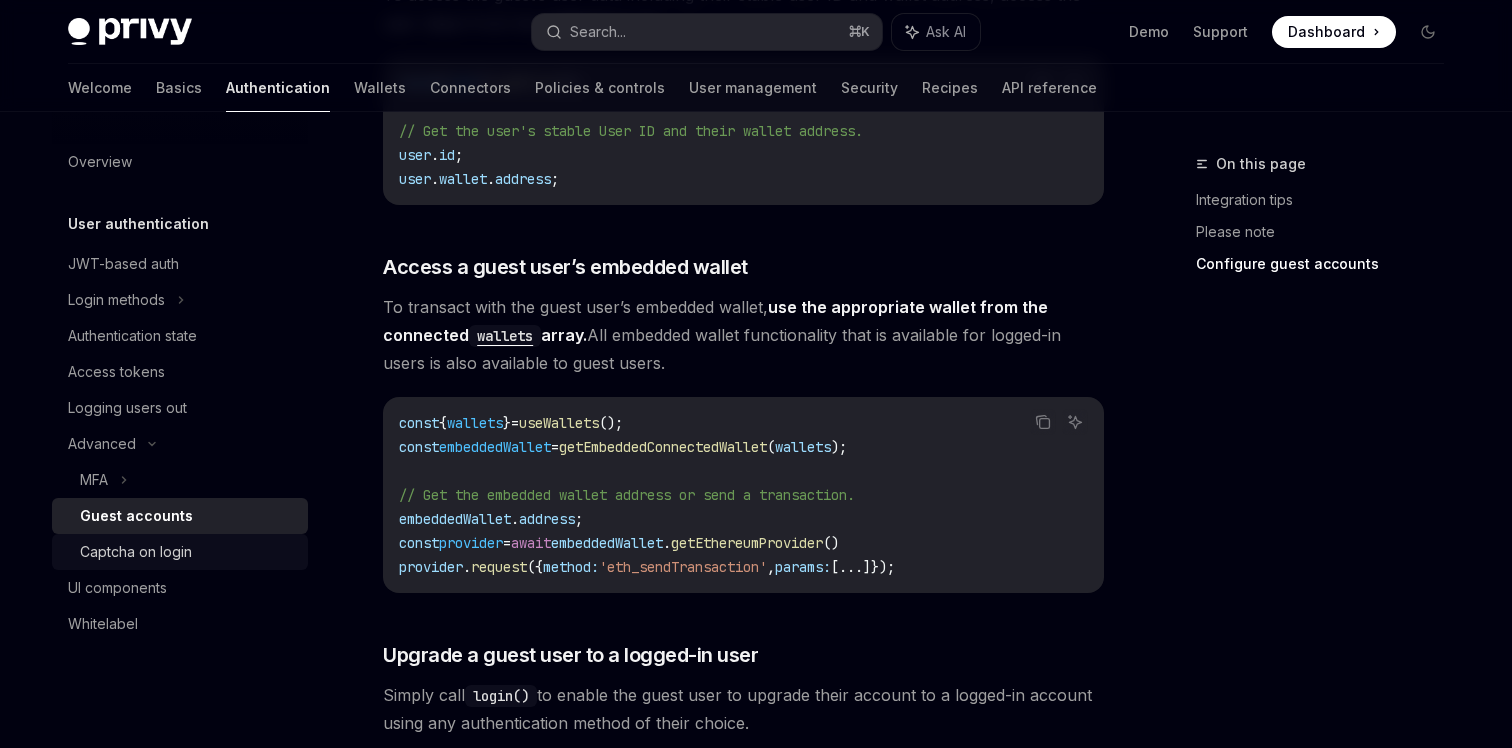 click on "Captcha on login" at bounding box center (136, 552) 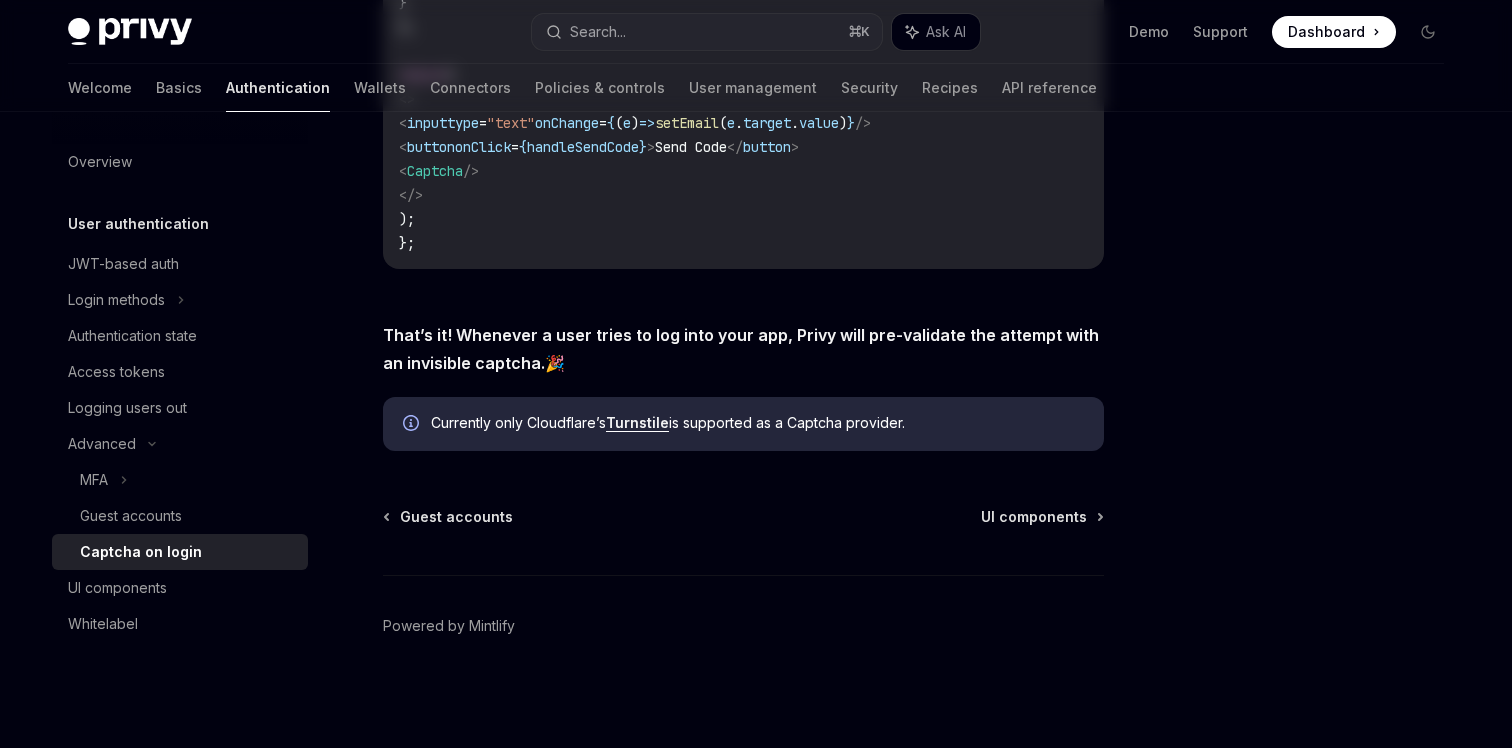 scroll, scrollTop: 0, scrollLeft: 0, axis: both 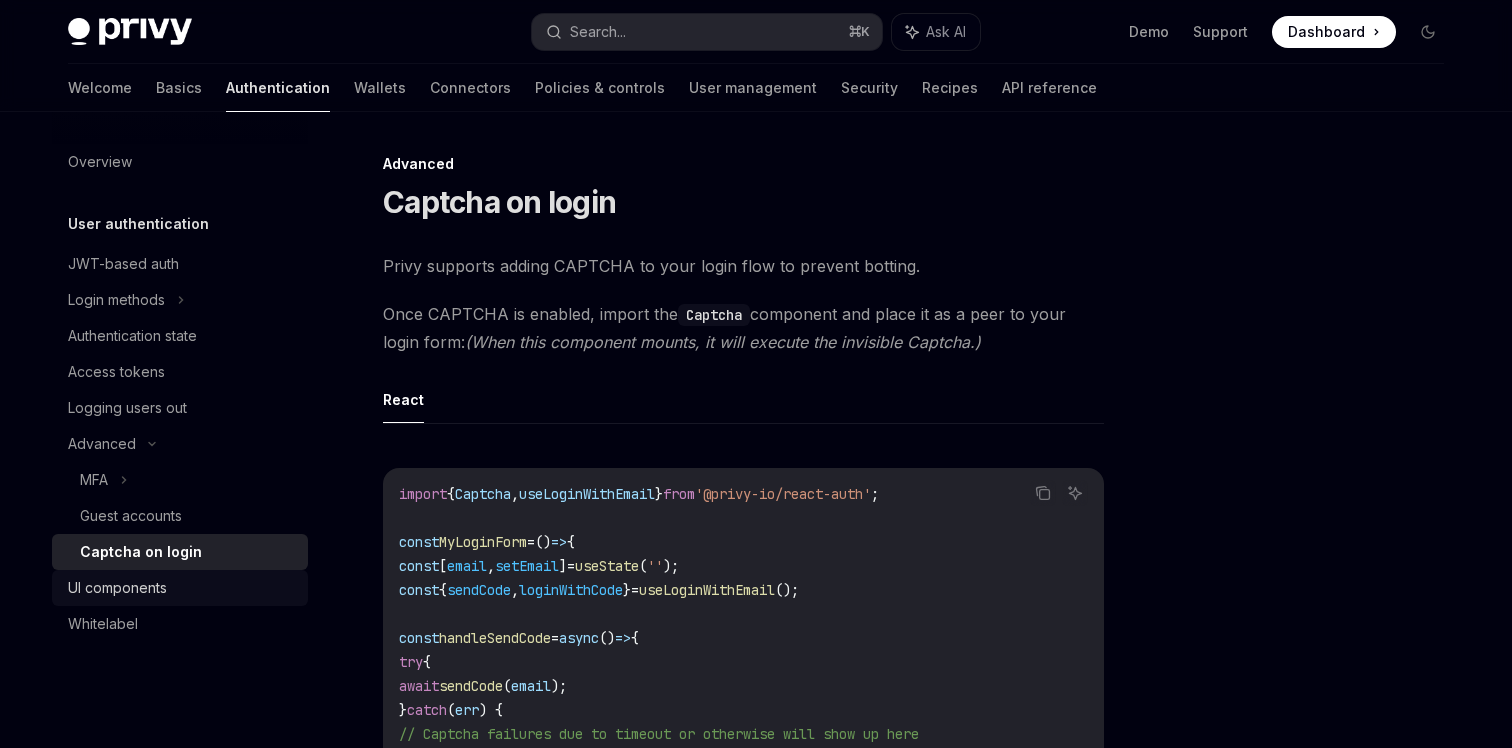 click on "UI components" at bounding box center (117, 588) 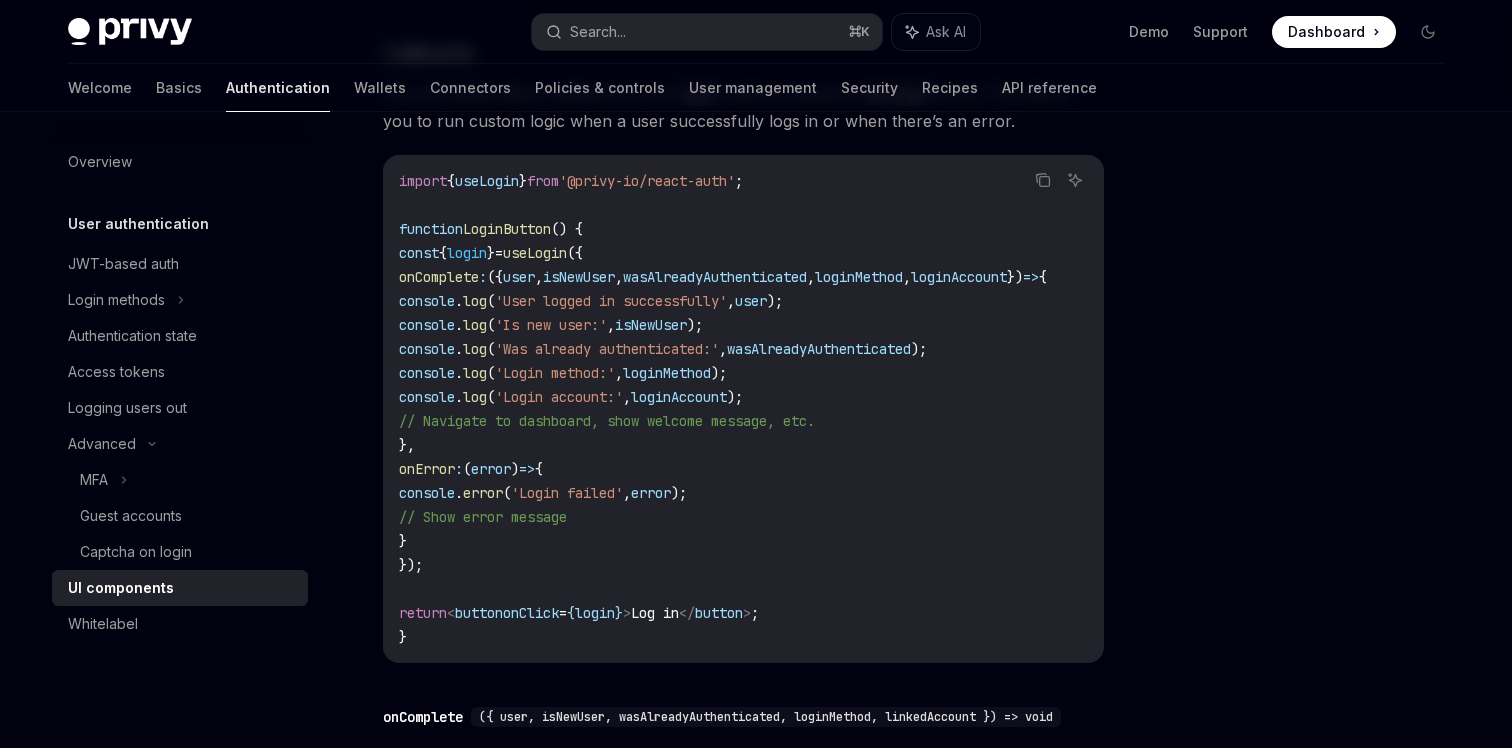 scroll, scrollTop: 2555, scrollLeft: 0, axis: vertical 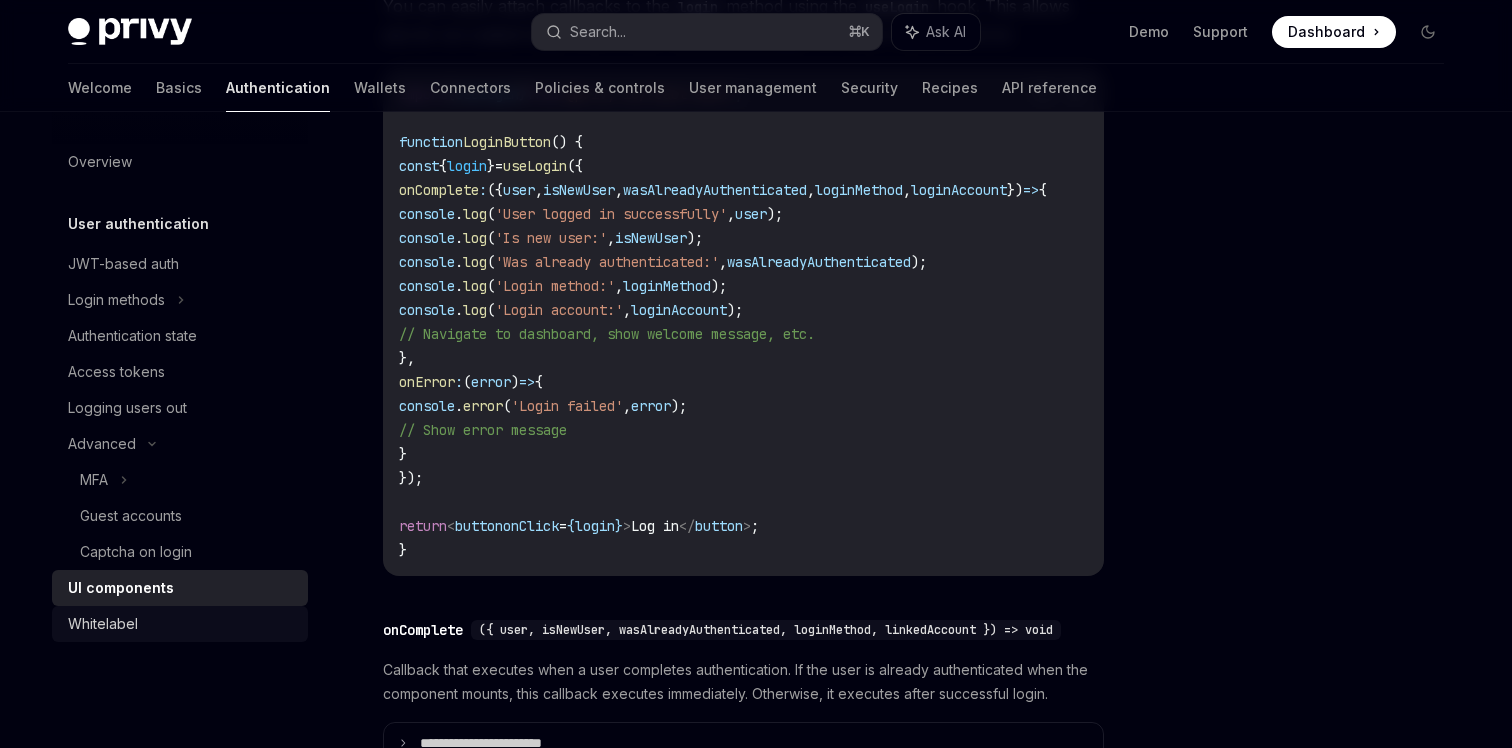 click on "Whitelabel" at bounding box center [182, 624] 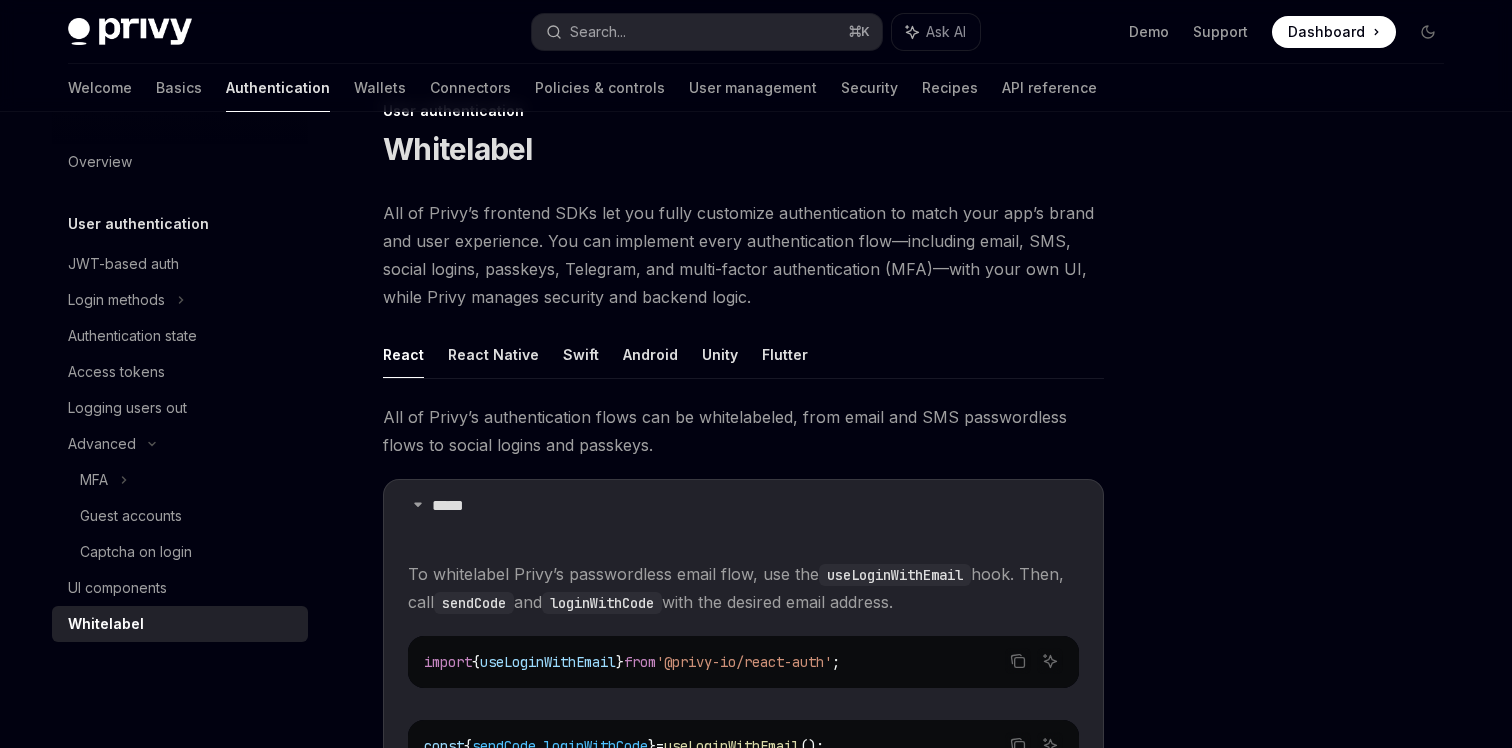 scroll, scrollTop: 43, scrollLeft: 0, axis: vertical 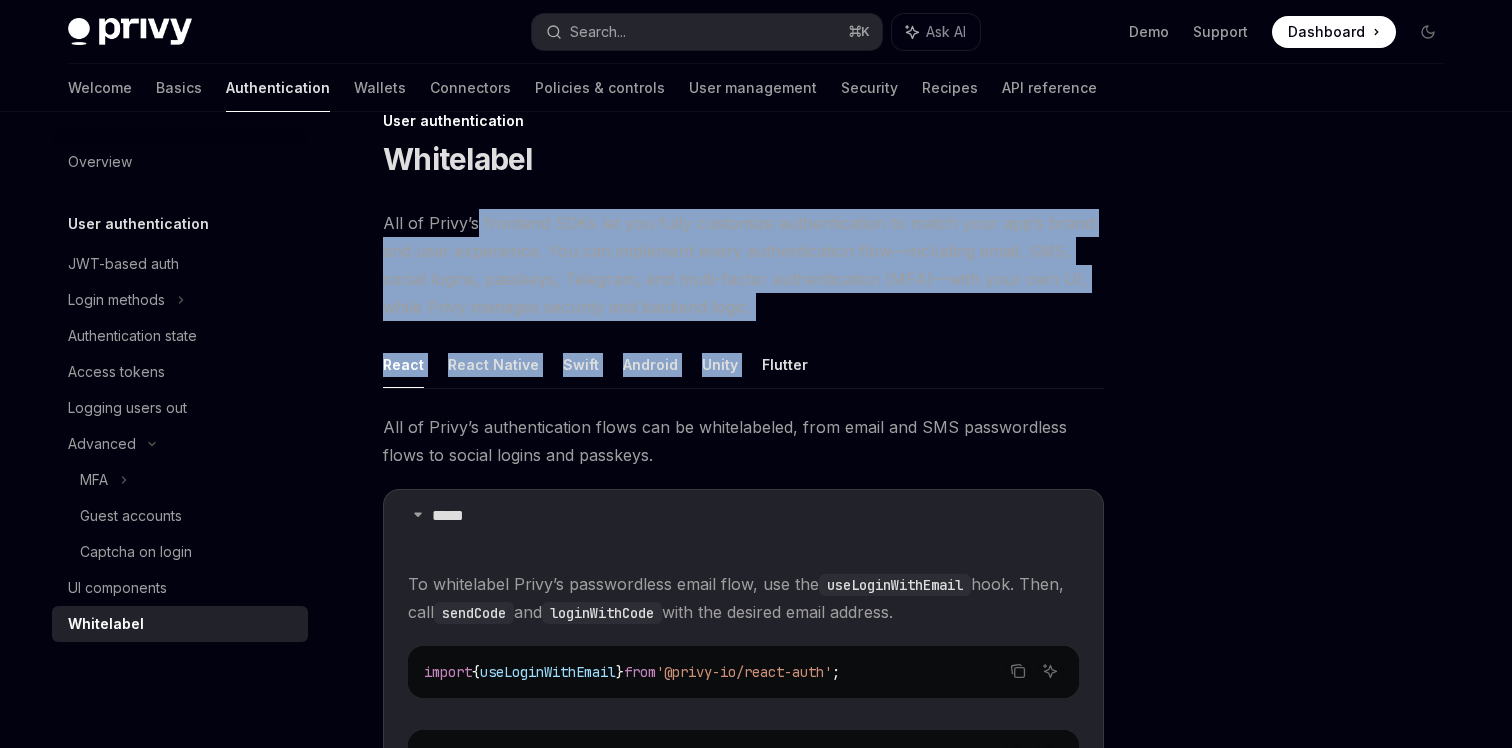 drag, startPoint x: 473, startPoint y: 227, endPoint x: 762, endPoint y: 336, distance: 308.87213 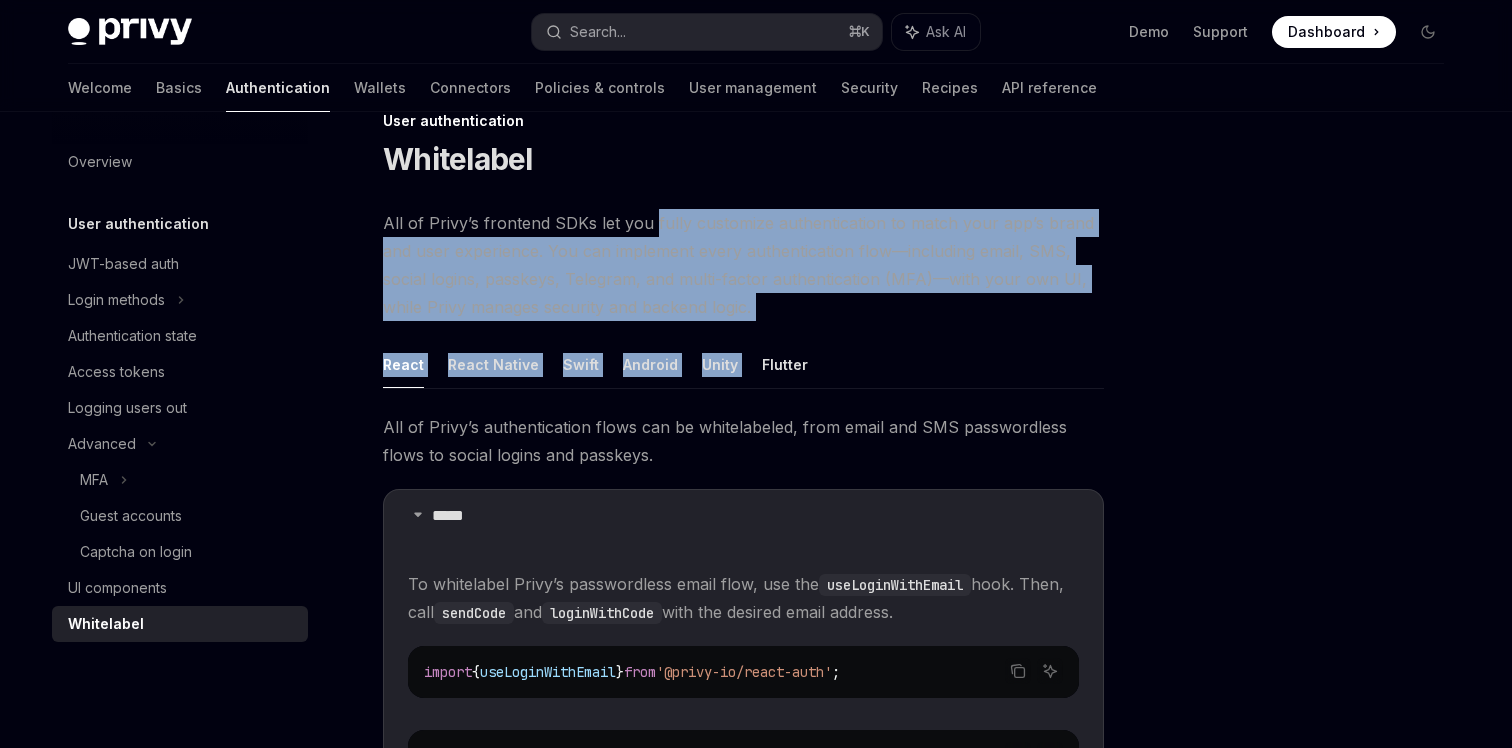drag, startPoint x: 840, startPoint y: 323, endPoint x: 648, endPoint y: 225, distance: 215.56438 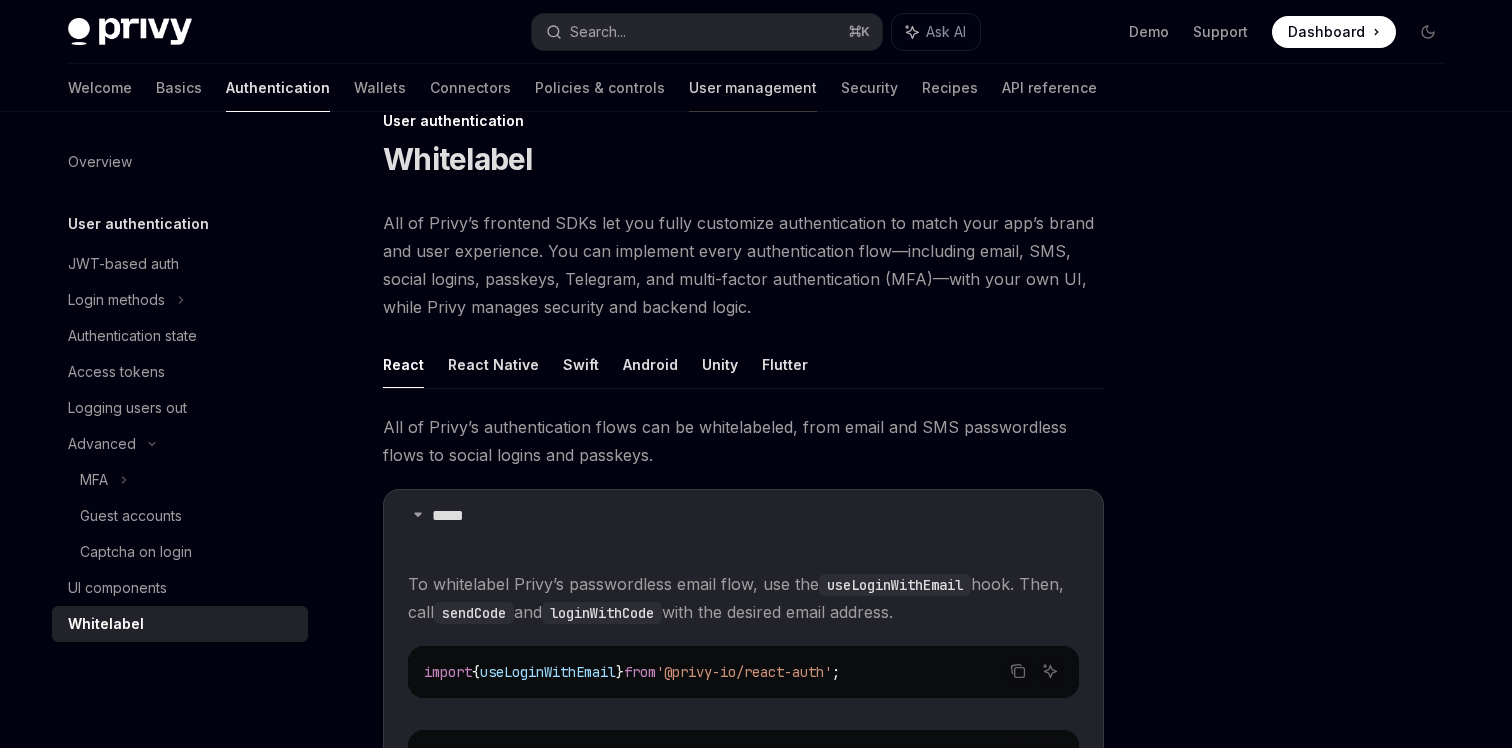 click on "User management" at bounding box center [753, 88] 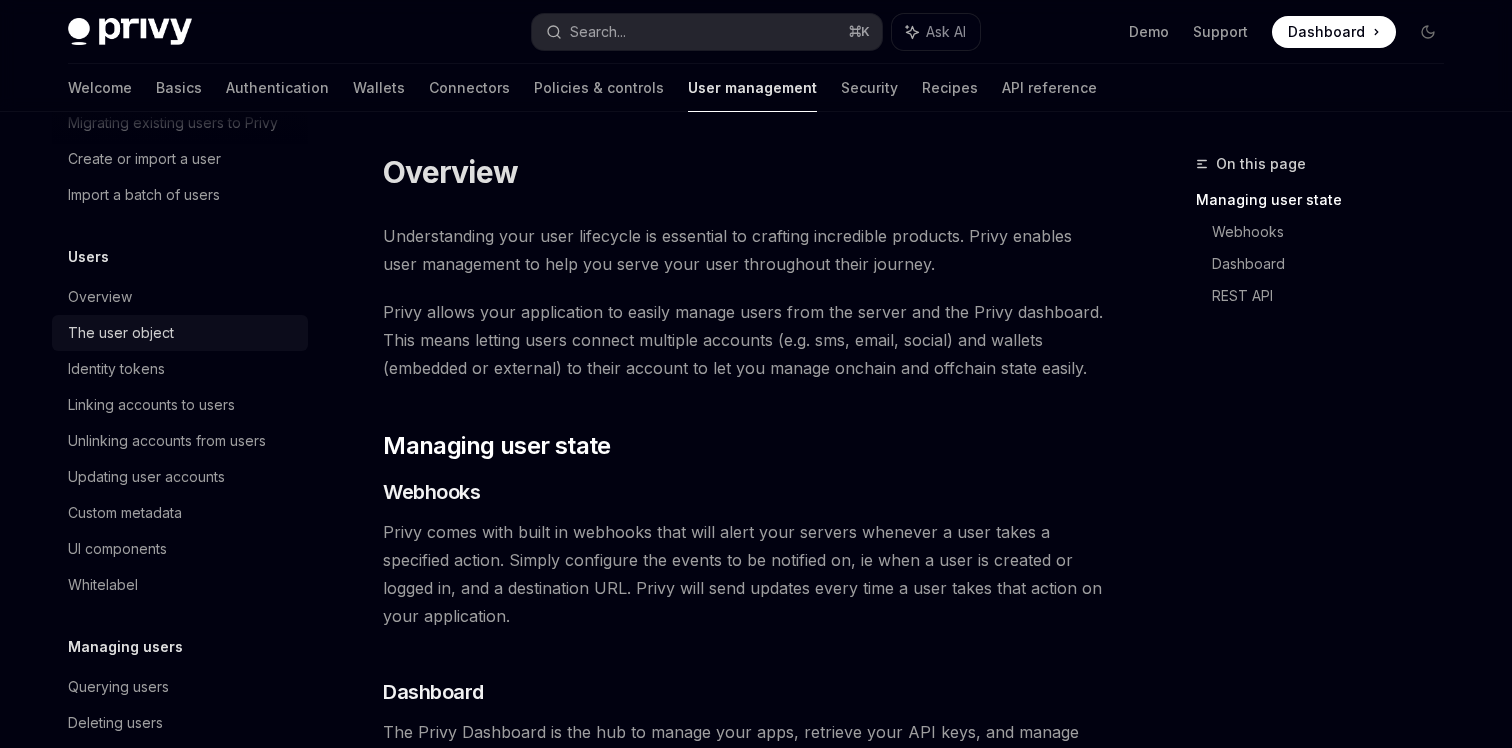 scroll, scrollTop: 144, scrollLeft: 0, axis: vertical 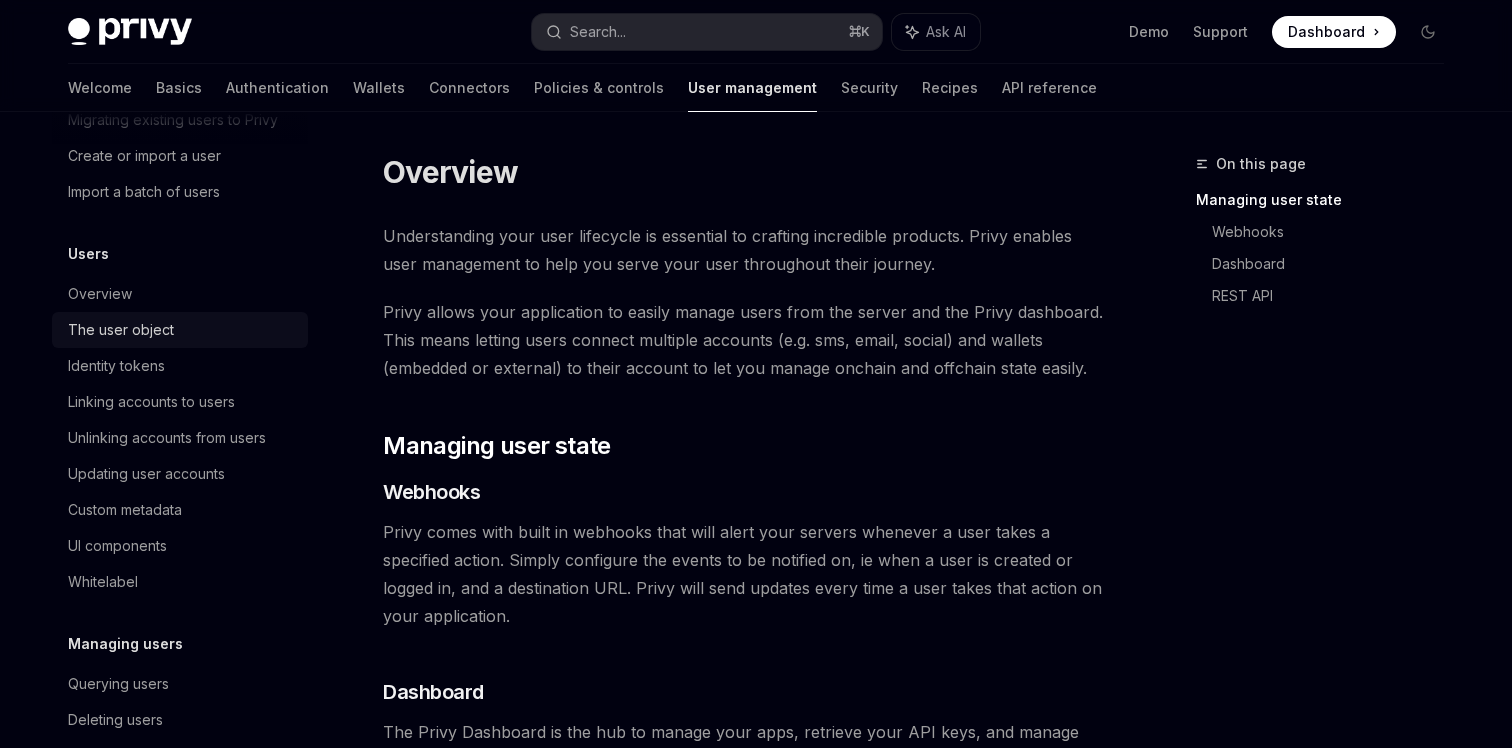 click on "The user object" at bounding box center [121, 330] 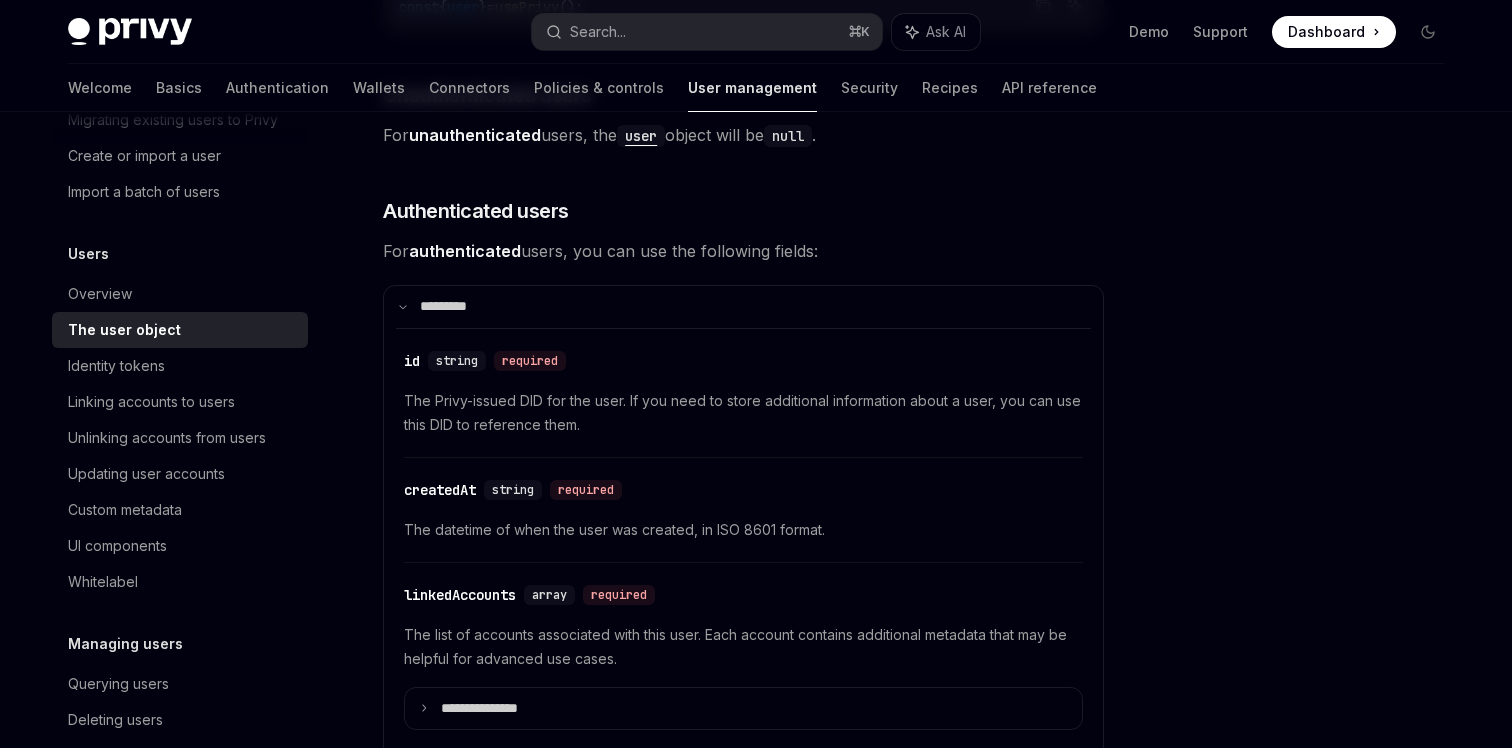 scroll, scrollTop: 471, scrollLeft: 0, axis: vertical 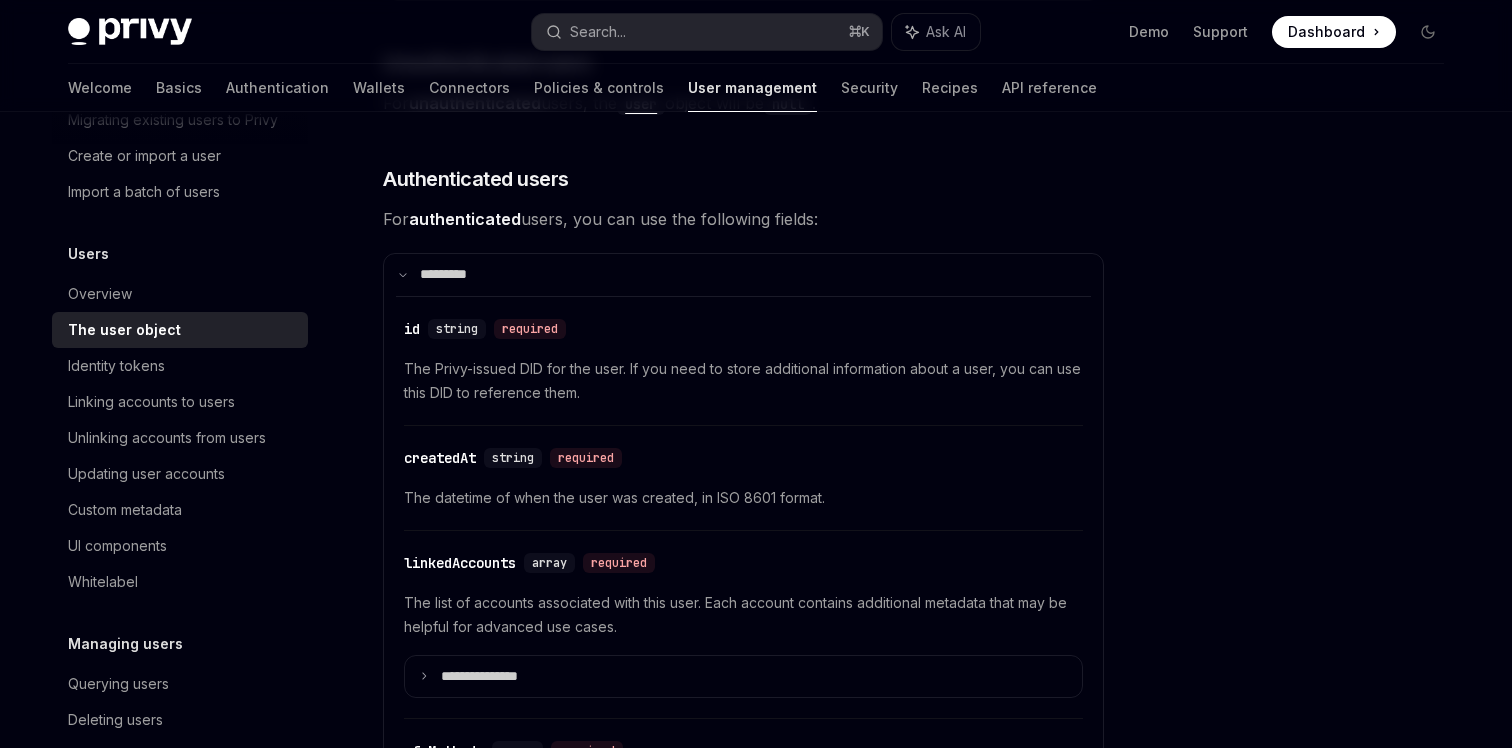 click on "The Privy-issued DID for the user. If you need to store additional information about a user, you
can use this DID to reference them." at bounding box center (743, 381) 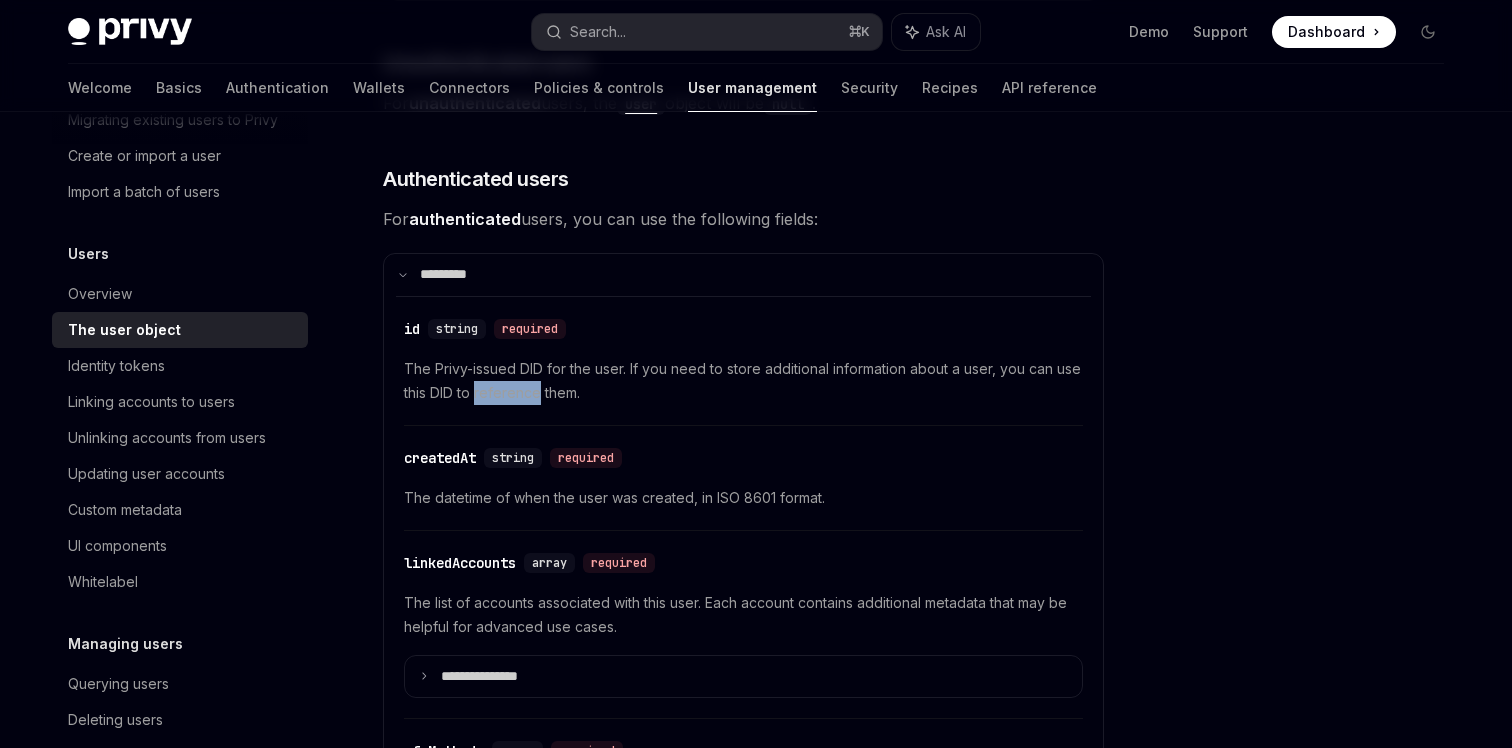 click on "The Privy-issued DID for the user. If you need to store additional information about a user, you
can use this DID to reference them." at bounding box center [743, 381] 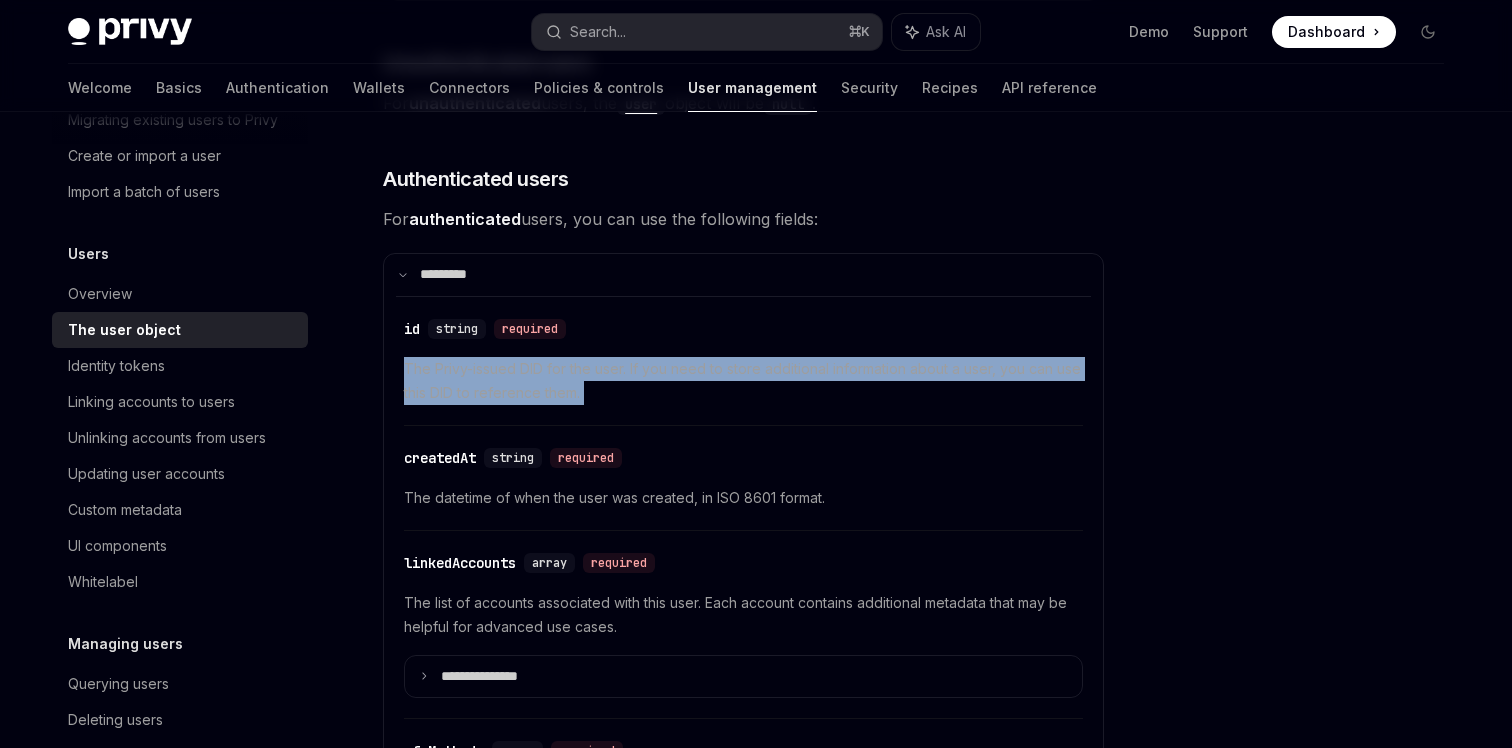 click on "The Privy-issued DID for the user. If you need to store additional information about a user, you
can use this DID to reference them." at bounding box center [743, 381] 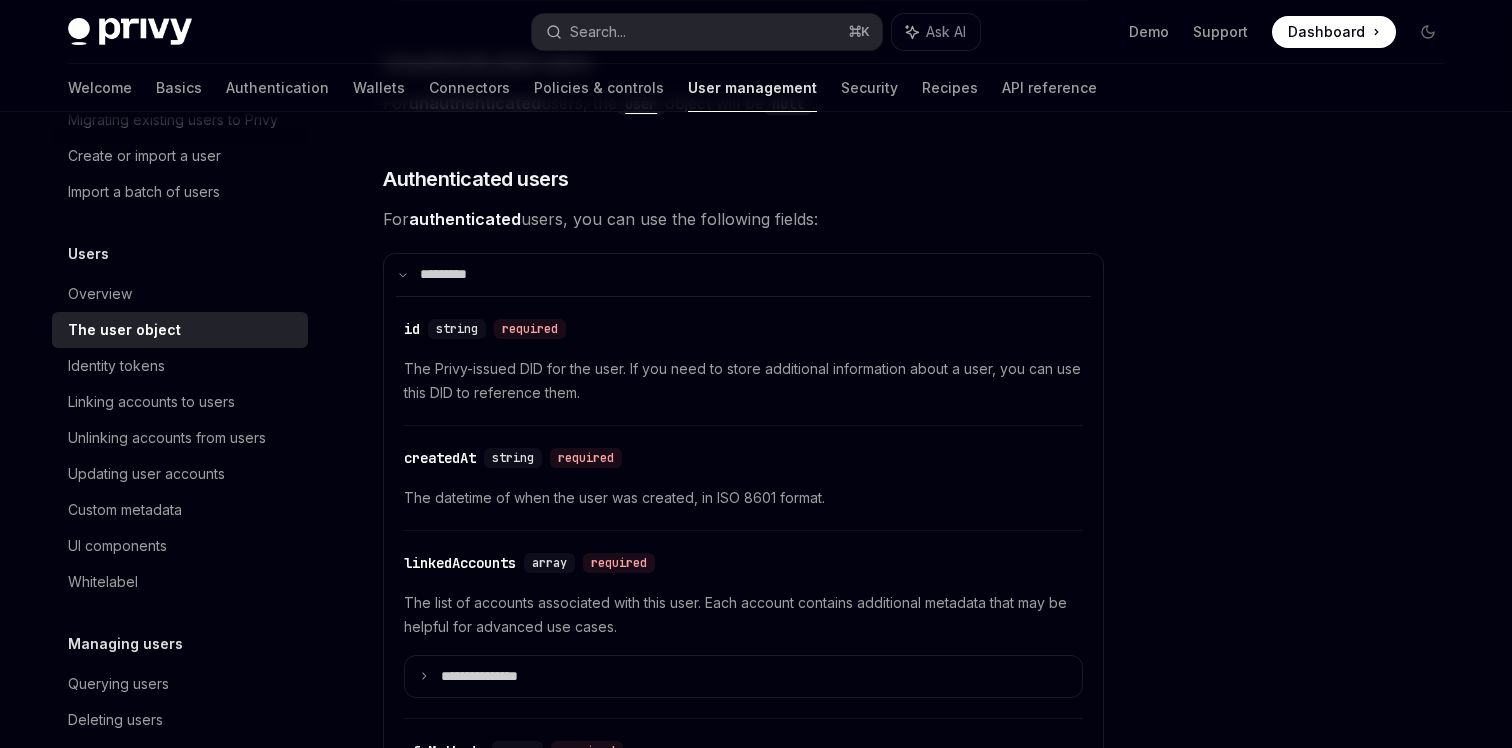 click on "The Privy-issued DID for the user. If you need to store additional information about a user, you
can use this DID to reference them." at bounding box center (743, 381) 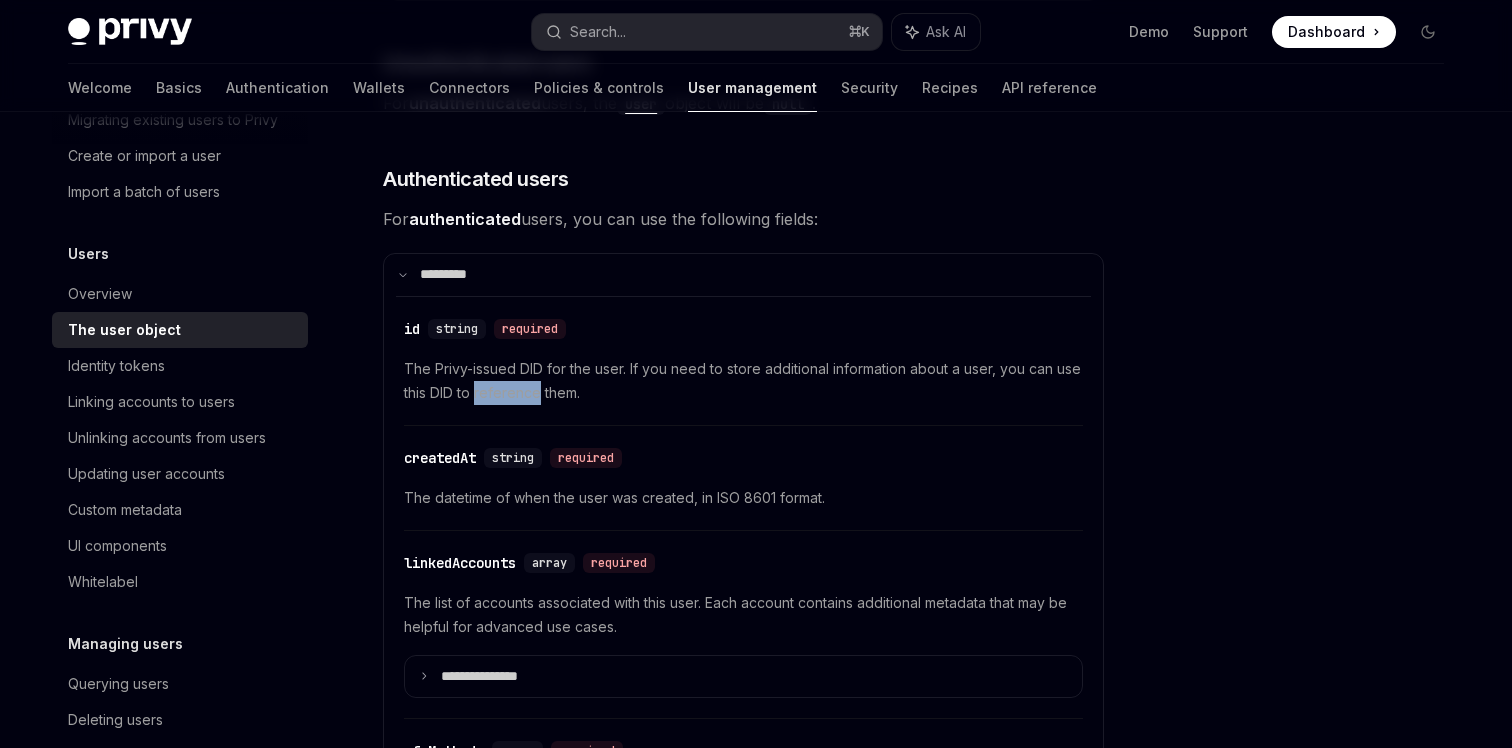 click on "The Privy-issued DID for the user. If you need to store additional information about a user, you
can use this DID to reference them." at bounding box center (743, 381) 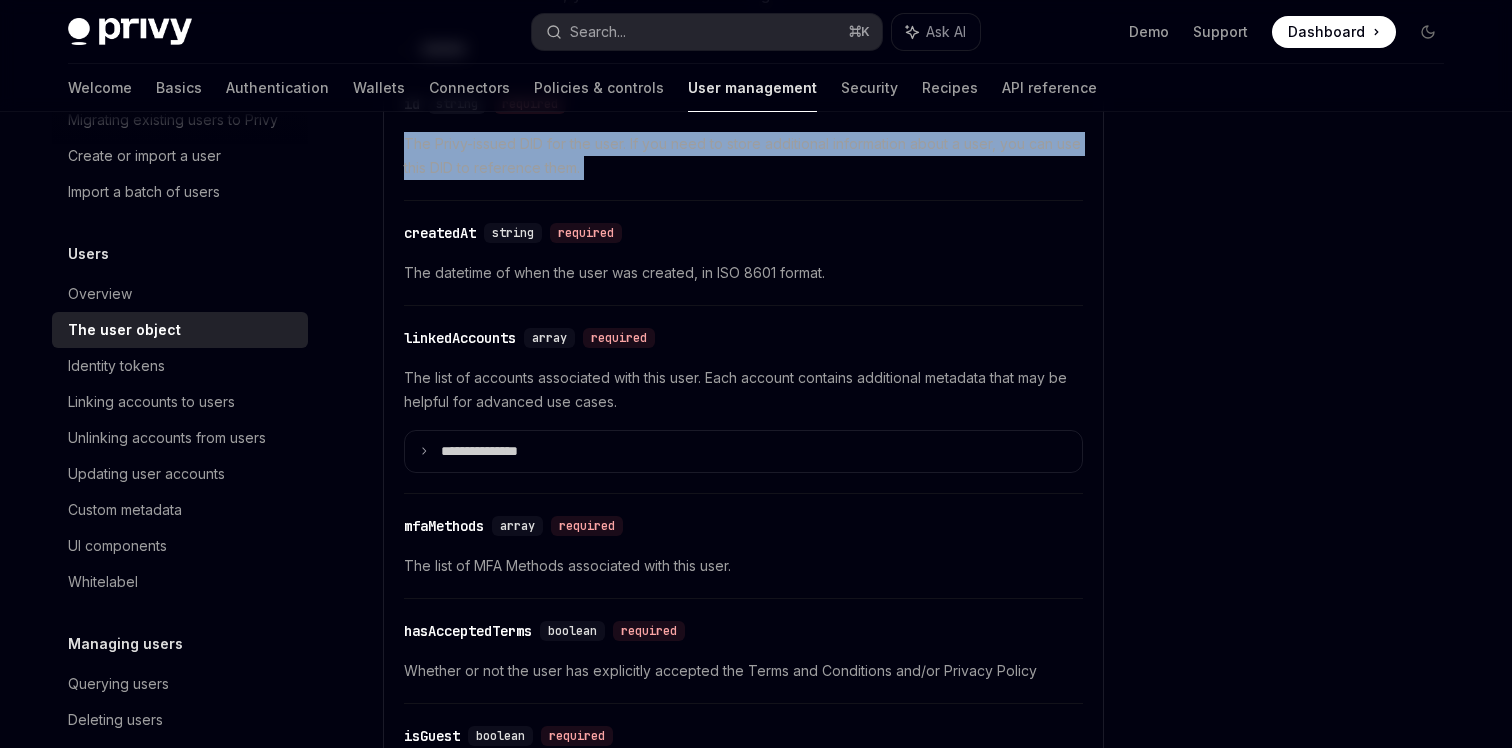 click on "The list of accounts associated with this user. Each account contains additional metadata that may
be helpful for advanced use cases." at bounding box center [743, 390] 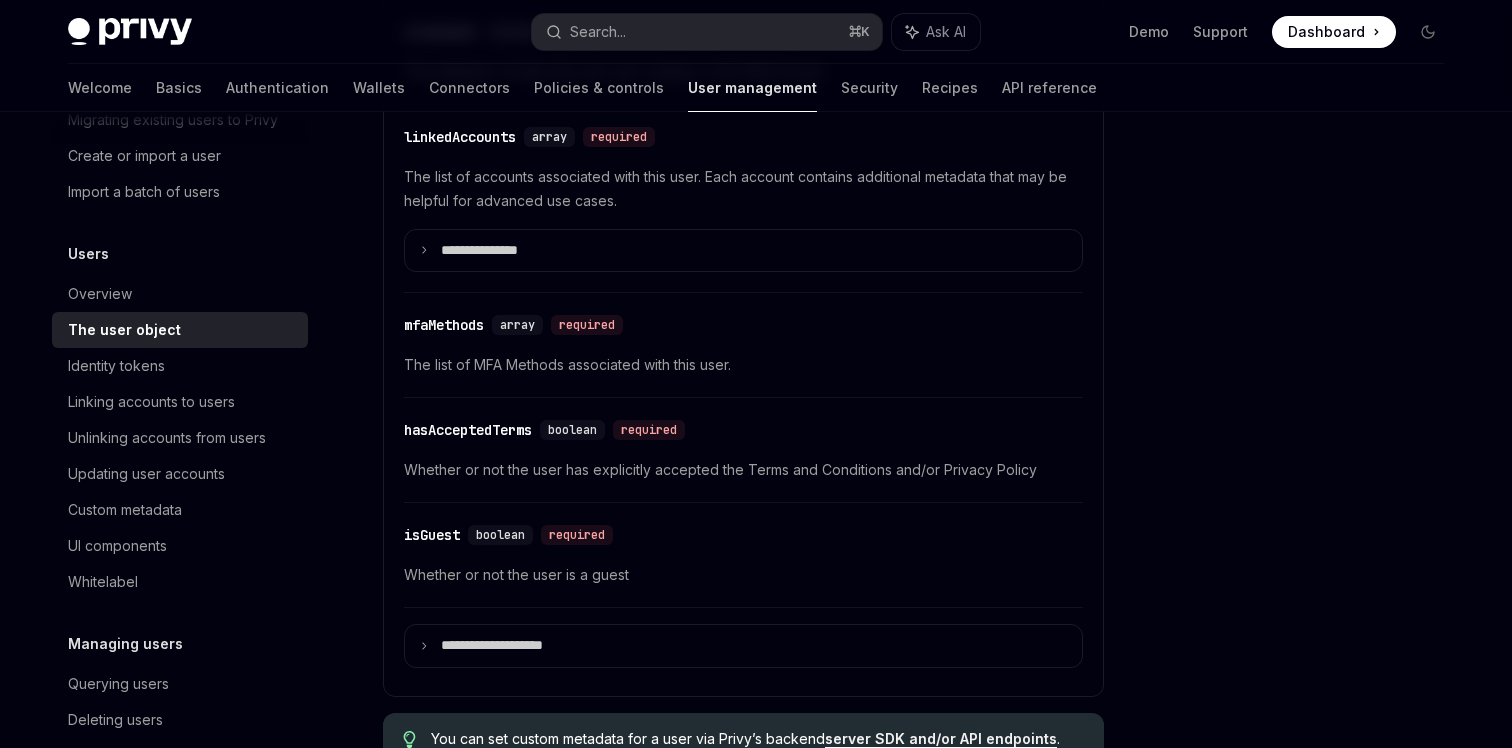 scroll, scrollTop: 915, scrollLeft: 0, axis: vertical 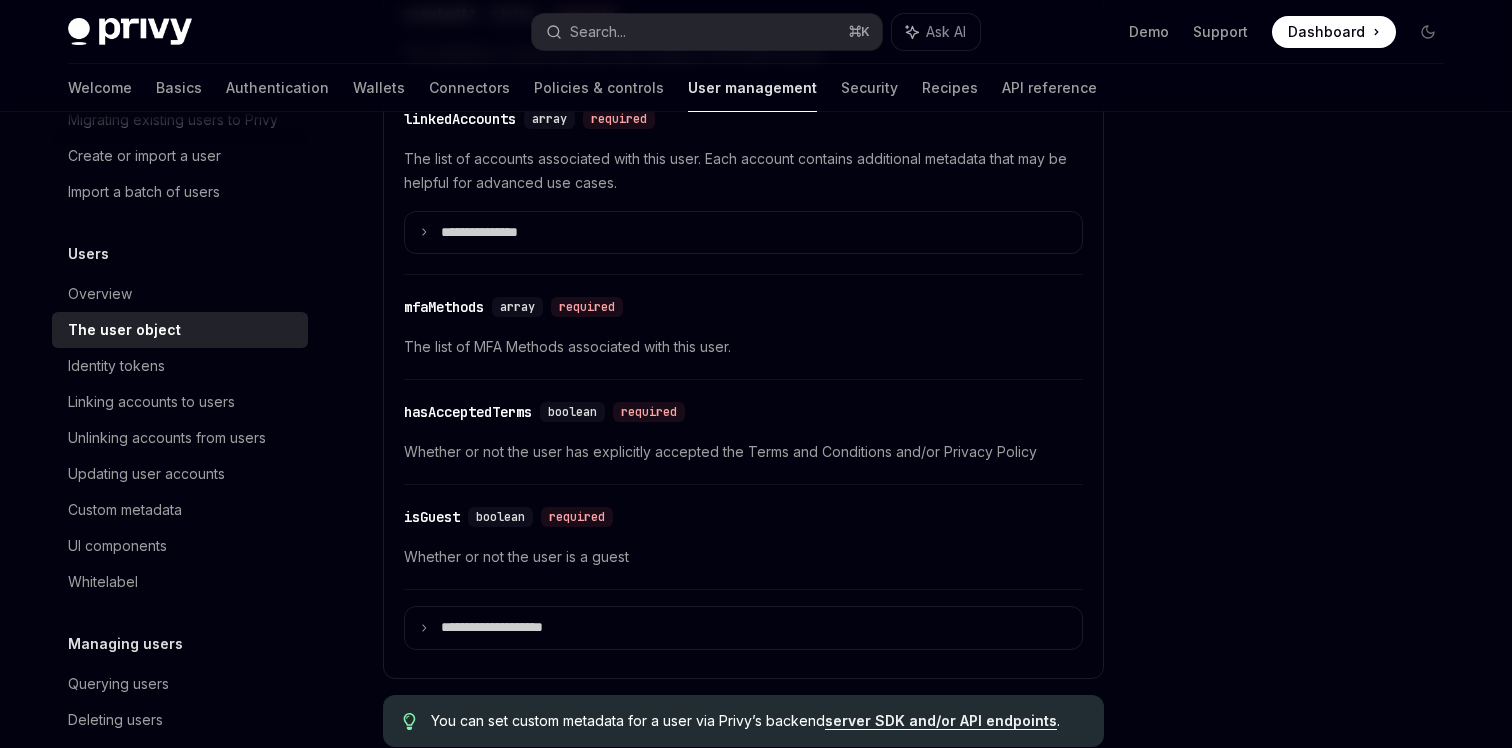 click on "The list of MFA Methods associated with this user." at bounding box center (743, 347) 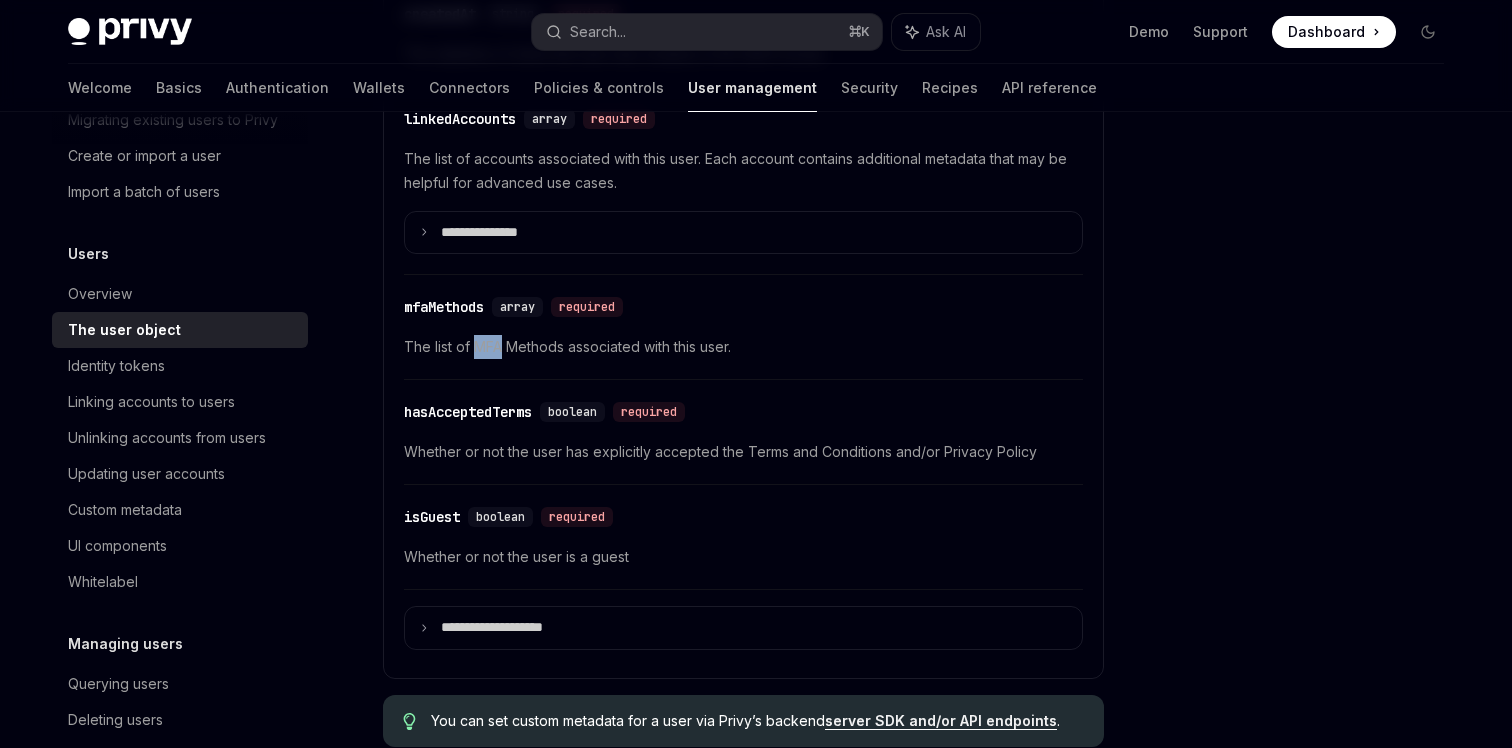 click on "The list of MFA Methods associated with this user." at bounding box center [743, 347] 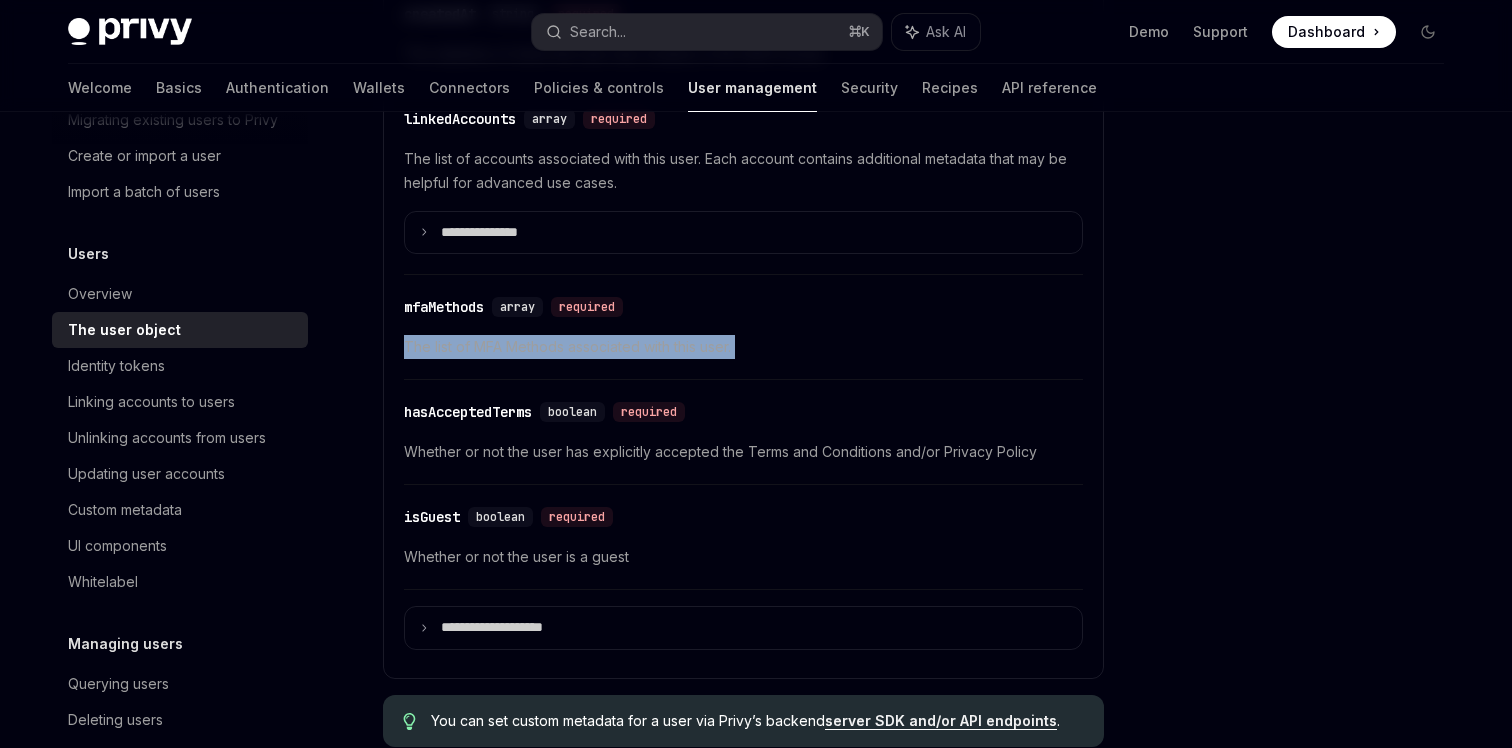 click on "The list of MFA Methods associated with this user." at bounding box center (743, 347) 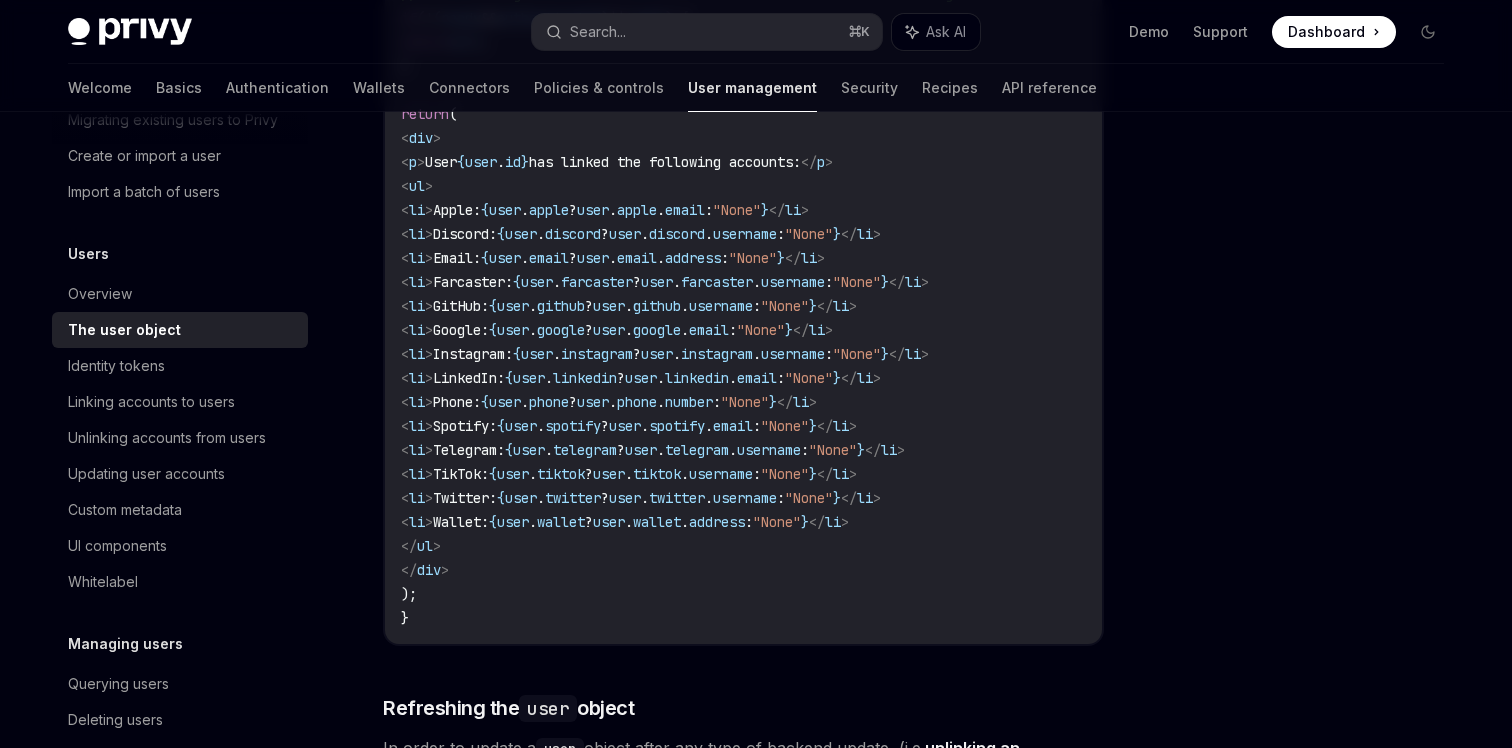scroll, scrollTop: 2084, scrollLeft: 0, axis: vertical 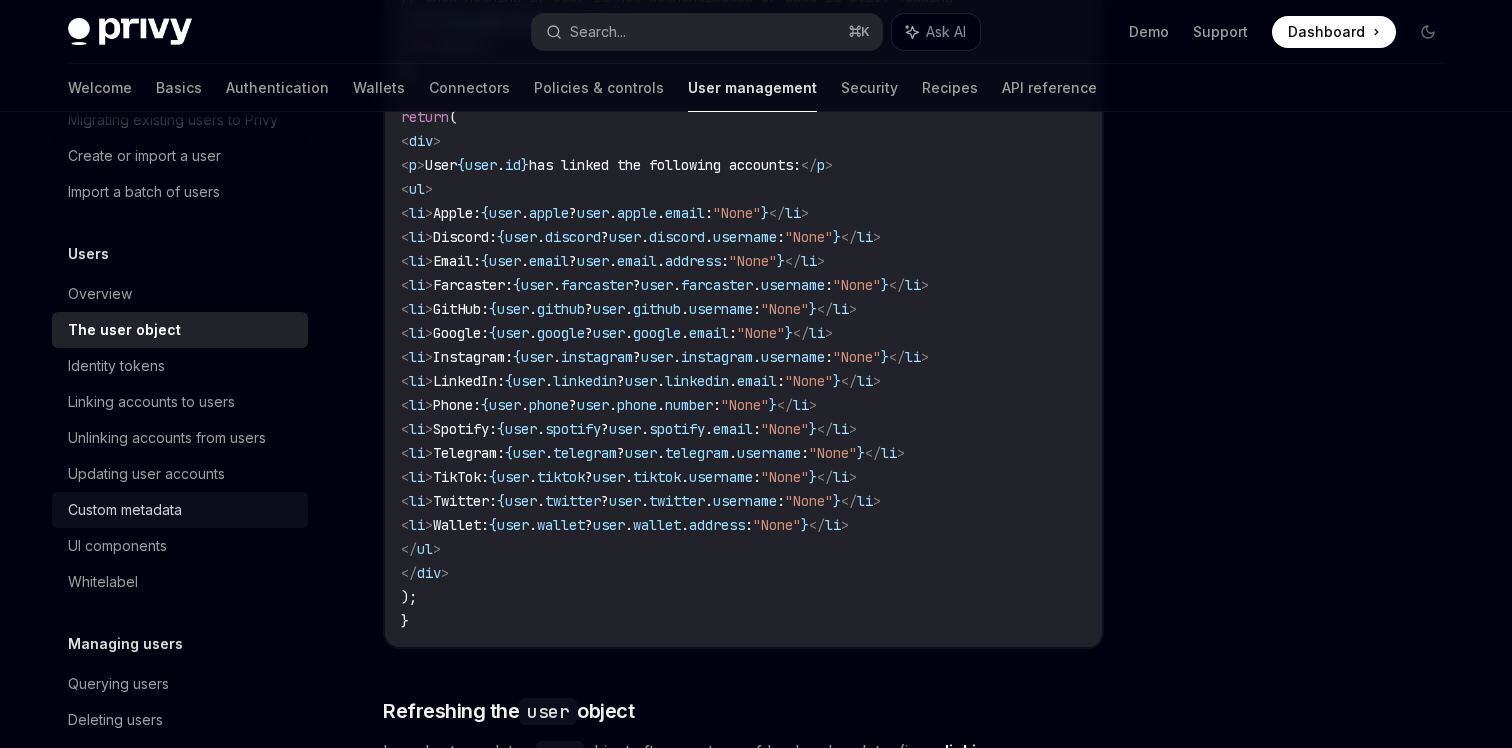 click on "Custom metadata" at bounding box center [125, 510] 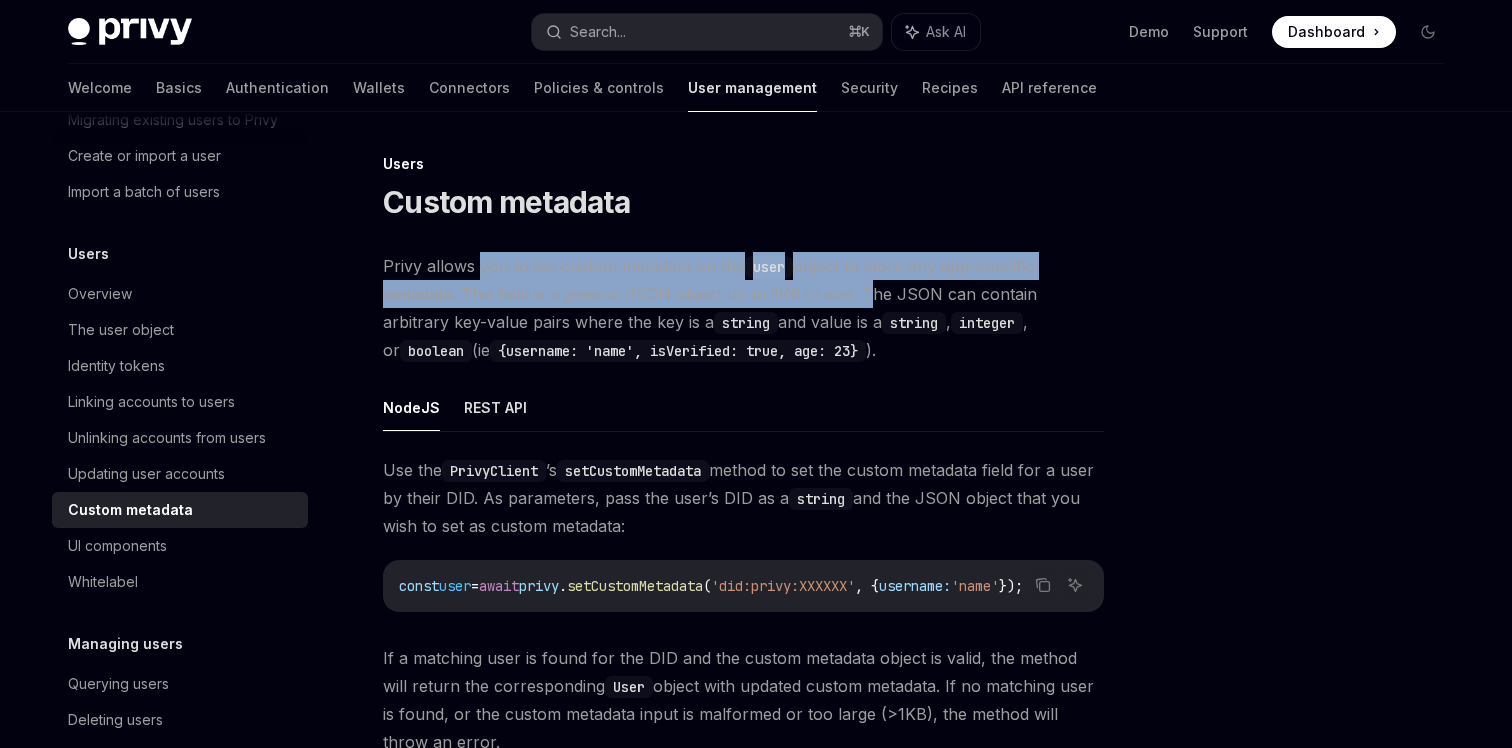 drag, startPoint x: 476, startPoint y: 274, endPoint x: 876, endPoint y: 314, distance: 401.99503 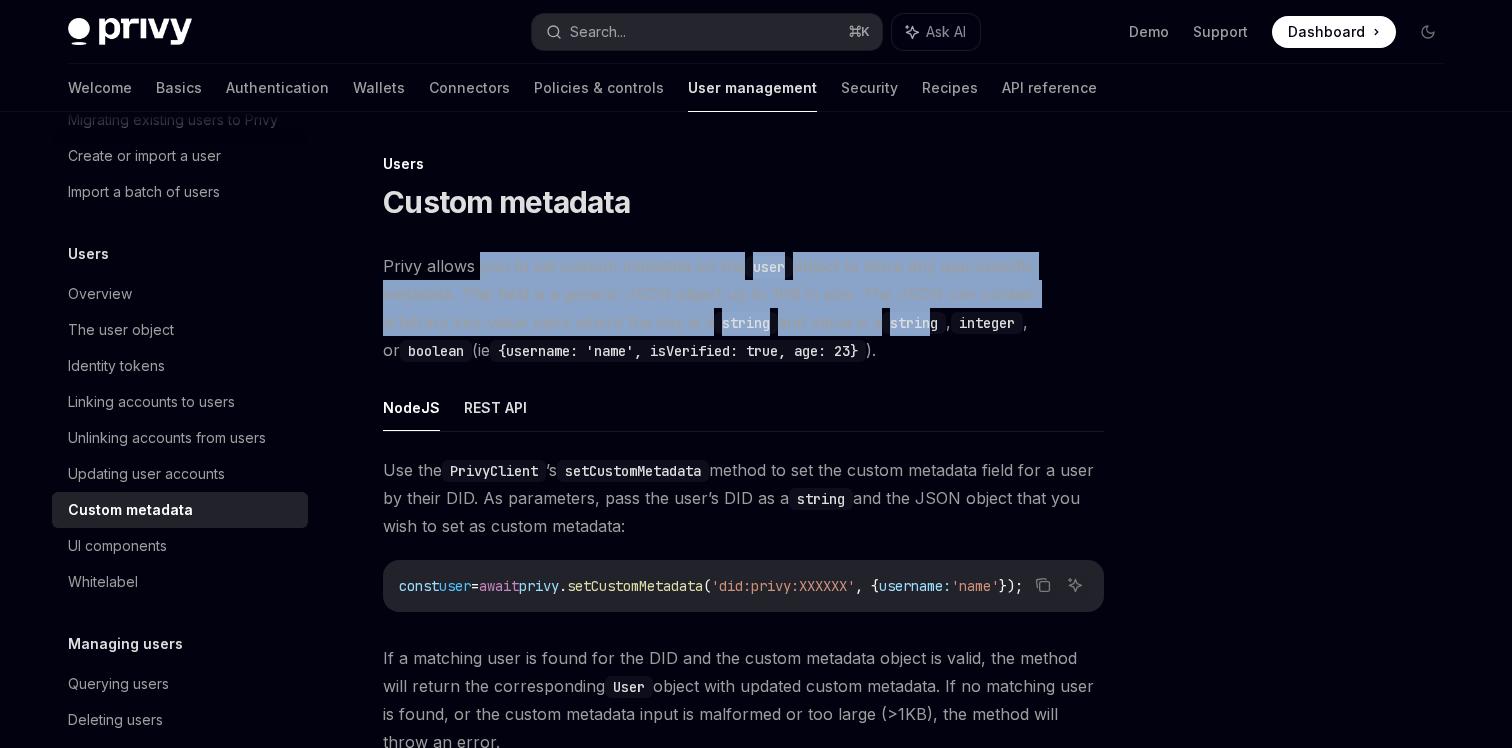 click on "string" at bounding box center (914, 323) 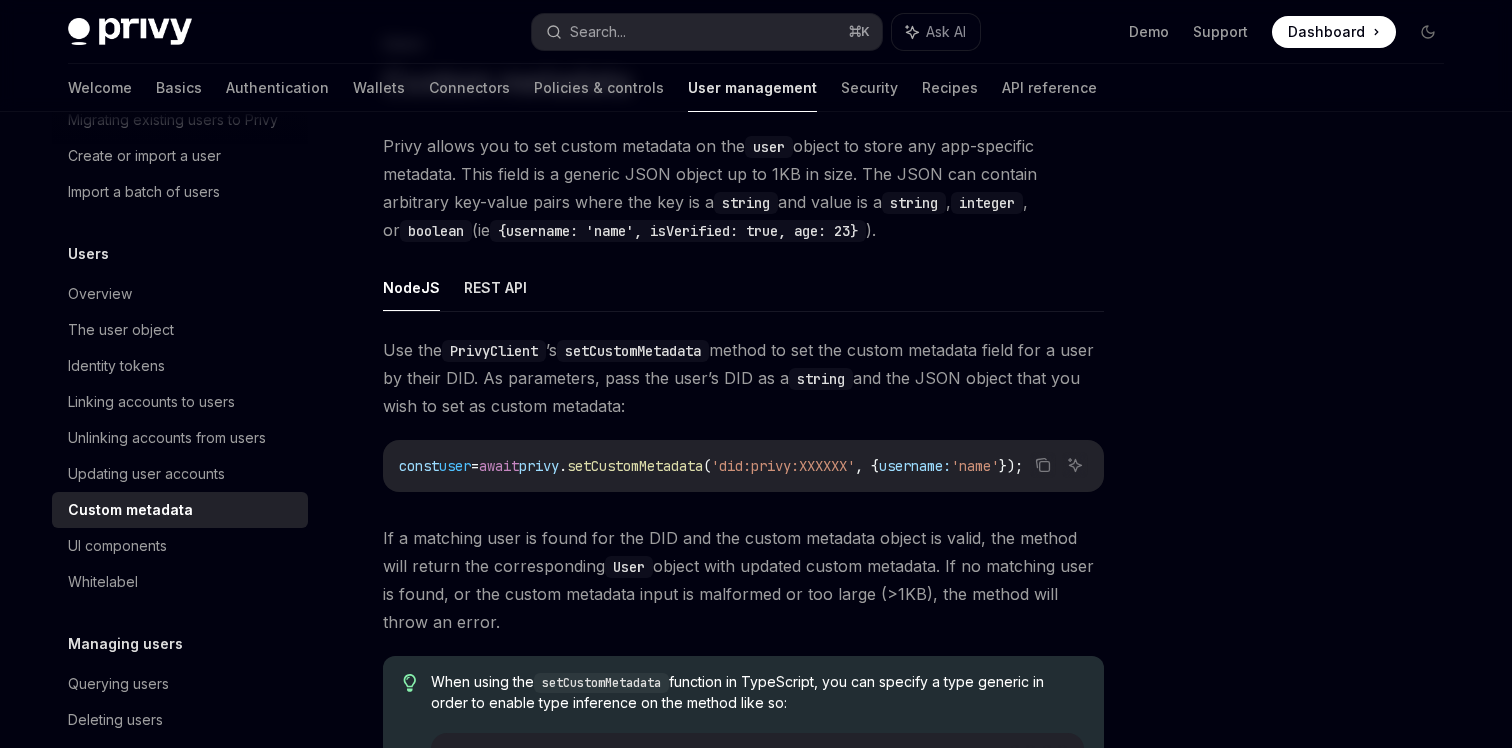 scroll, scrollTop: 175, scrollLeft: 0, axis: vertical 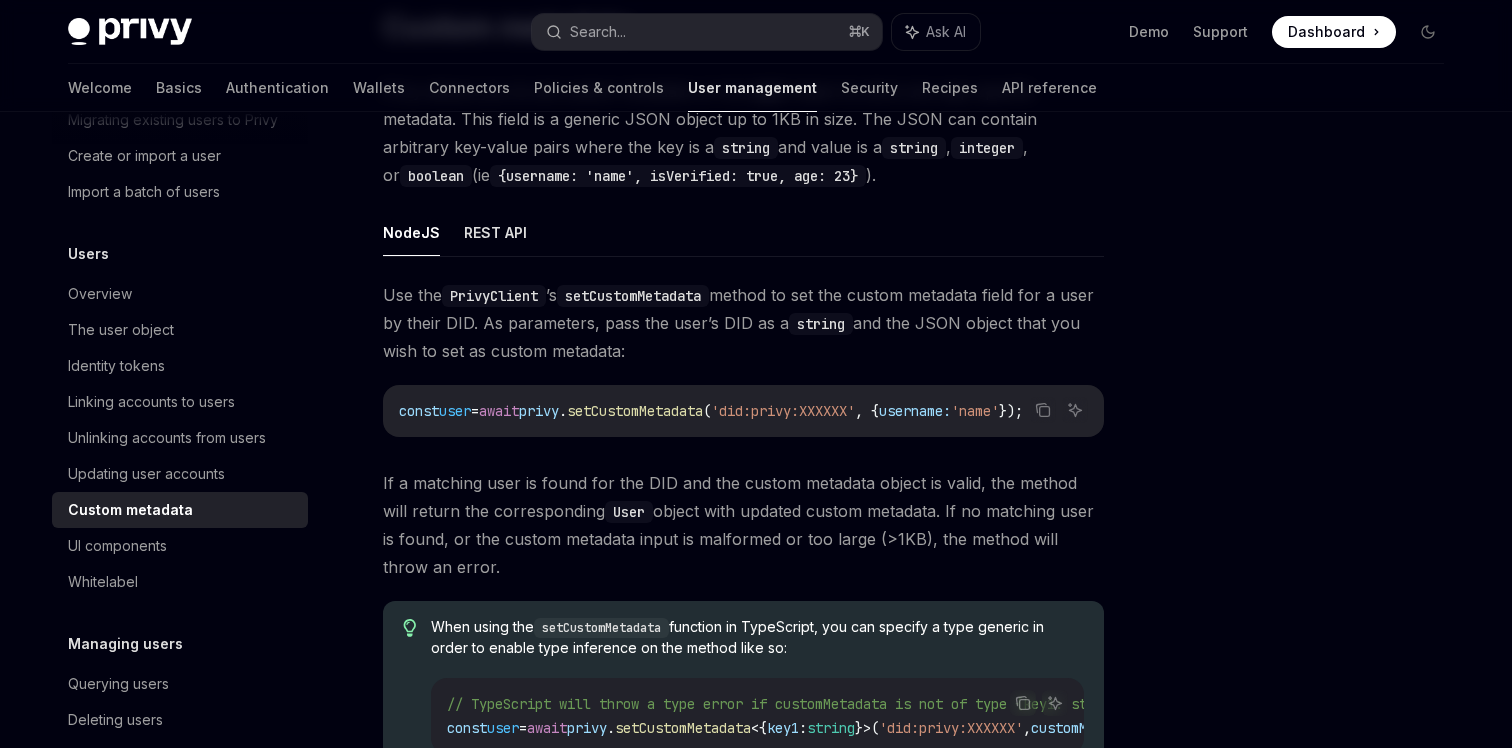 drag, startPoint x: 379, startPoint y: 291, endPoint x: 764, endPoint y: 357, distance: 390.61618 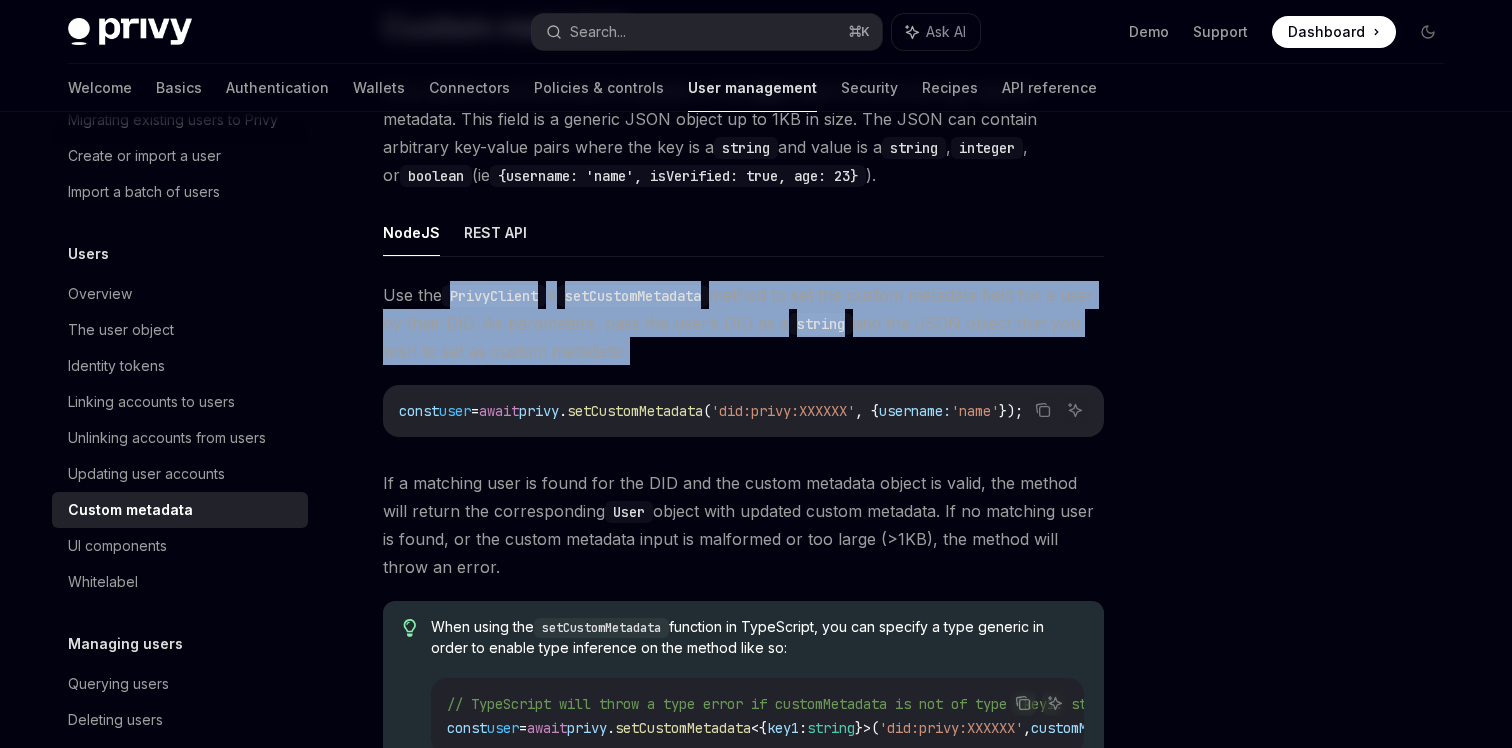 drag, startPoint x: 770, startPoint y: 363, endPoint x: 441, endPoint y: 284, distance: 338.3519 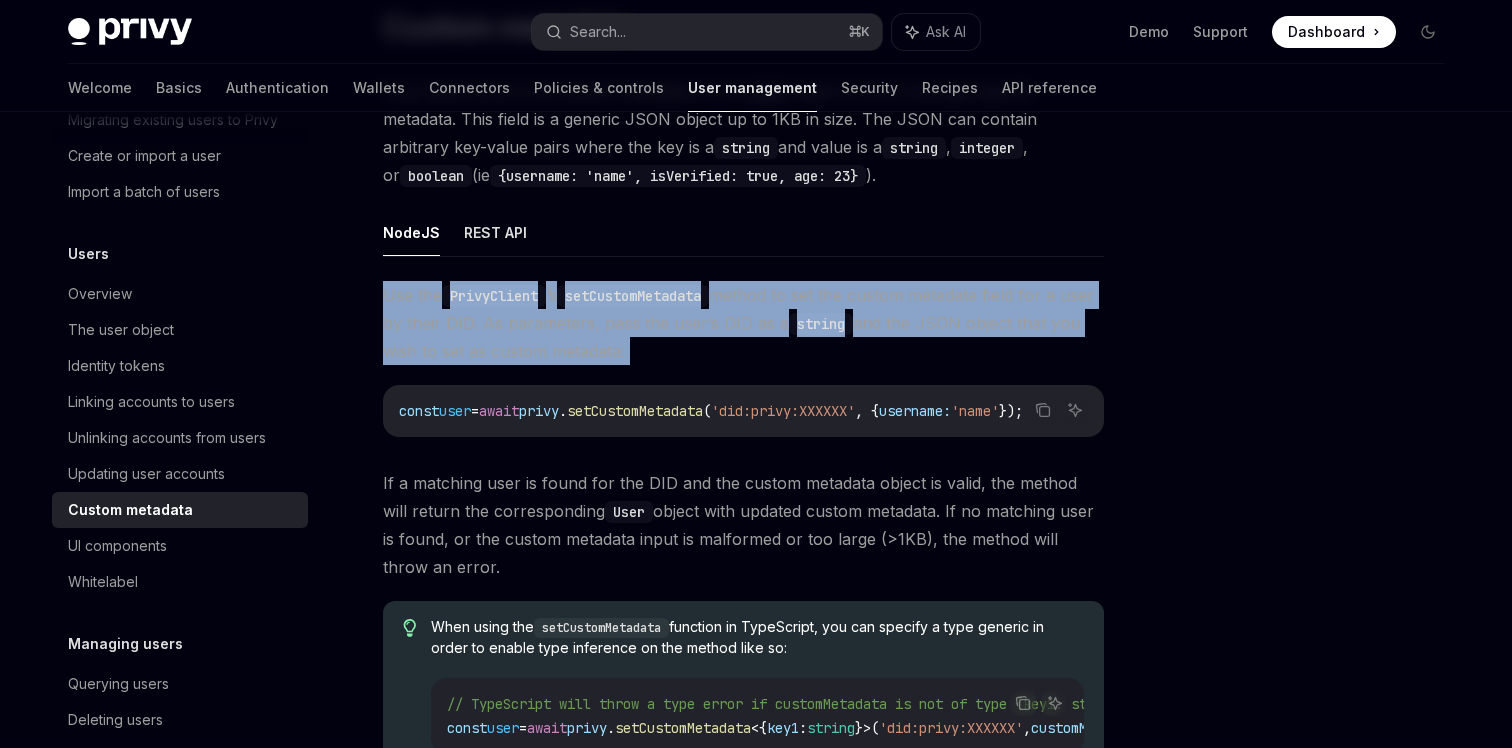 click on "Use the PrivyClient’s setCustomMetadata method to set the custom metadata field for a user by their DID. As parameters, pass the user’s DID as a string and the JSON object that you wish to set as custom metadata: Copy Ask AI const user = await privy.setCustomMetadata( 'did:privy:XXXXXX' , { username: 'name' });
If a matching user is found for the DID and the custom metadata object is valid, the method will return the corresponding User object with updated custom metadata. If no matching user is found, or the custom metadata input is malformed or too large (>1KB), the method will throw an error. When using the setCustomMetadata function in TypeScript, you can specify a type generic in order to enable type inference on the method like so: Copy Ask AI // TypeScript will throw a type error if customMetadata is not of type {key1: string}
const user = await privy.setCustomMetadata<{ key1 : string }>( 'did:privy:XXXXXX' , customMetadata );" at bounding box center (743, 549) 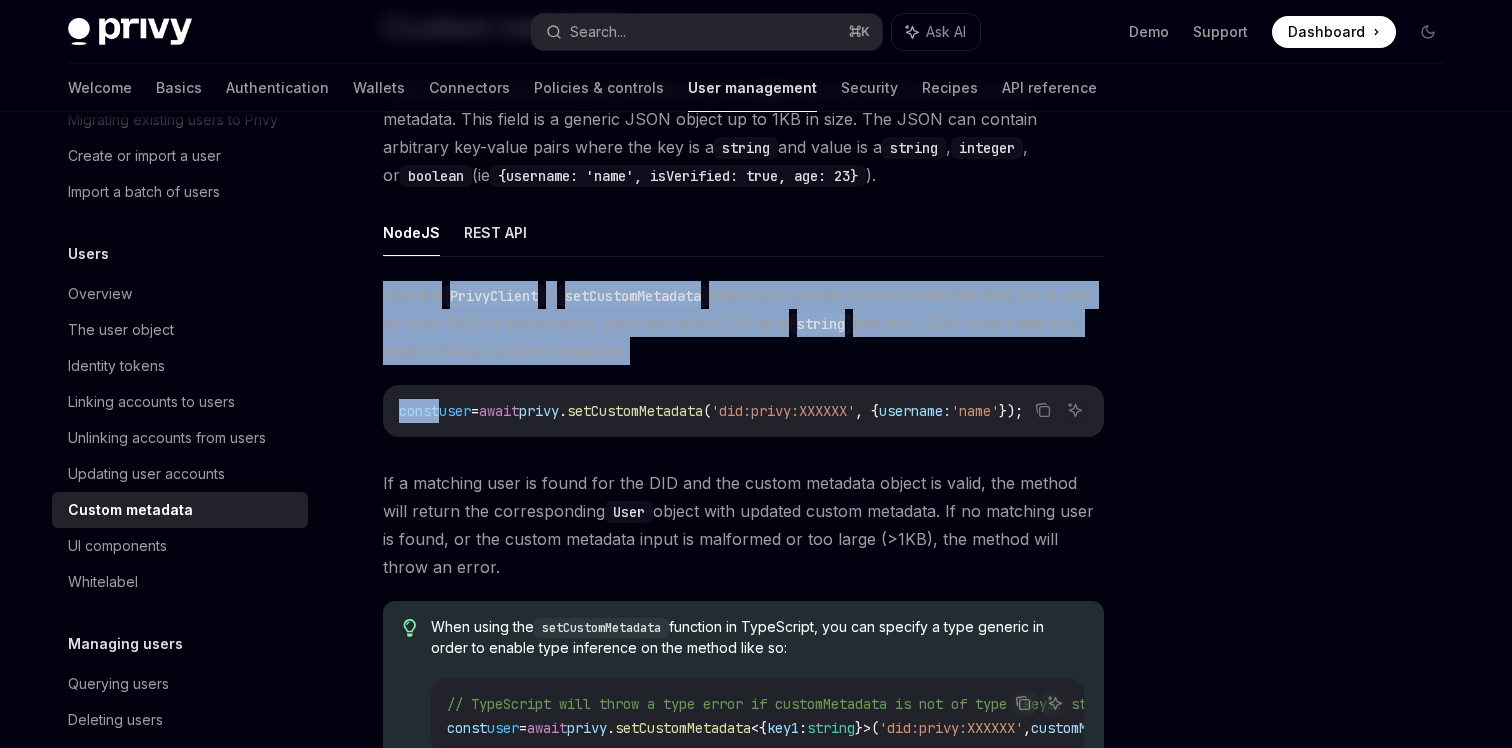 drag, startPoint x: 372, startPoint y: 306, endPoint x: 641, endPoint y: 375, distance: 277.70847 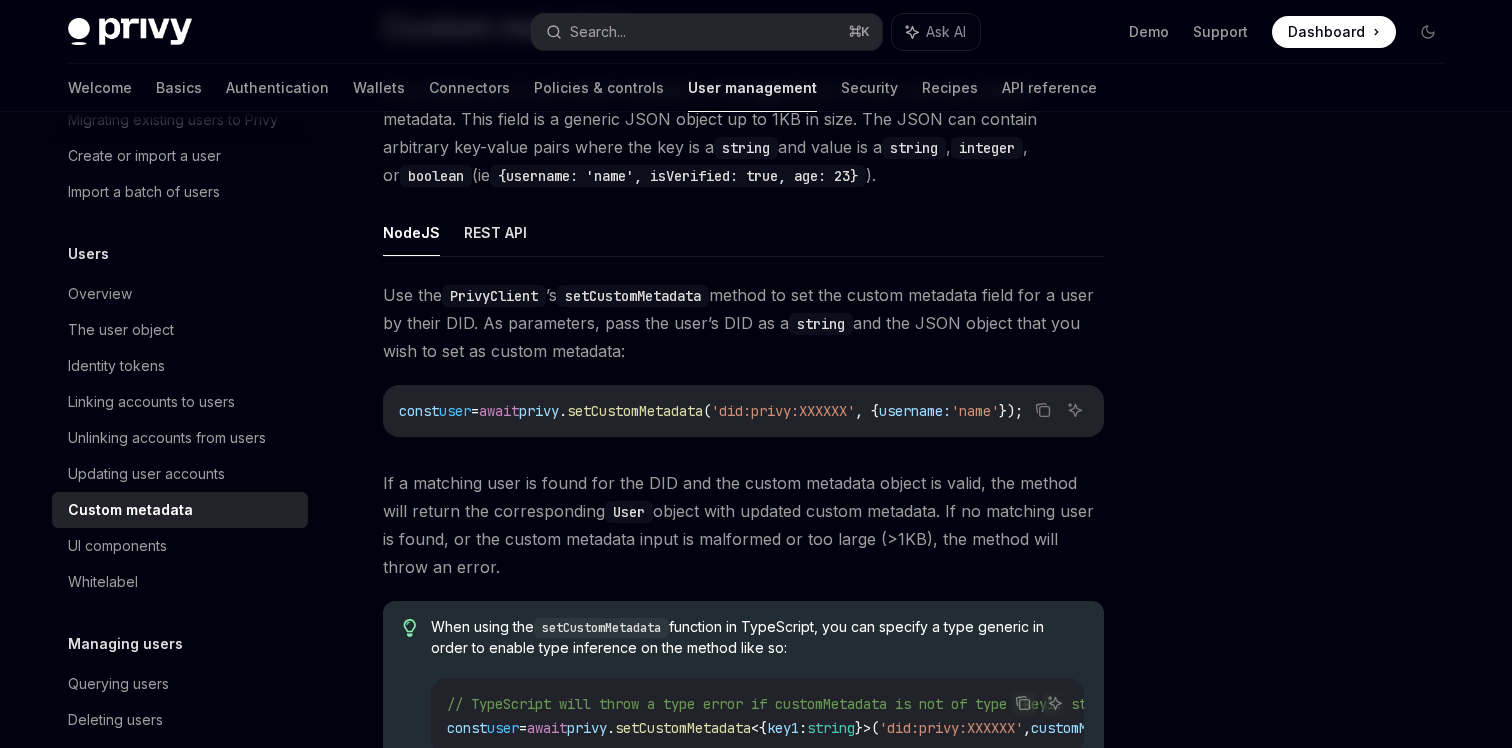 scroll, scrollTop: 0, scrollLeft: 40, axis: horizontal 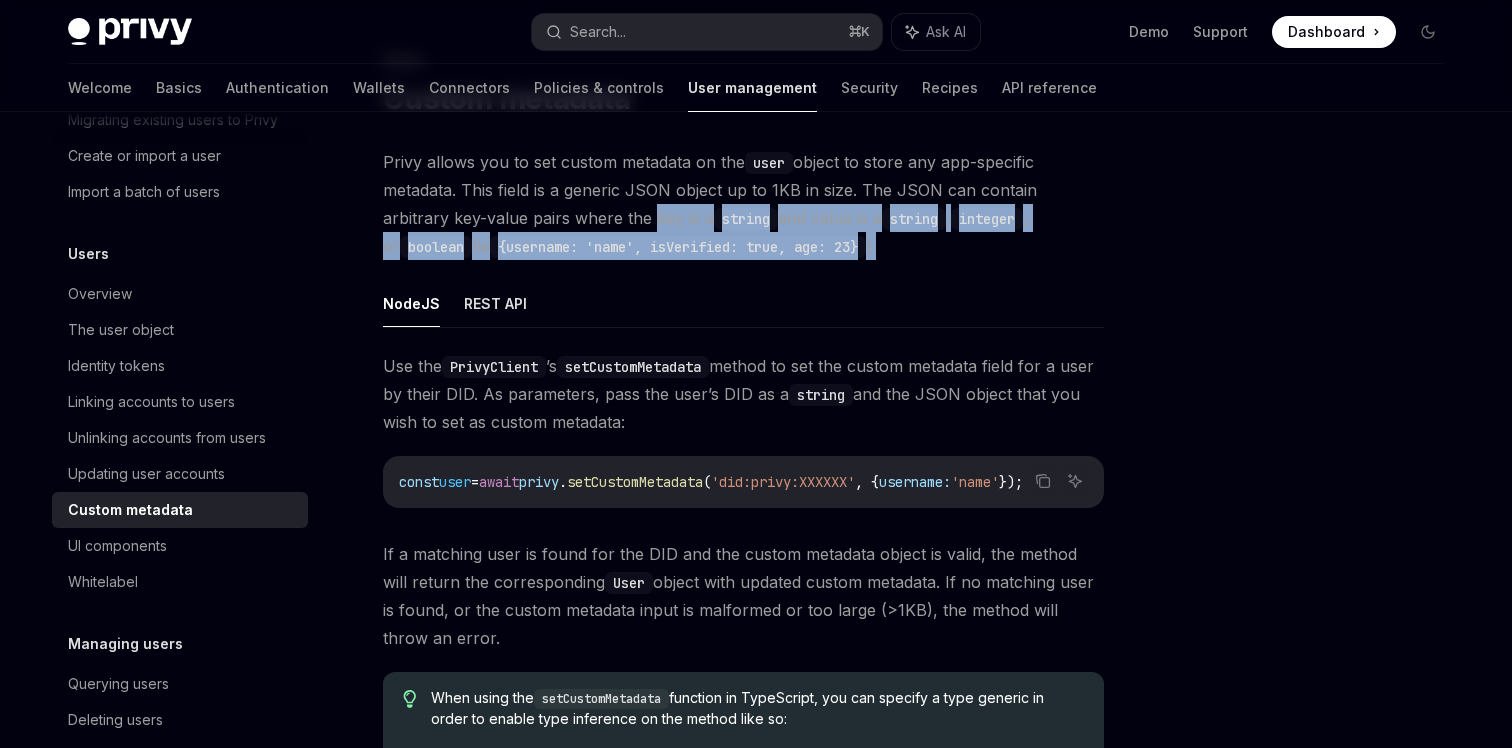 drag, startPoint x: 763, startPoint y: 246, endPoint x: 569, endPoint y: 208, distance: 197.68661 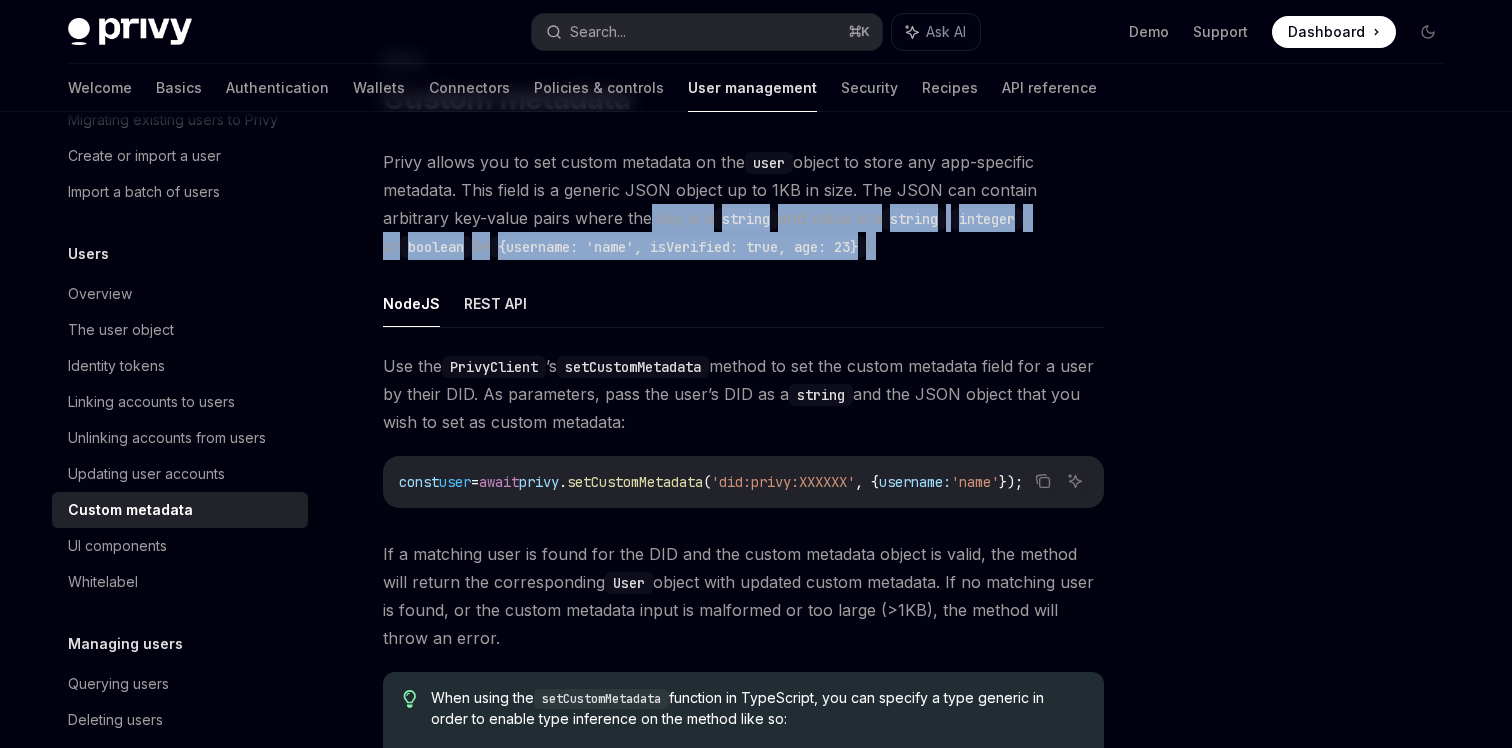 click on "Privy allows you to set custom metadata on the user object to store any app-specific metadata. This field is a generic JSON object up to 1KB in size. The JSON can contain arbitrary key-value pairs where the key is a string and value is a string, integer, or boolean (ie {username: 'name', isVerified: true, age: 23} )." at bounding box center (743, 204) 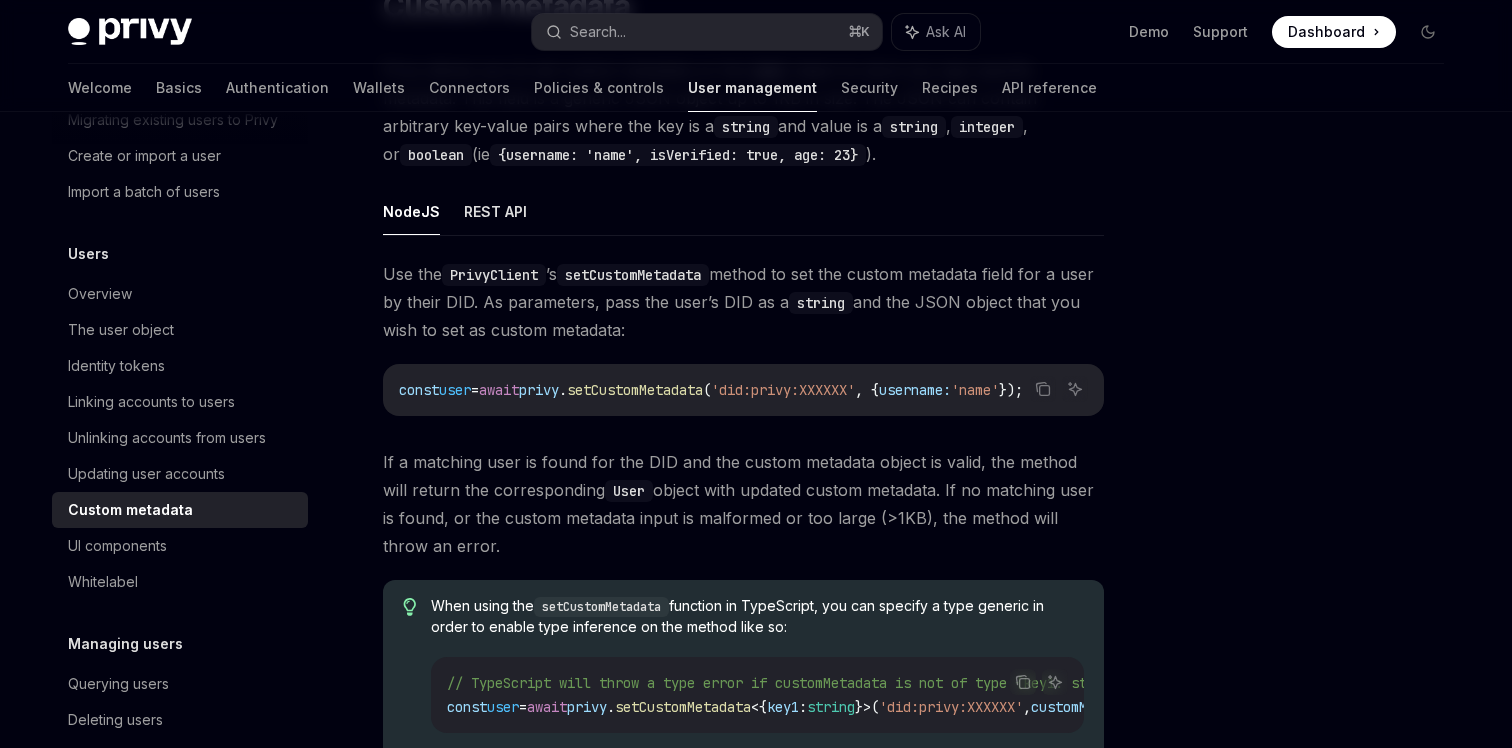 scroll, scrollTop: 208, scrollLeft: 0, axis: vertical 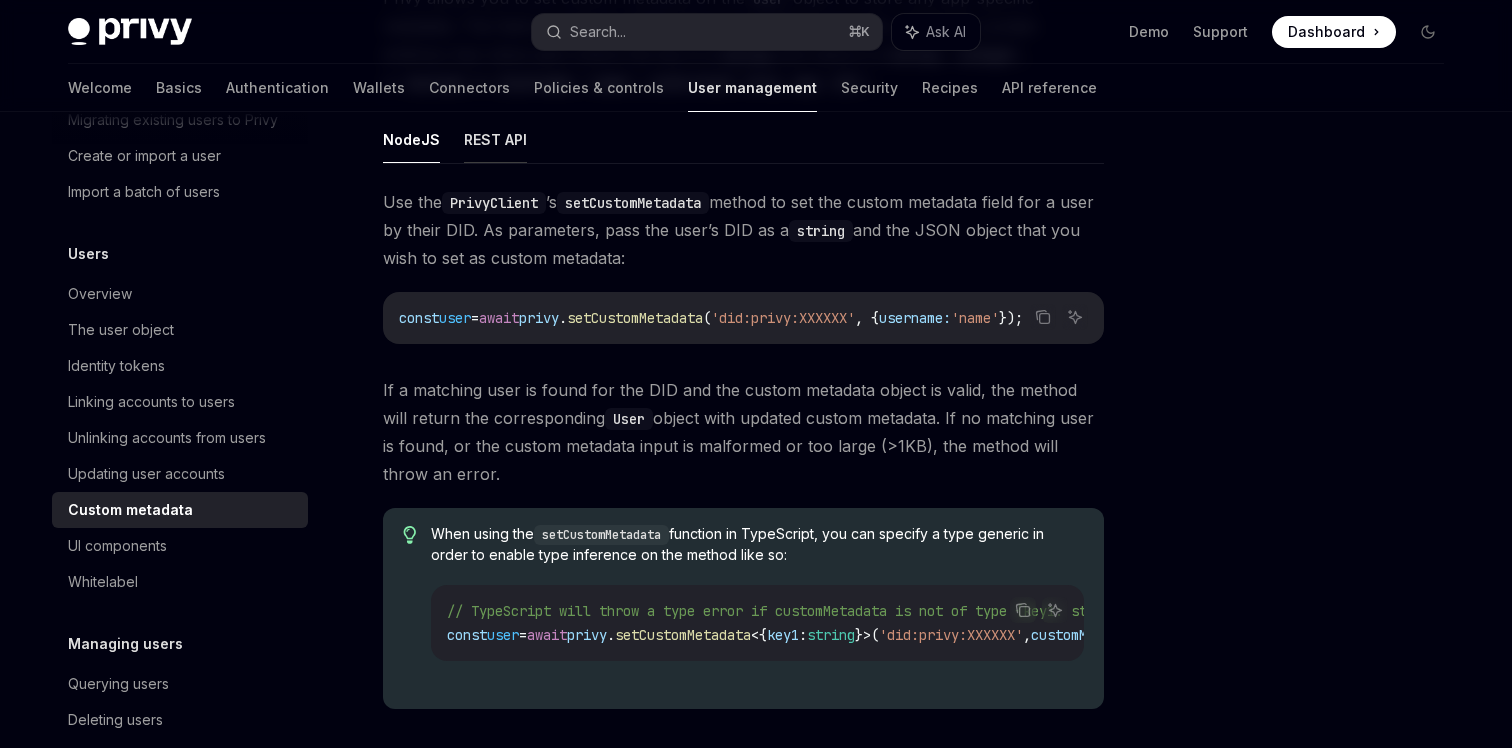 click on "REST API" at bounding box center [495, 139] 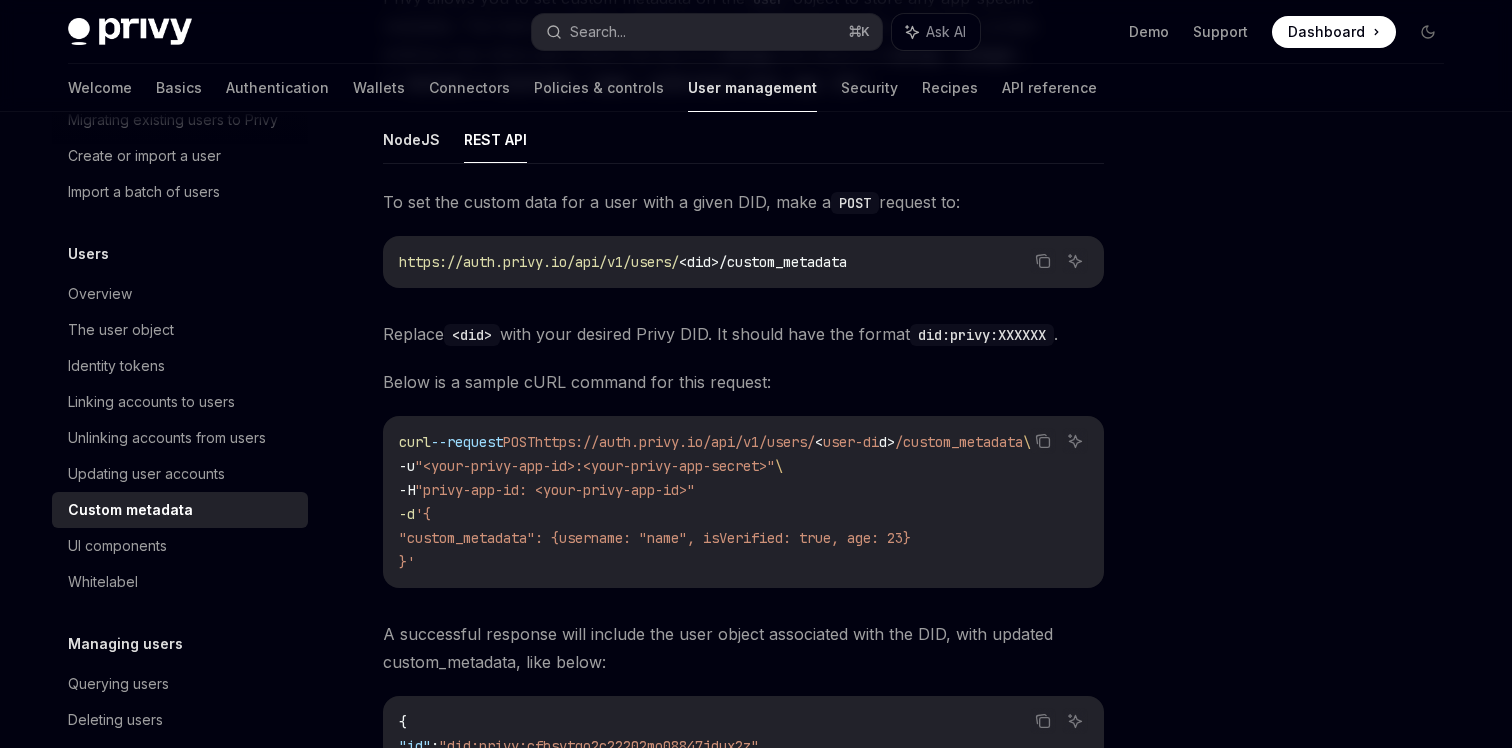 scroll, scrollTop: 0, scrollLeft: 0, axis: both 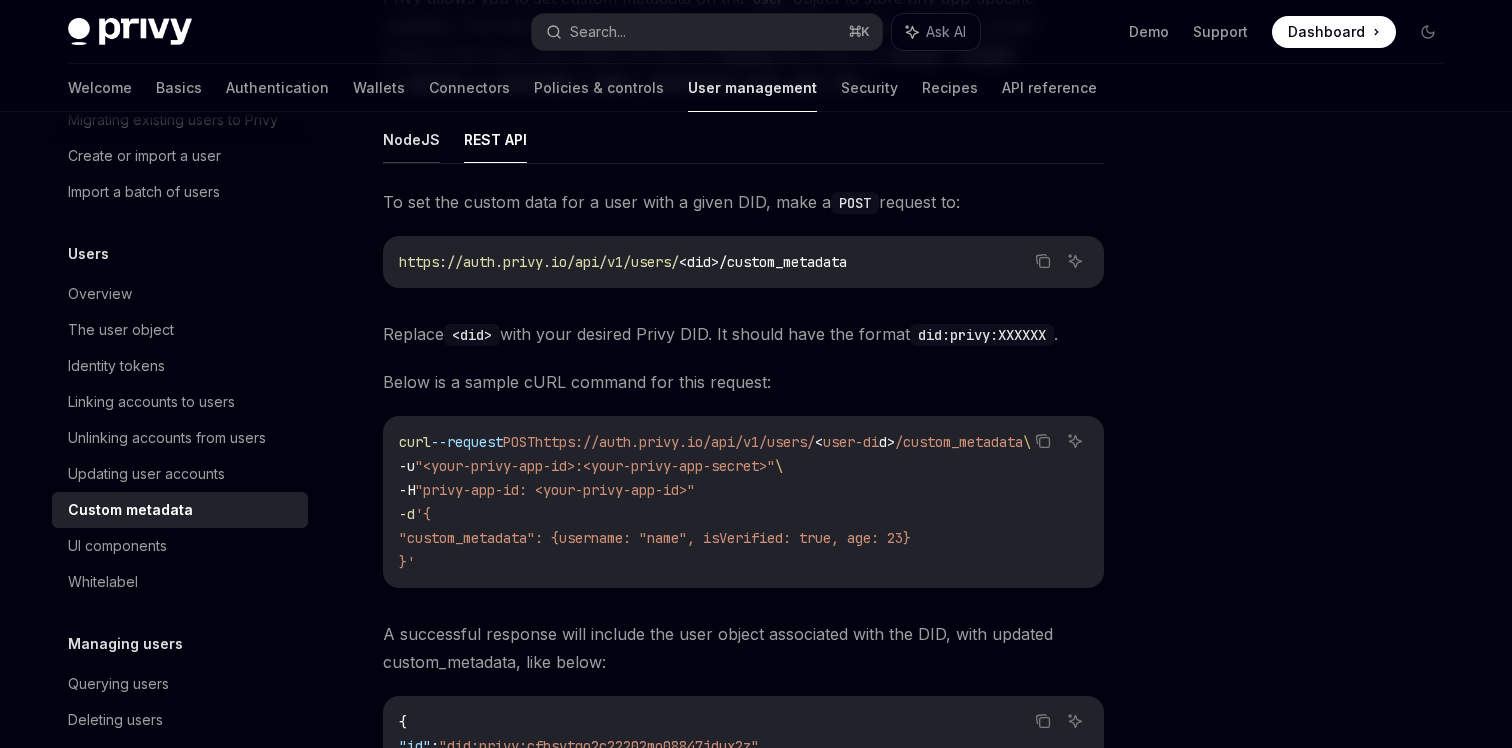 click on "NodeJS" at bounding box center [411, 139] 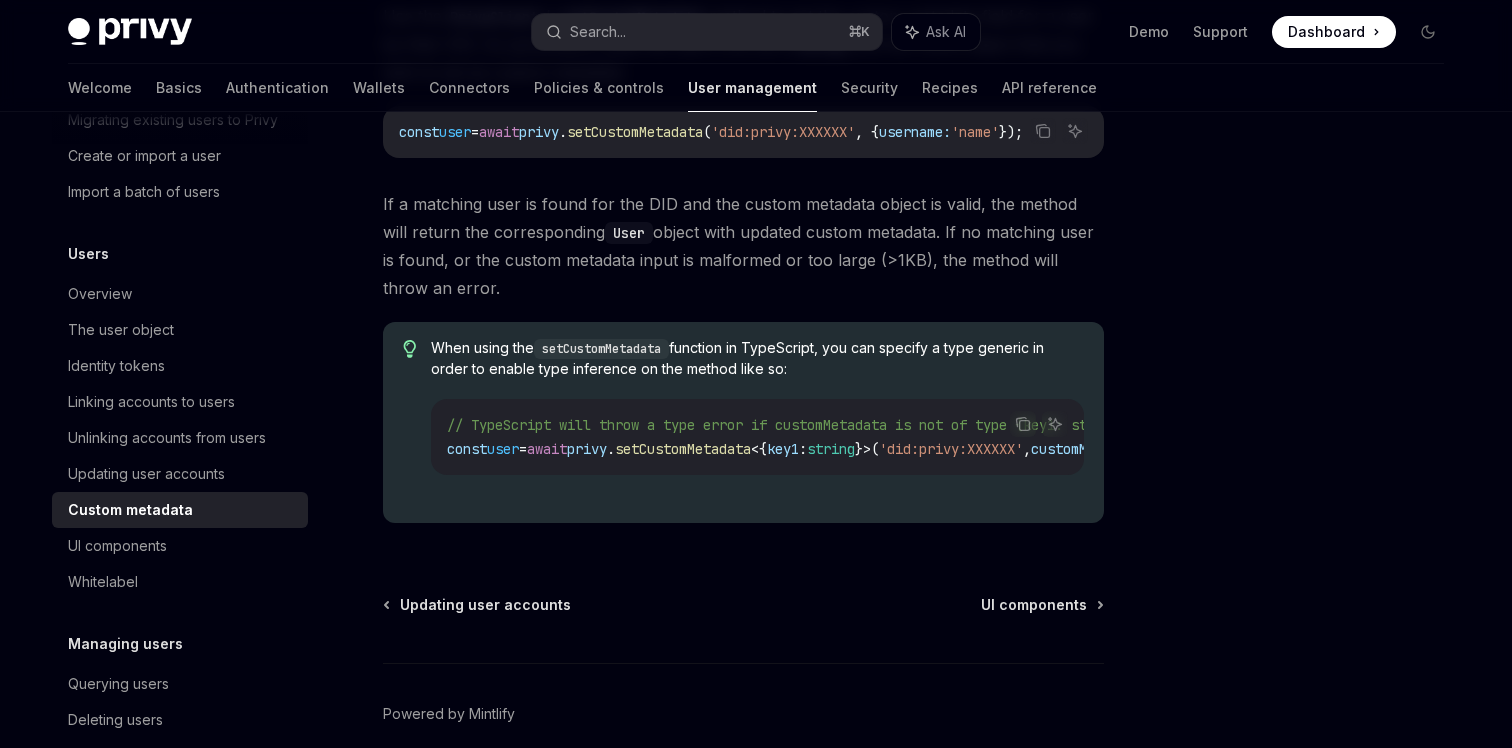 scroll, scrollTop: 475, scrollLeft: 0, axis: vertical 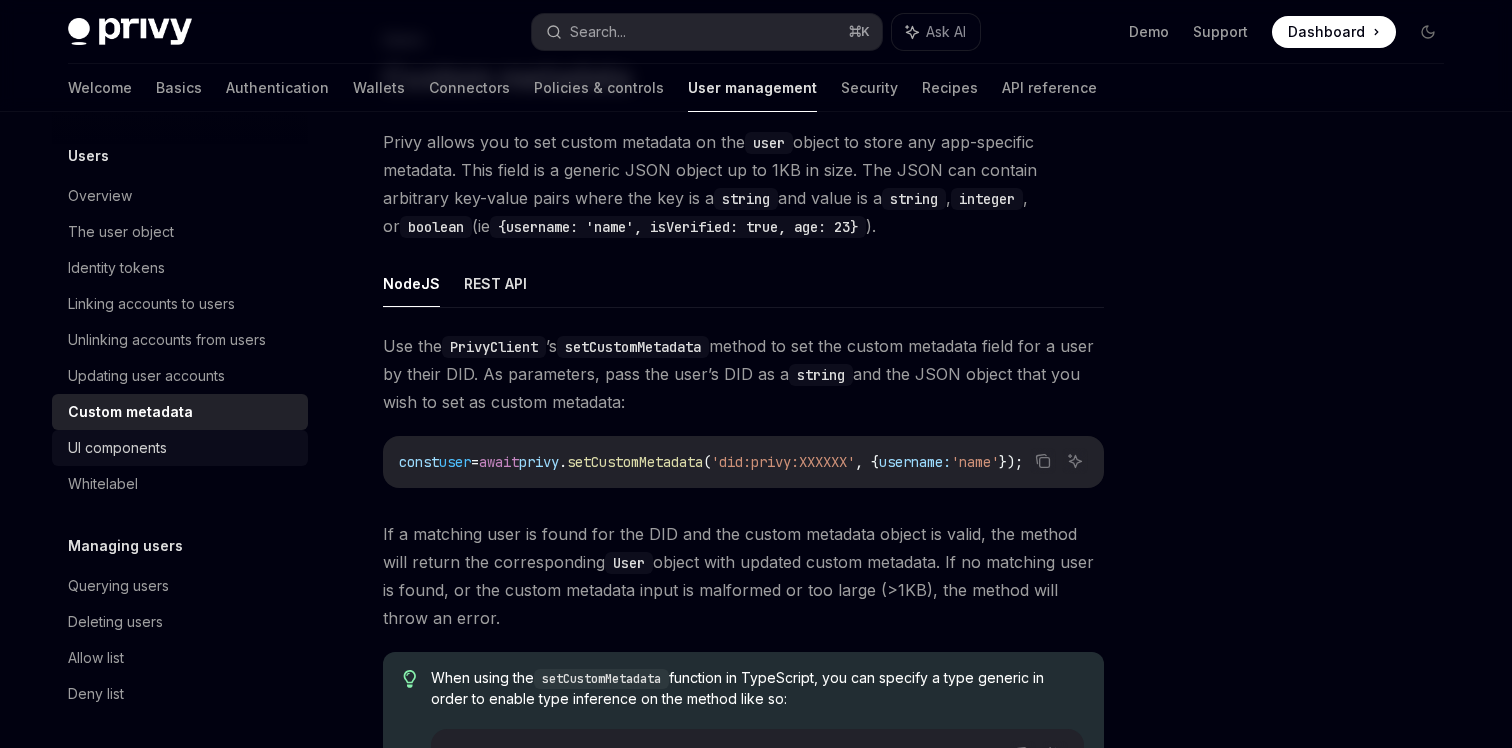 click on "UI components" at bounding box center [117, 448] 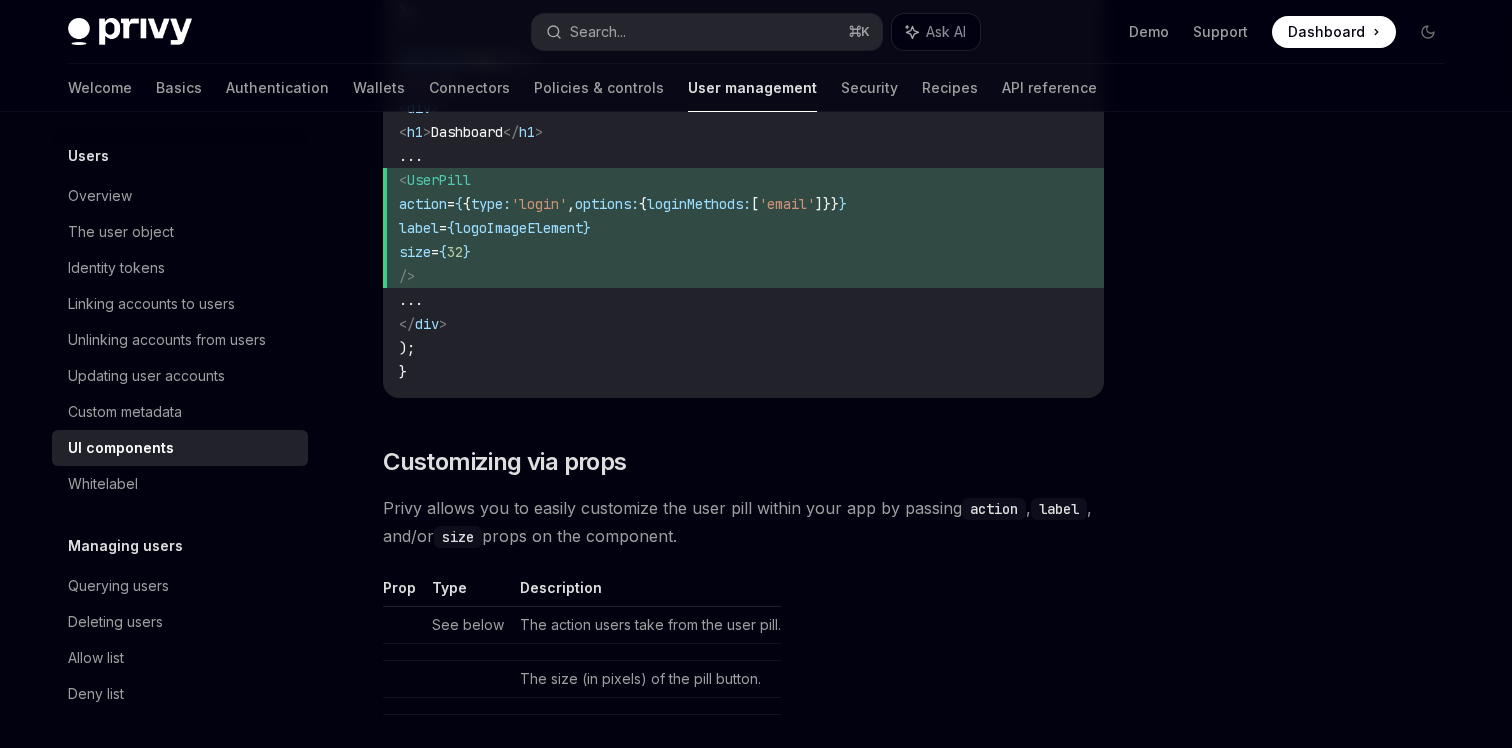 scroll, scrollTop: 1914, scrollLeft: 0, axis: vertical 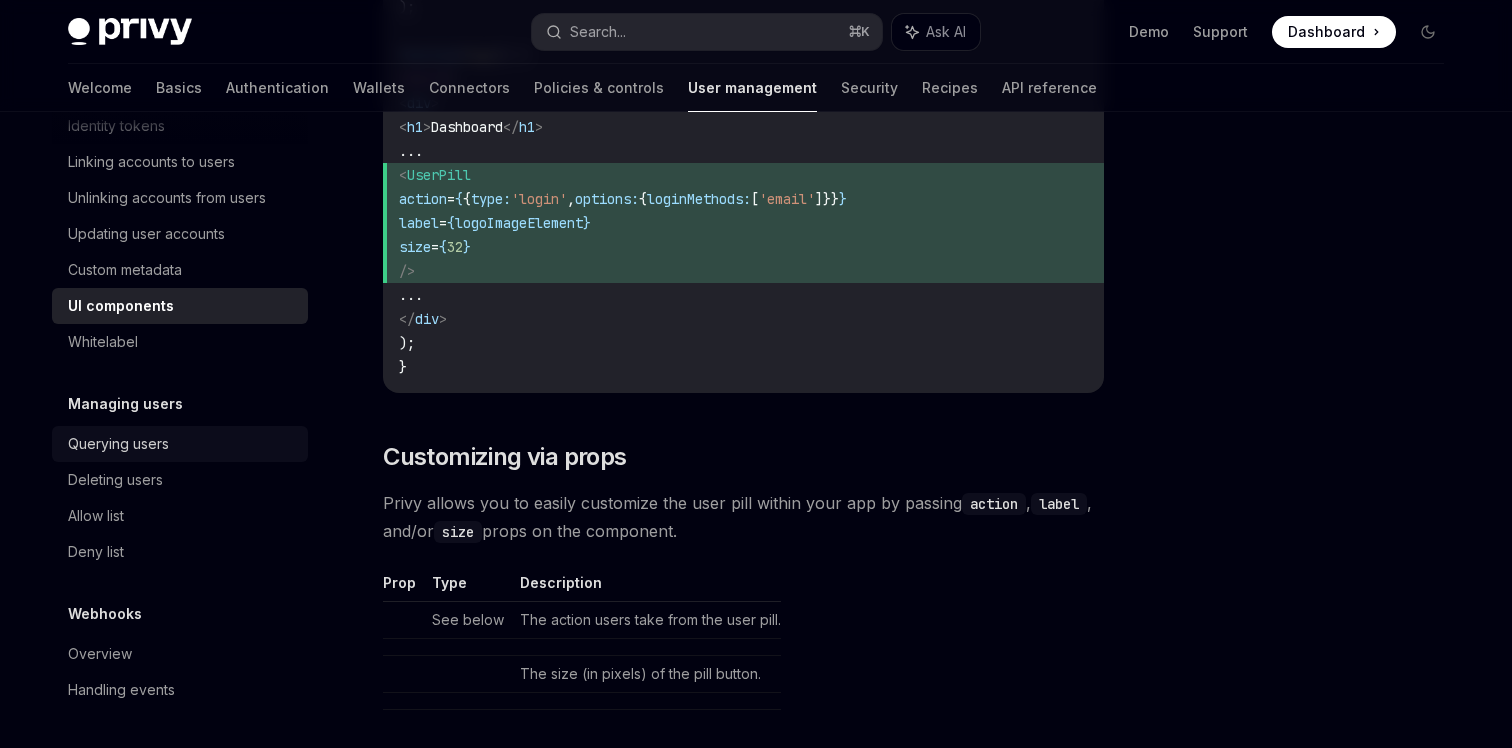 click on "Querying users" at bounding box center [118, 444] 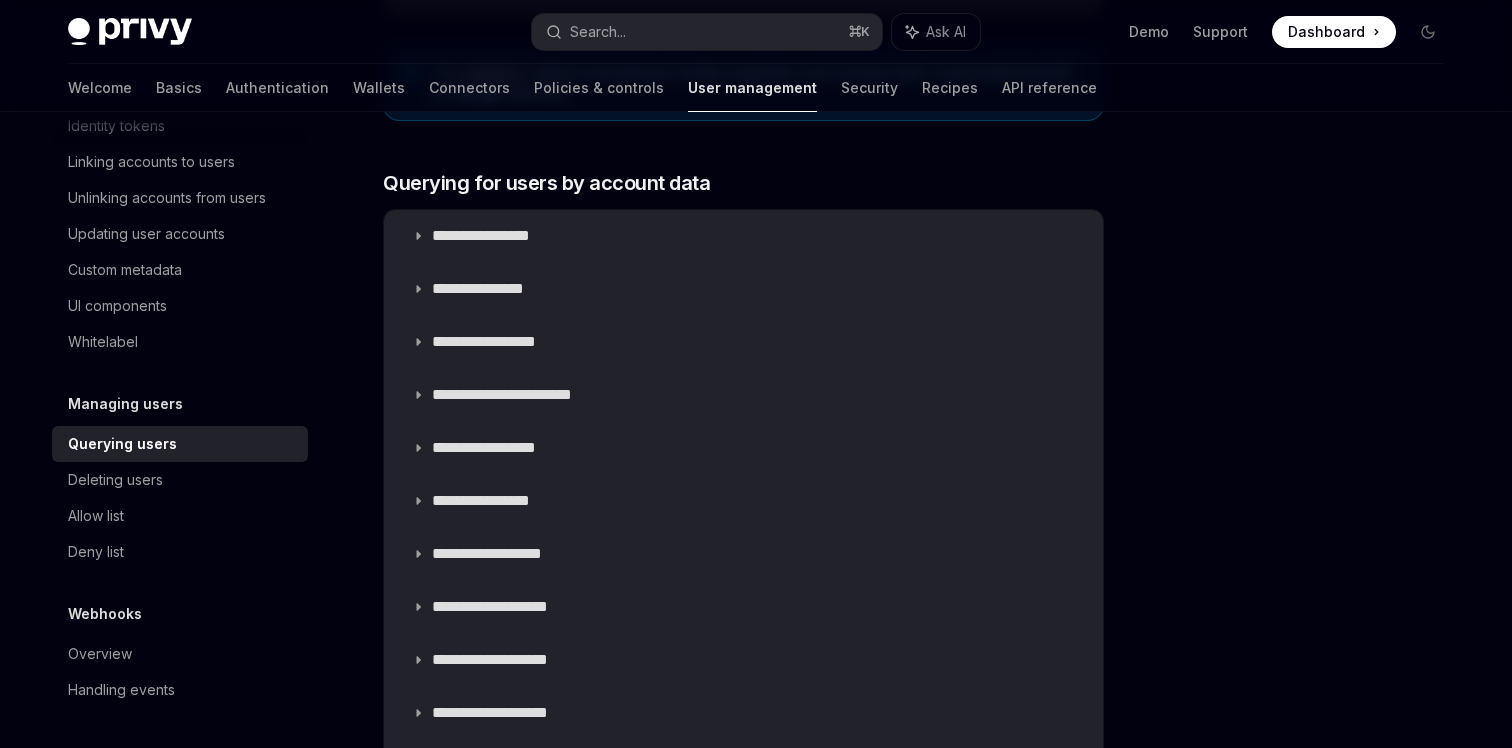 scroll, scrollTop: 1219, scrollLeft: 0, axis: vertical 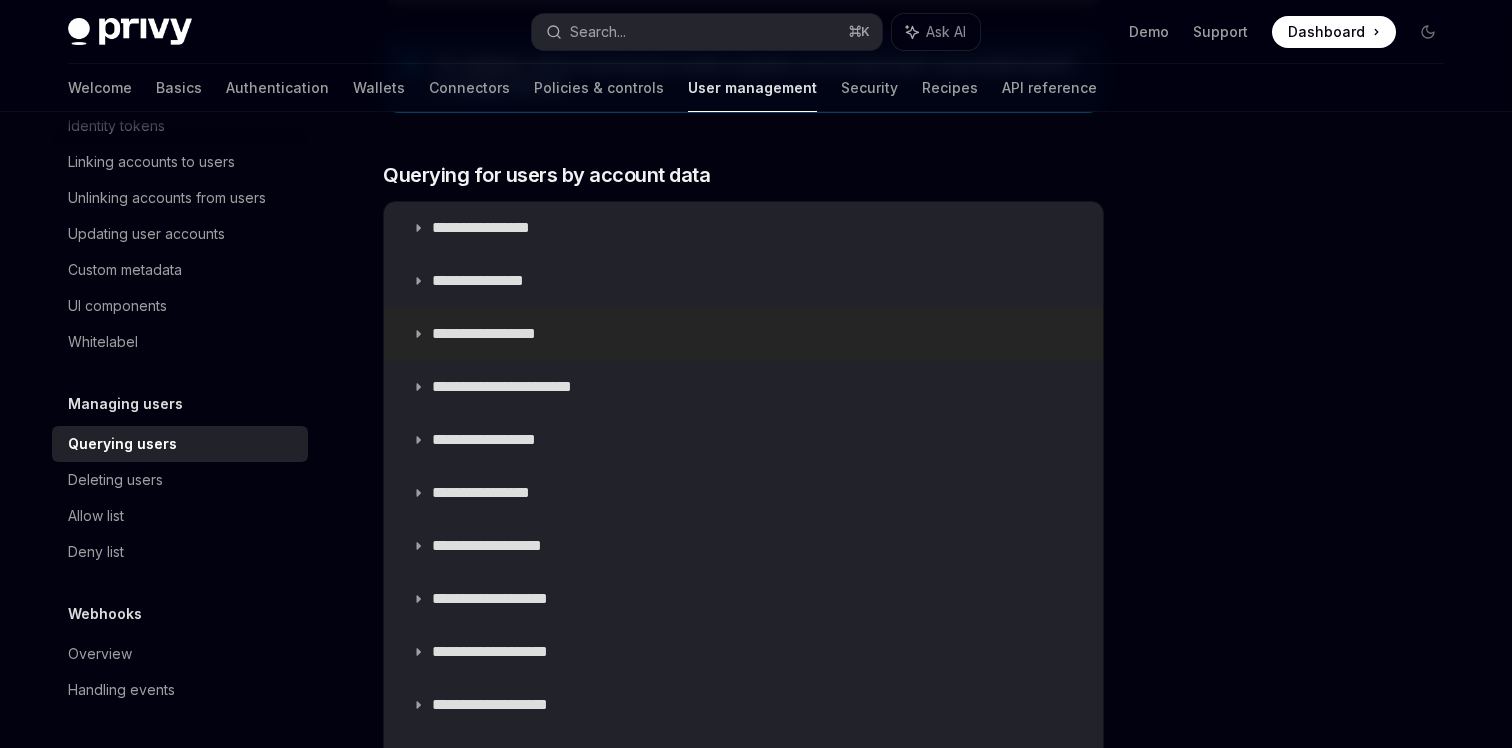 click on "**********" at bounding box center [743, 334] 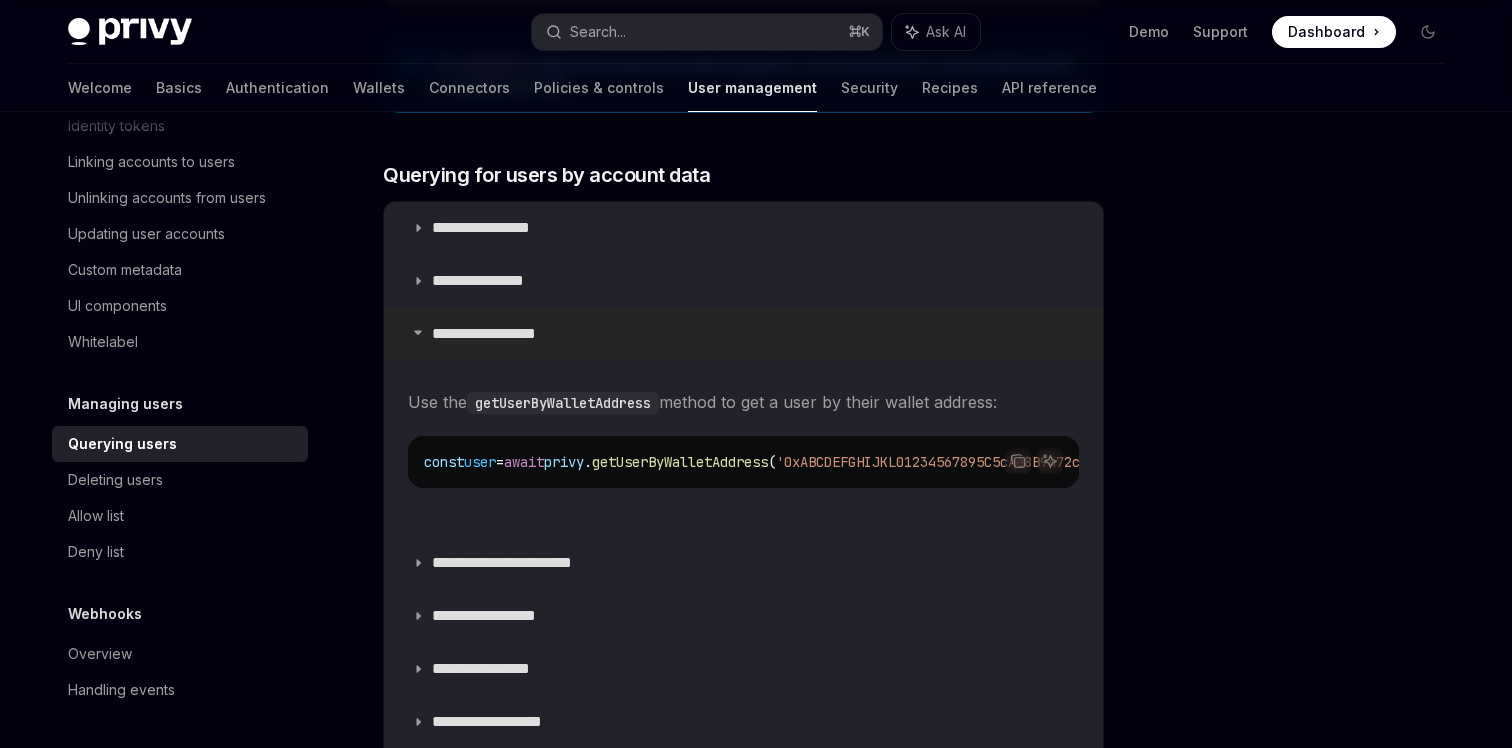 click on "**********" at bounding box center [743, 334] 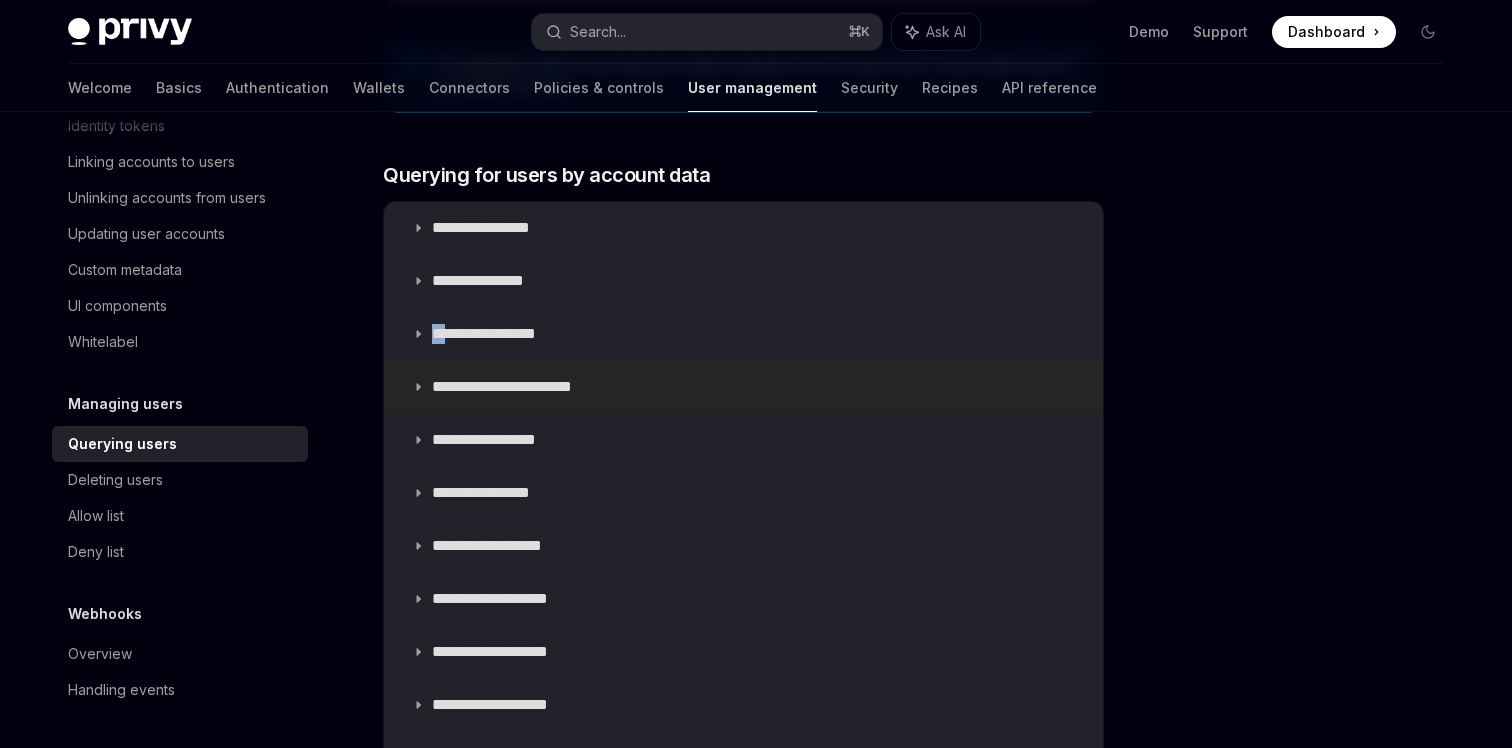 click on "**********" at bounding box center (523, 387) 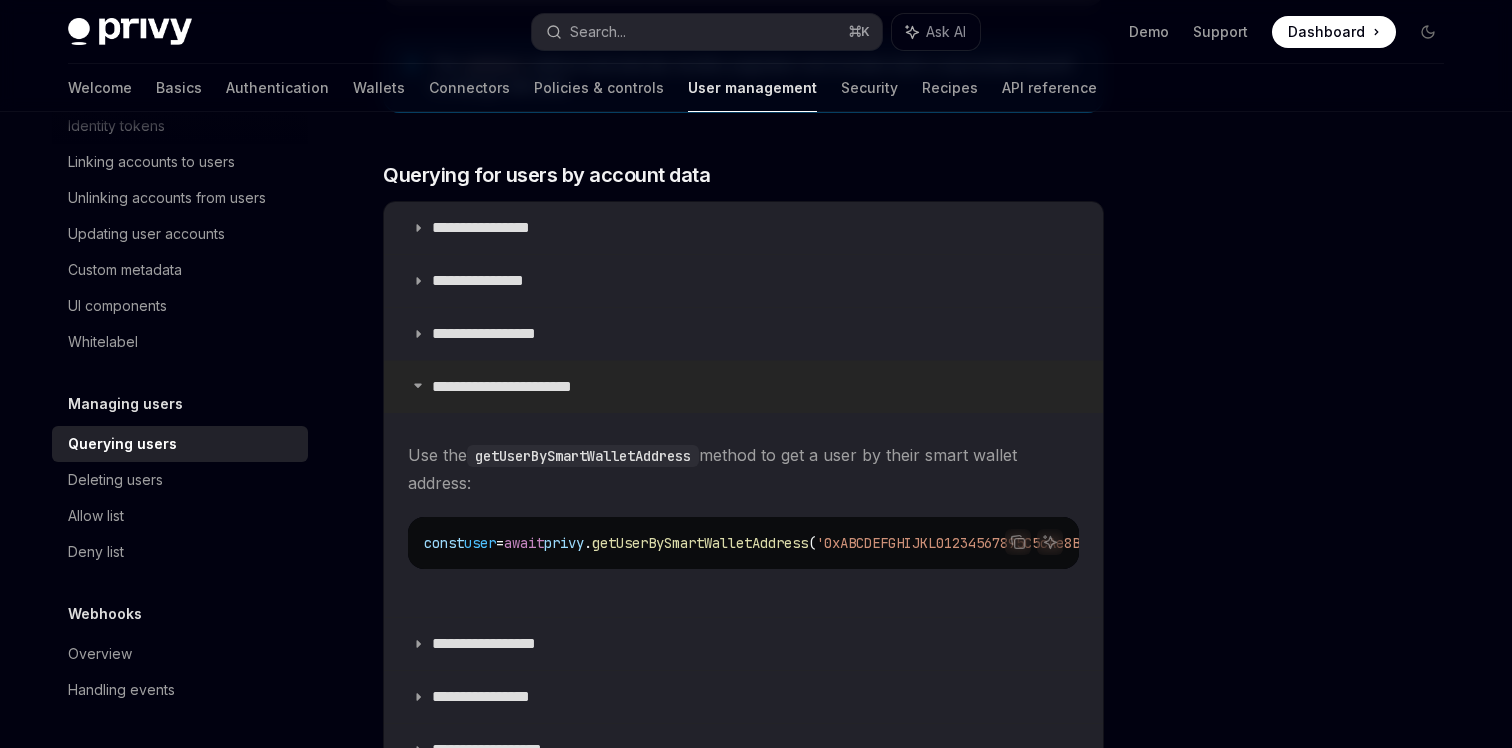 click on "**********" at bounding box center [523, 387] 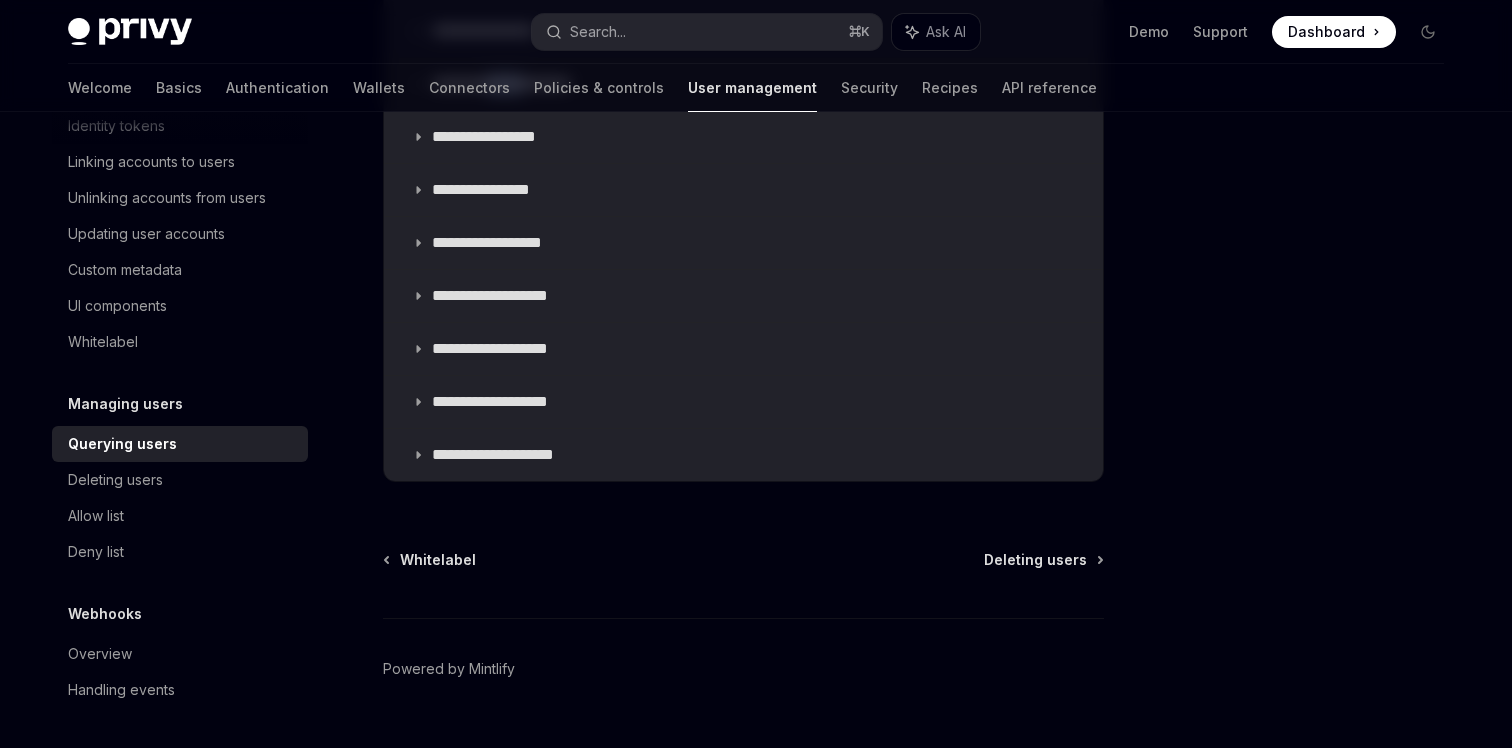 scroll, scrollTop: 1564, scrollLeft: 0, axis: vertical 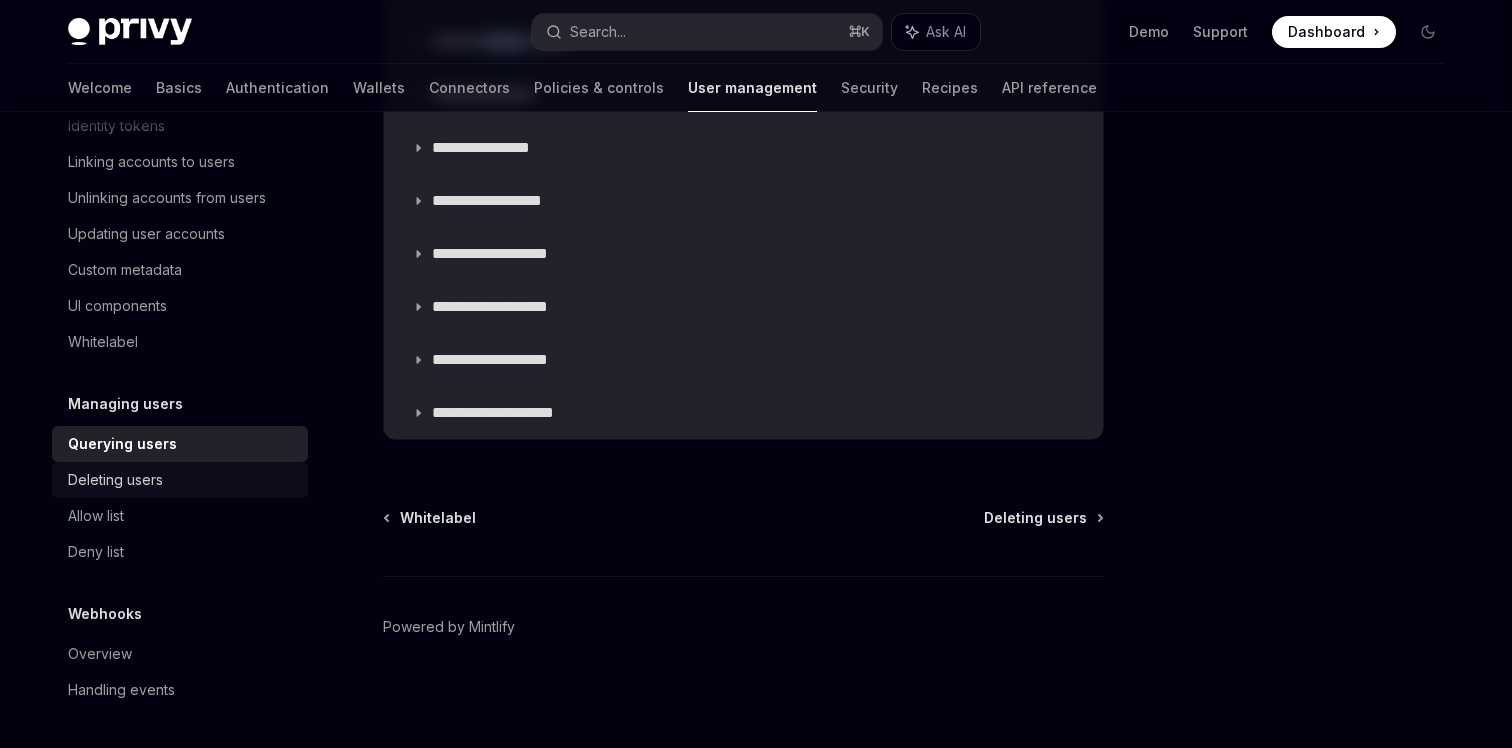 click on "Deleting users" at bounding box center [180, 480] 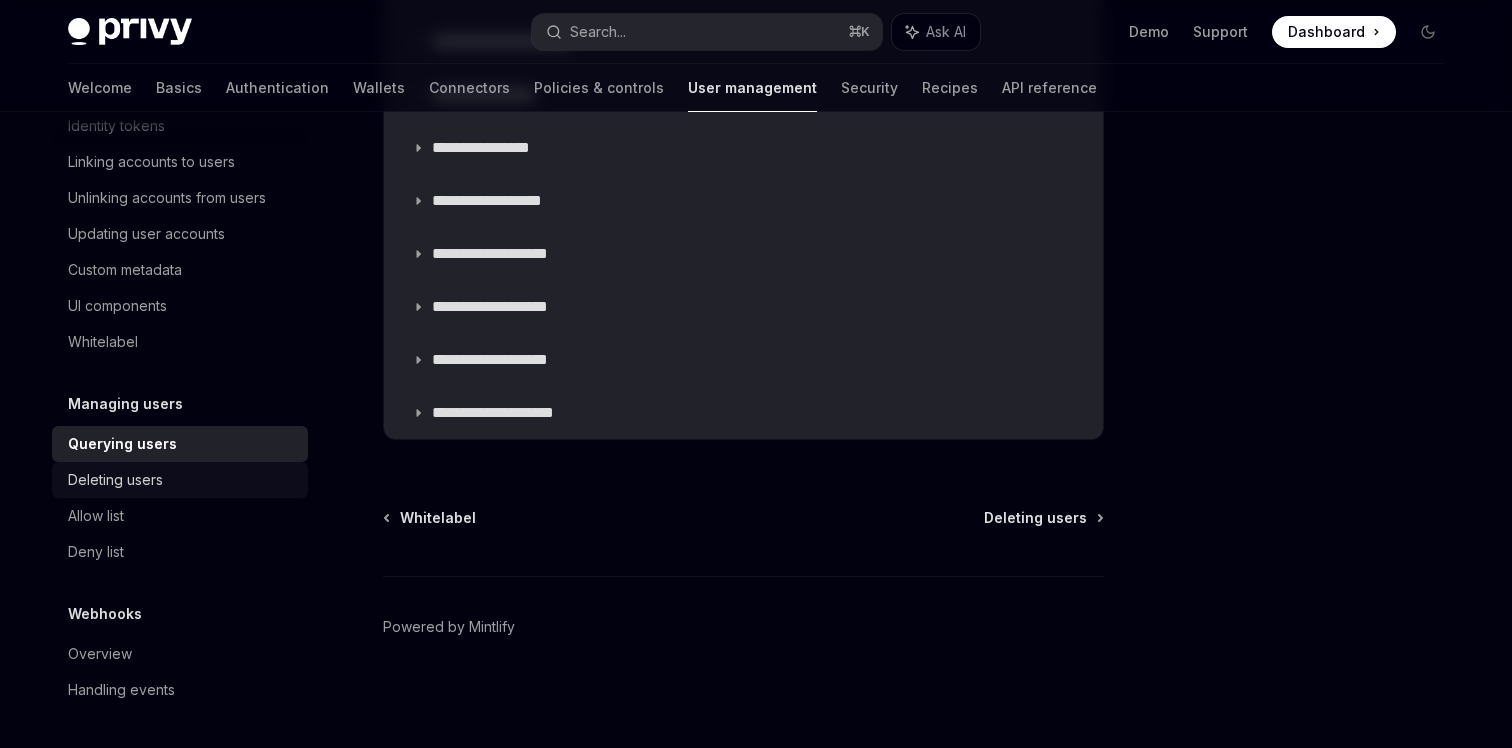 scroll, scrollTop: 0, scrollLeft: 0, axis: both 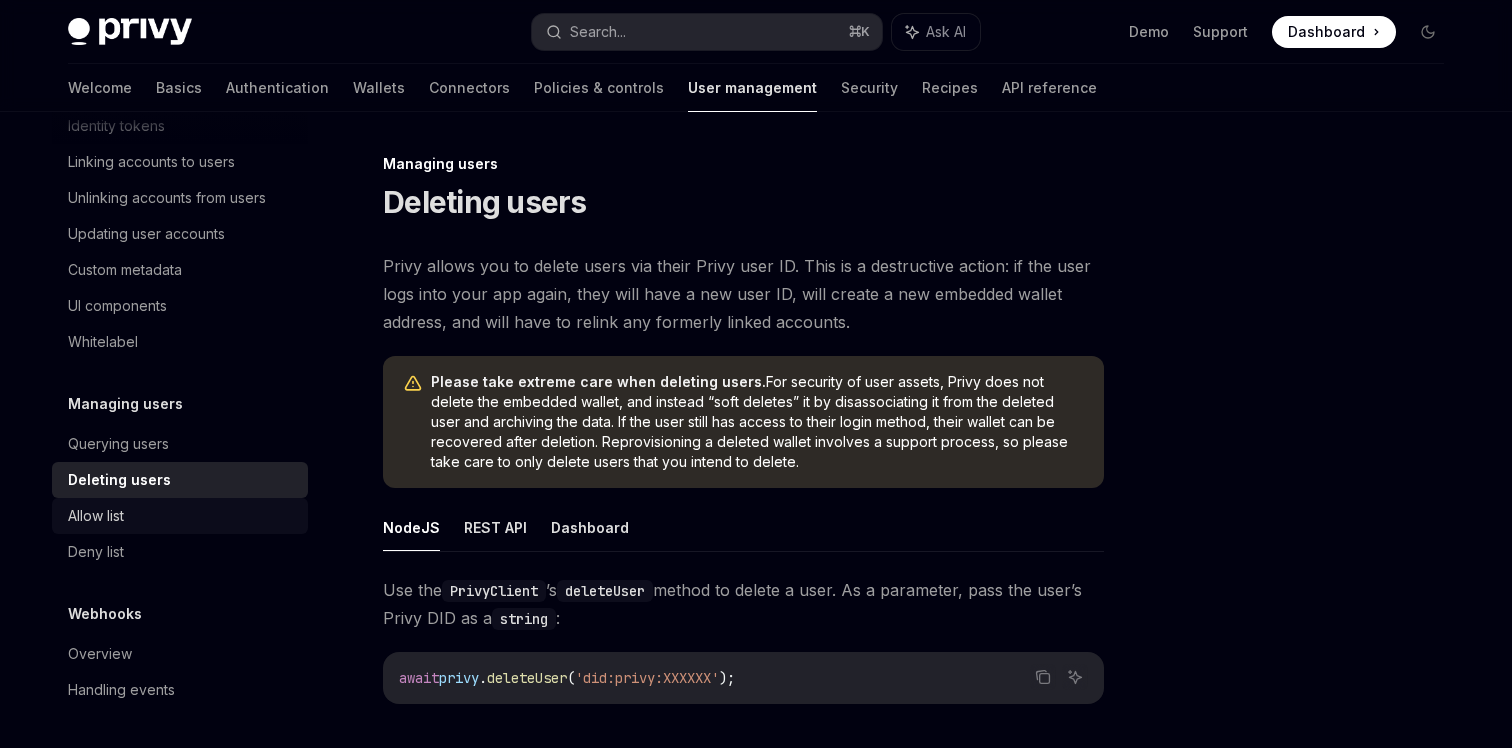 click on "Allow list" at bounding box center [182, 516] 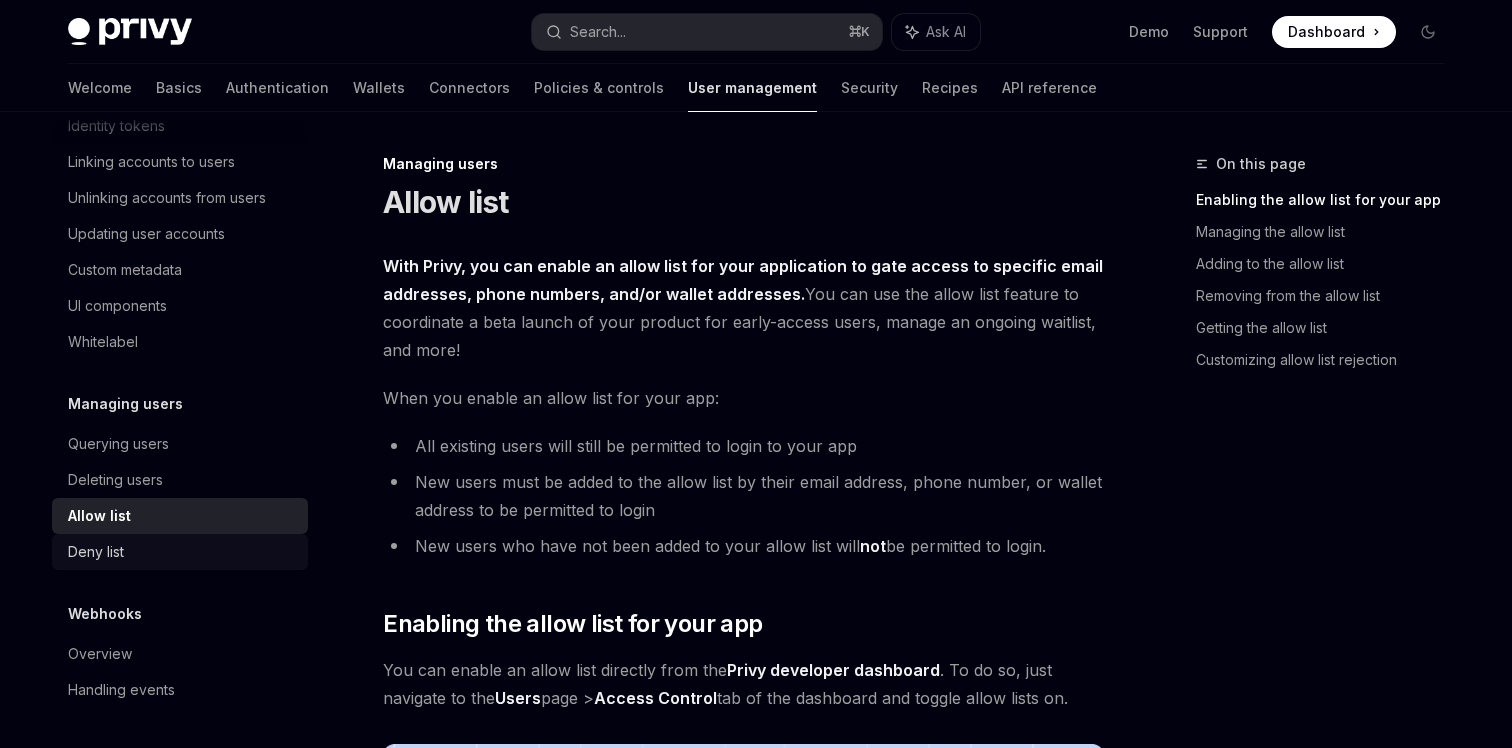 click on "Deny list" at bounding box center (182, 552) 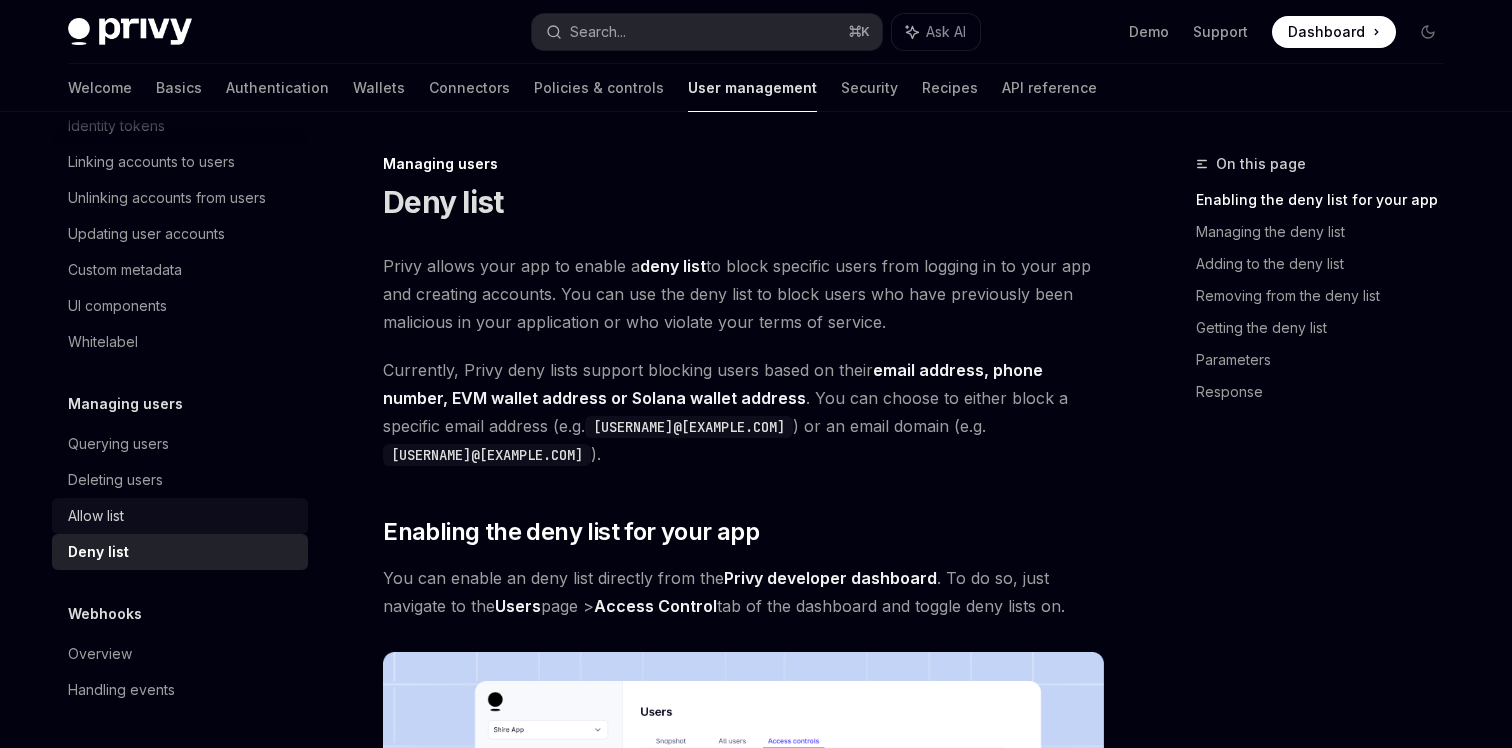 click on "Allow list" at bounding box center (182, 516) 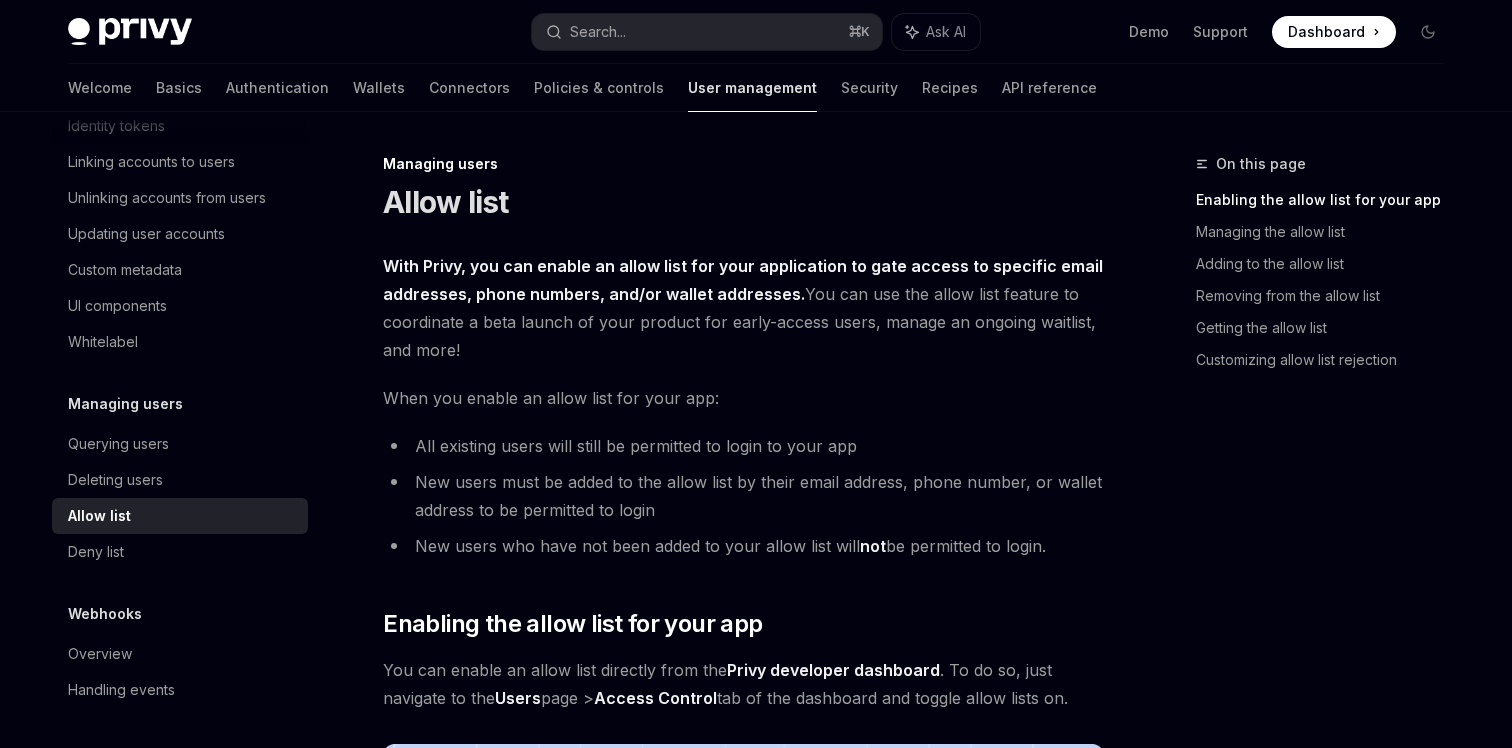 drag, startPoint x: 388, startPoint y: 251, endPoint x: 593, endPoint y: 361, distance: 232.6478 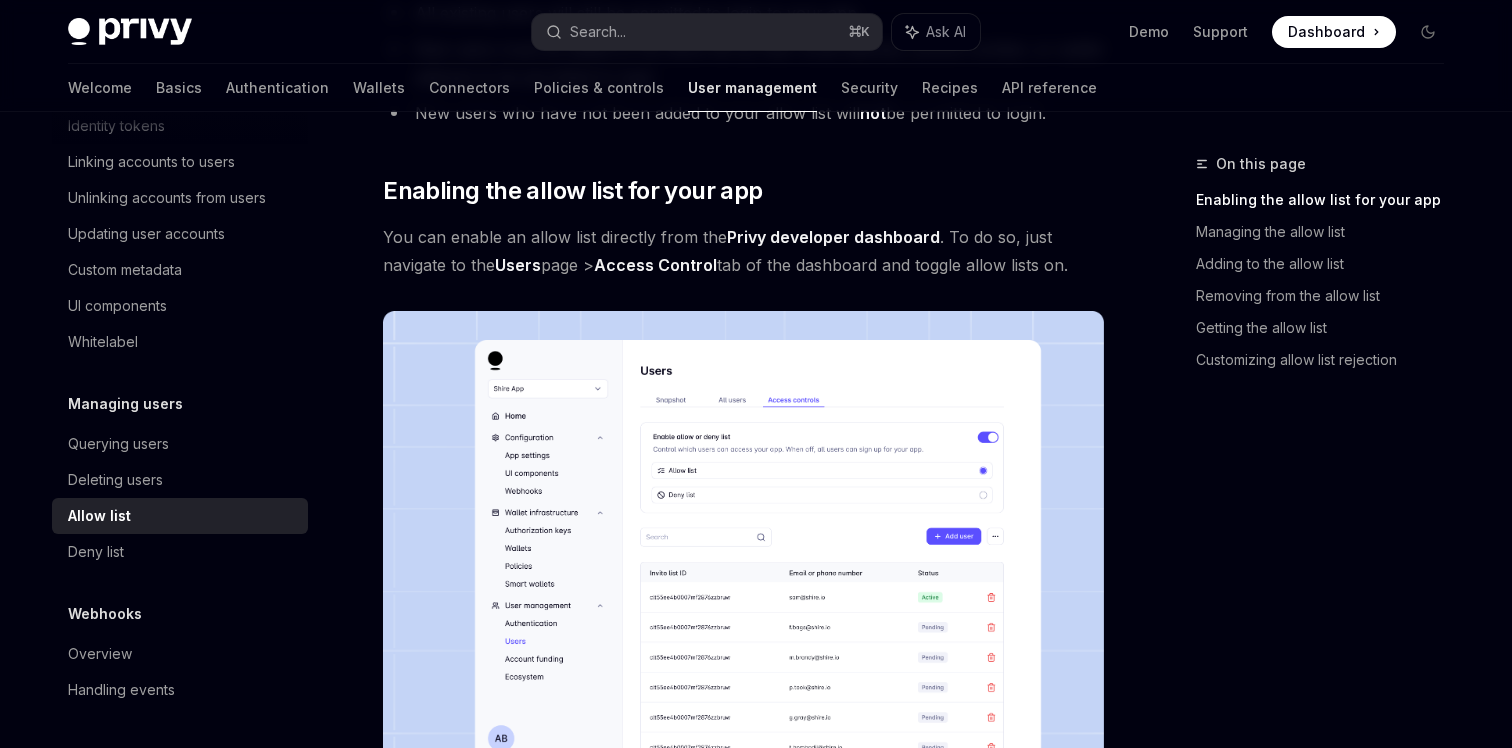 scroll, scrollTop: 507, scrollLeft: 0, axis: vertical 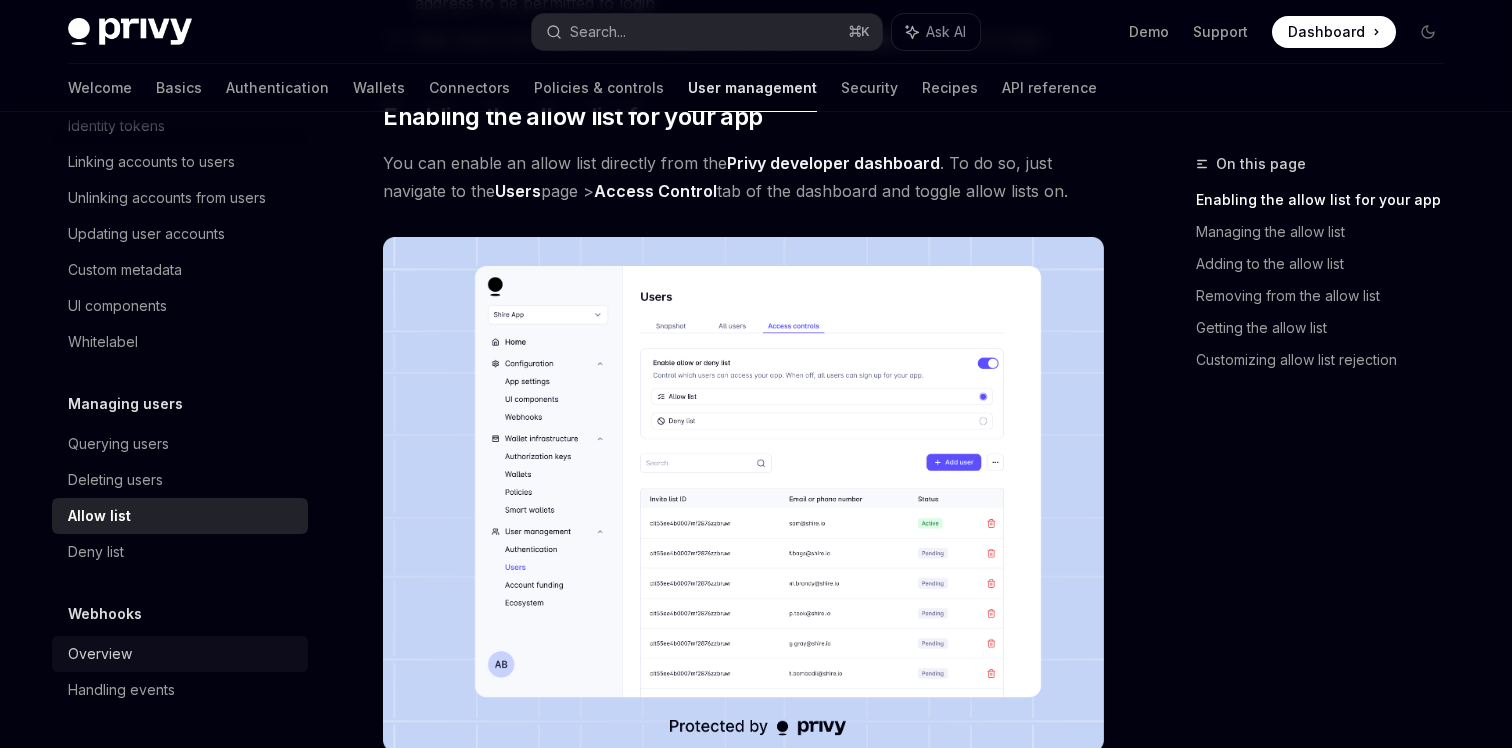 click on "Overview" at bounding box center (100, 654) 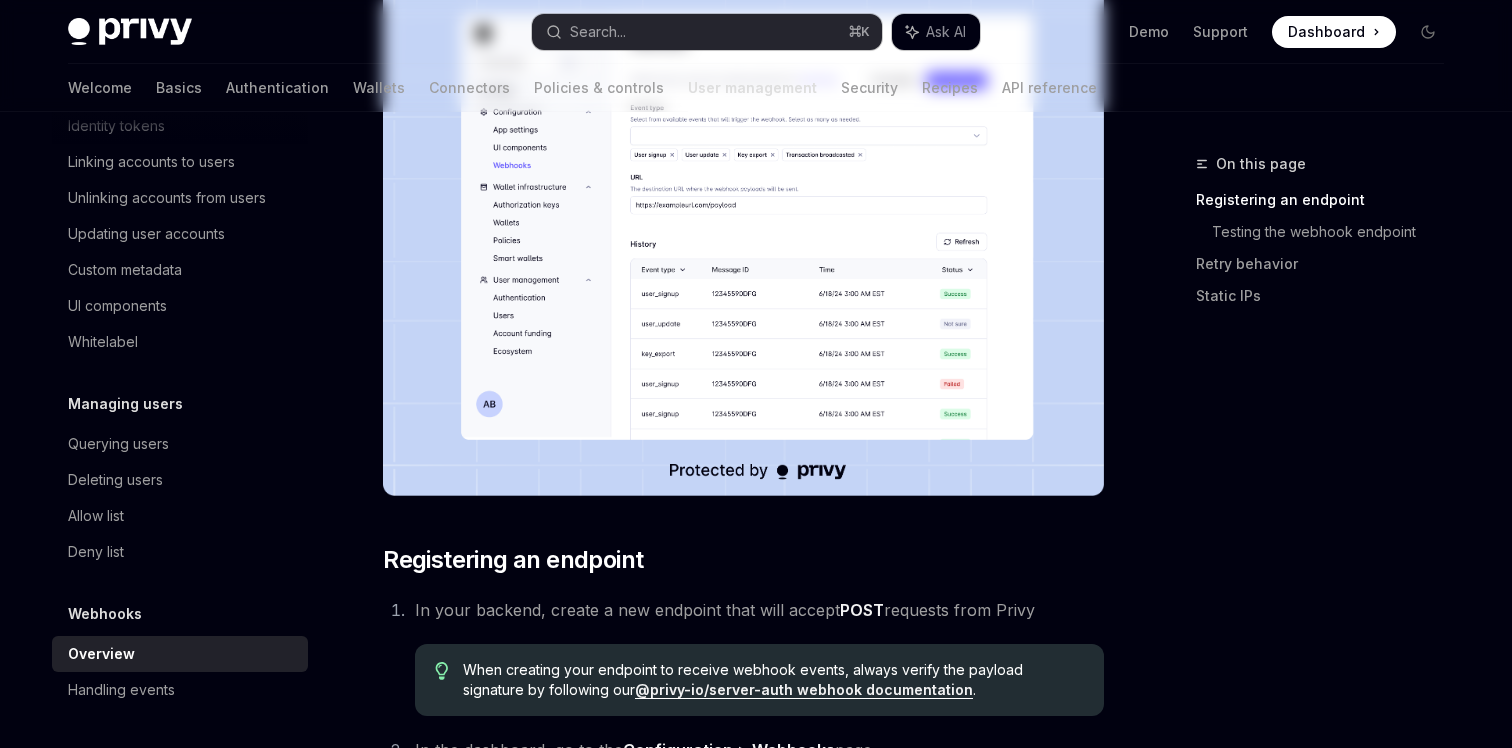 scroll, scrollTop: 0, scrollLeft: 0, axis: both 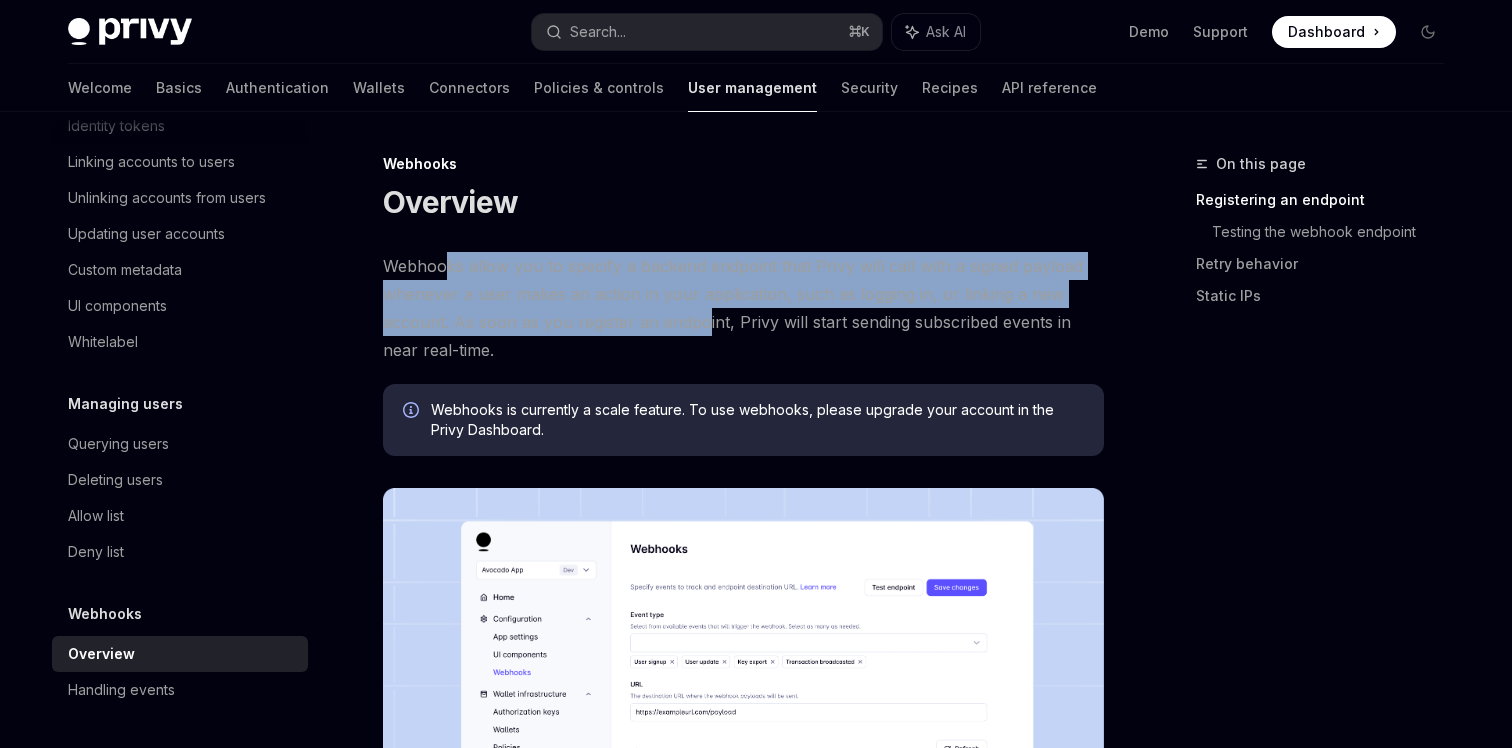 drag, startPoint x: 447, startPoint y: 258, endPoint x: 703, endPoint y: 332, distance: 266.48077 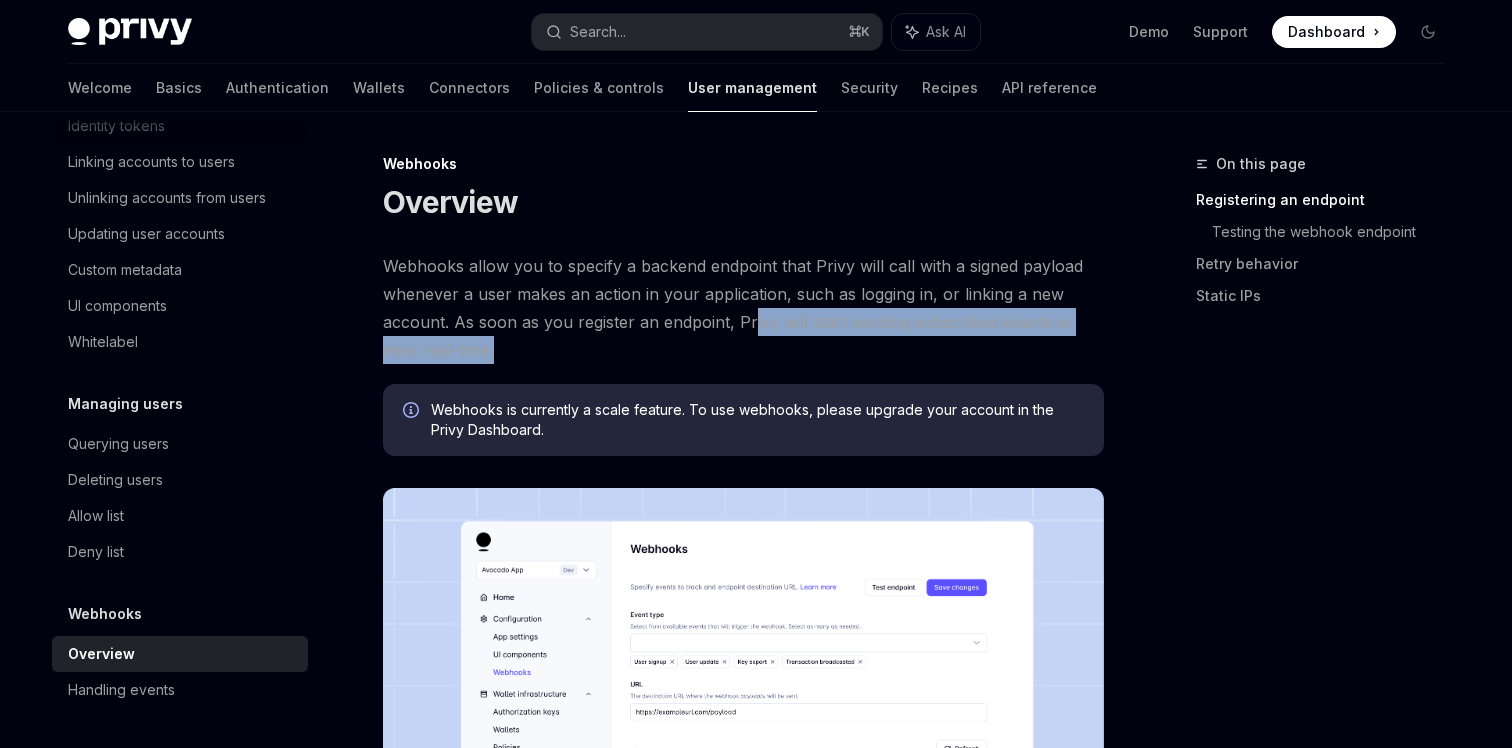 drag, startPoint x: 773, startPoint y: 349, endPoint x: 712, endPoint y: 259, distance: 108.72442 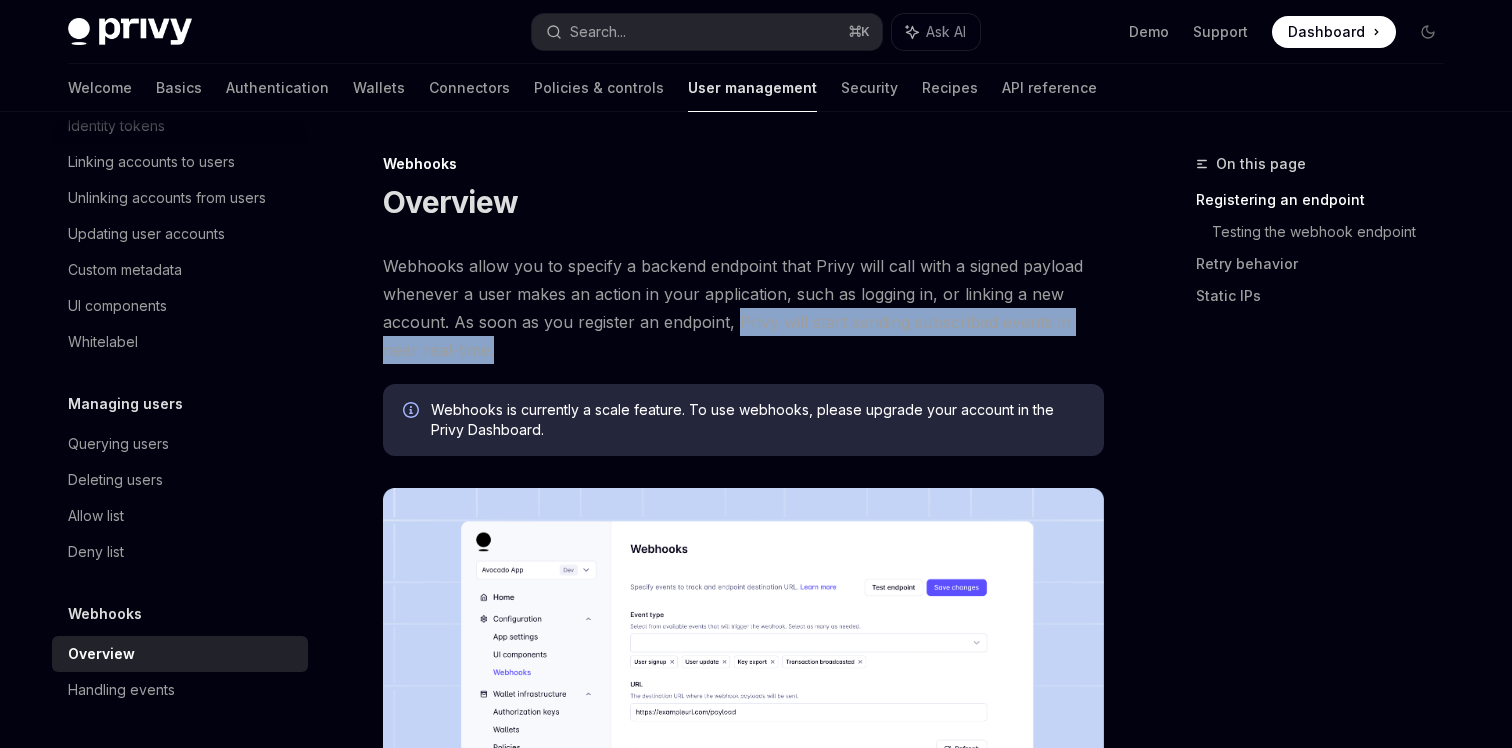 click on "Webhooks allow you to specify a backend endpoint that Privy will call with a signed payload whenever a user makes an action in your application, such as logging in, or linking a new account. As soon as you register an endpoint, Privy will start sending subscribed events in near real-time." at bounding box center (743, 308) 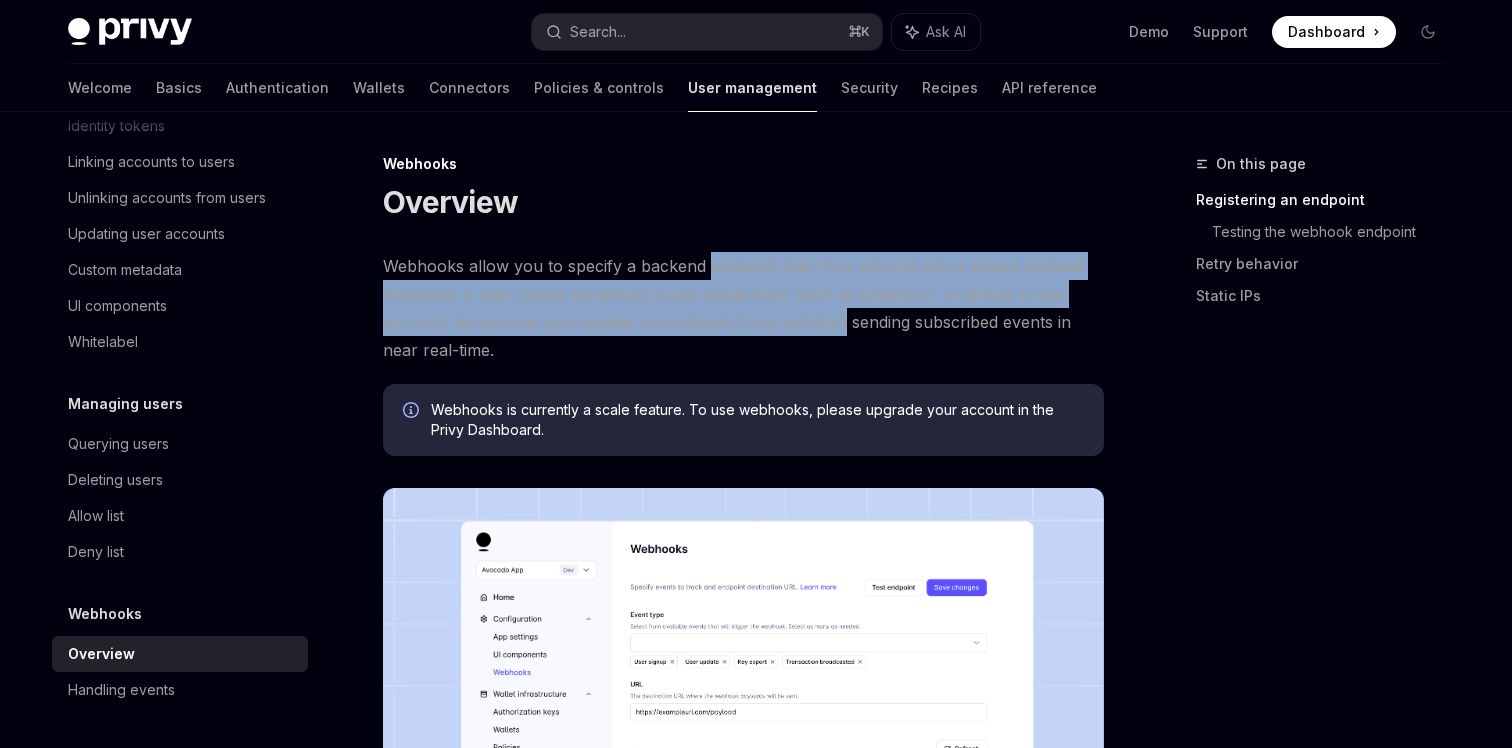drag, startPoint x: 712, startPoint y: 259, endPoint x: 811, endPoint y: 333, distance: 123.60016 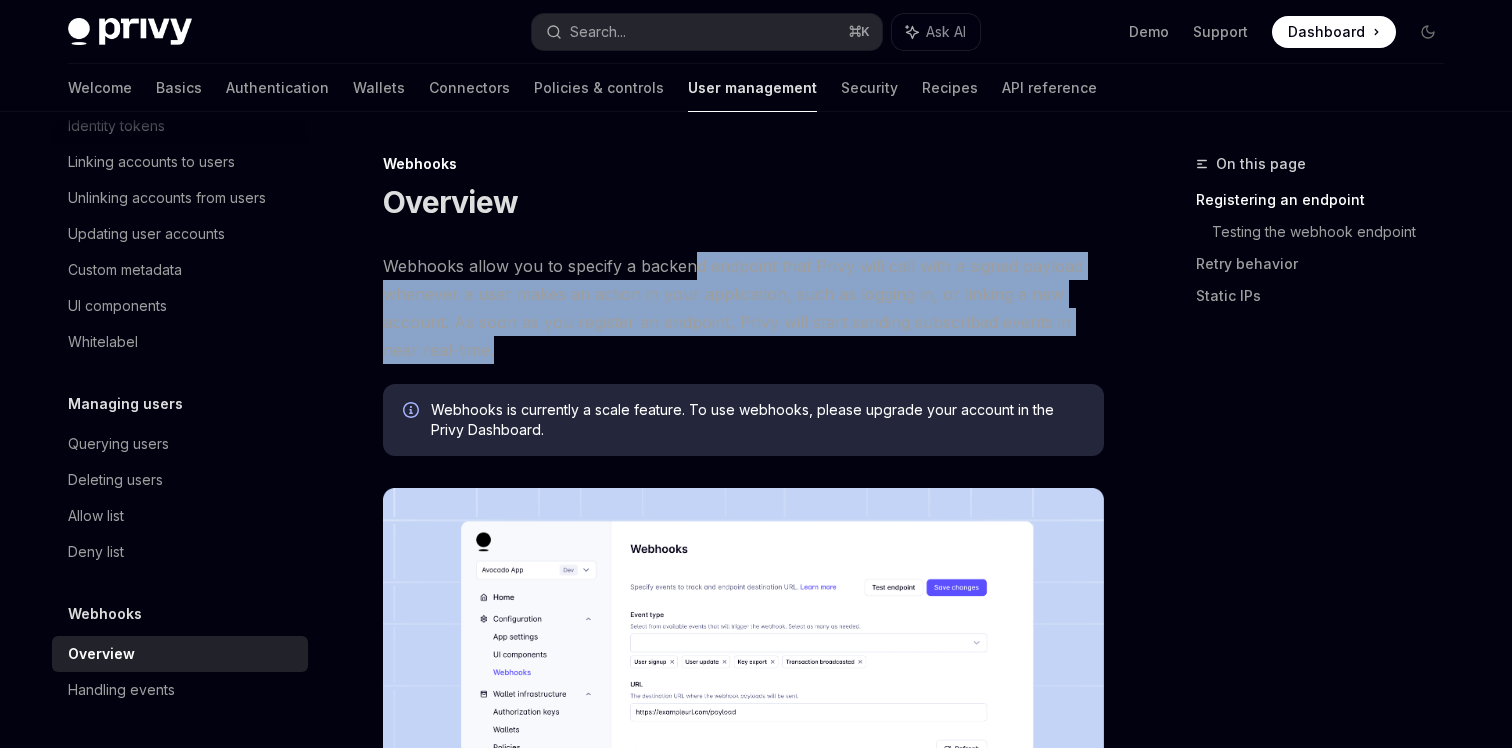 drag, startPoint x: 765, startPoint y: 316, endPoint x: 689, endPoint y: 256, distance: 96.82975 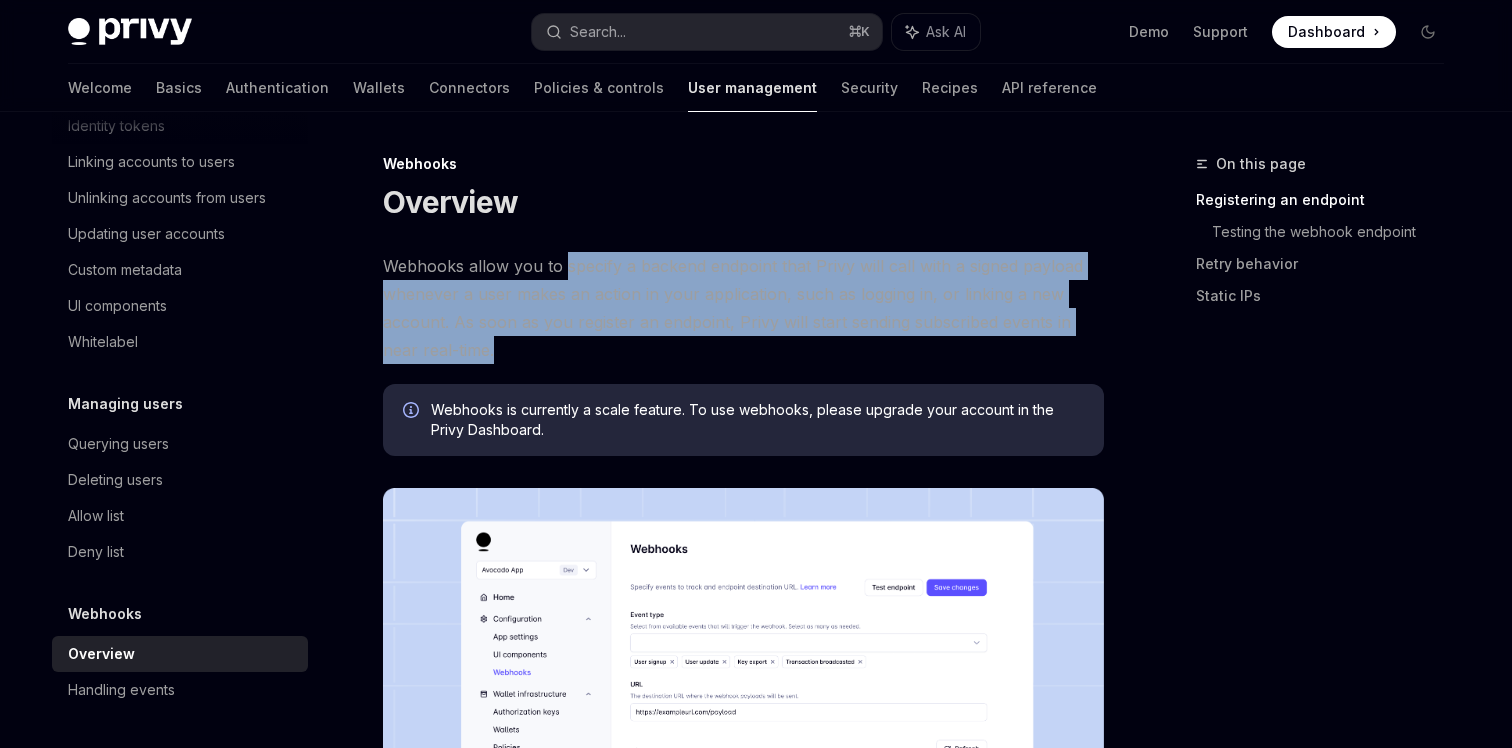 drag, startPoint x: 566, startPoint y: 257, endPoint x: 665, endPoint y: 369, distance: 149.48244 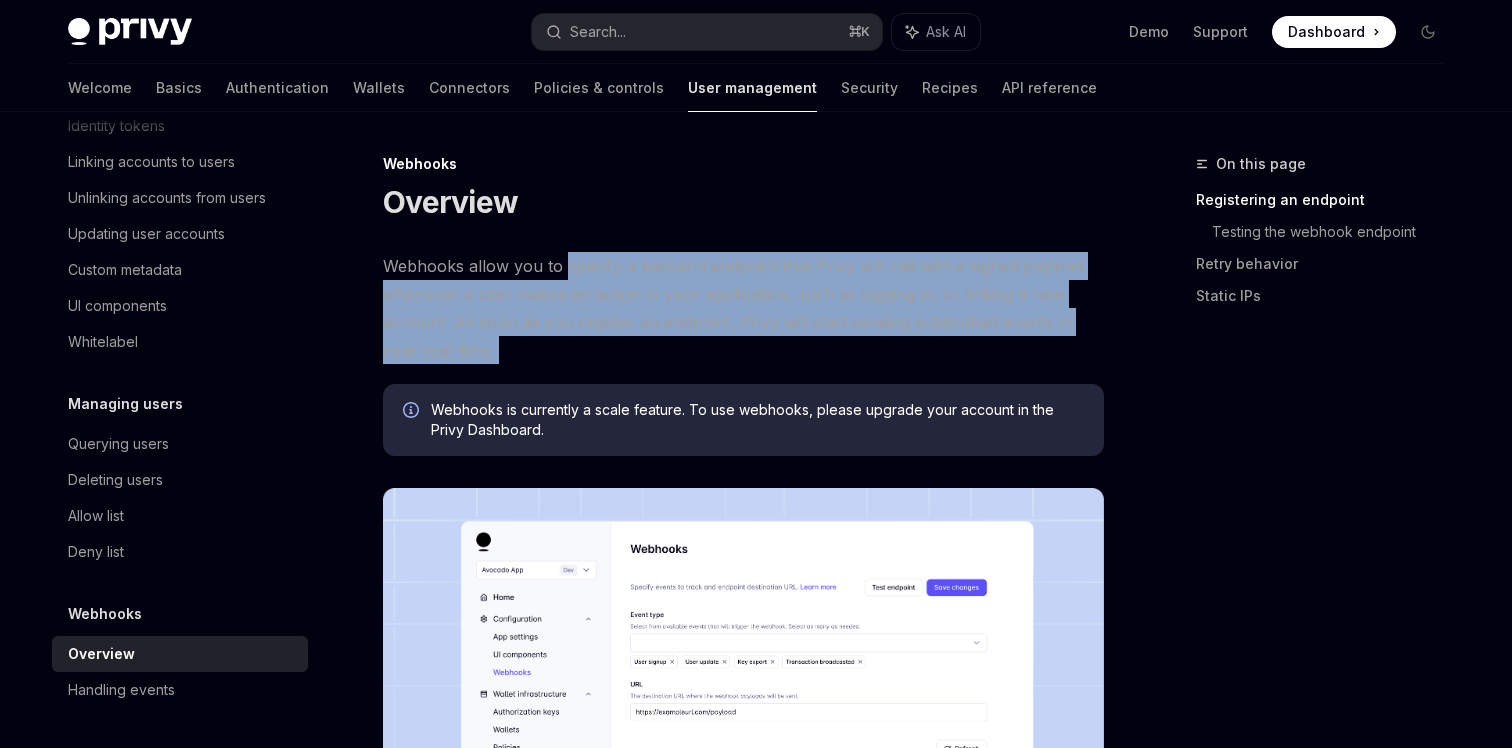 click on "Webhooks allow you to specify a backend endpoint that Privy will call with a signed payload whenever a user makes an action in your application, such as logging in, or linking a new account. As soon as you register an endpoint, Privy will start sending subscribed events in near real-time.
Webhooks is currently a scale feature. To use webhooks, please upgrade your account in the Privy
Dashboard.
​ Registering an endpoint
In your backend, create a new endpoint that will accept POST requests from Privy
When creating your endpoint to receive webhook events, always verify the payload signature by
following our @privy-io/server-auth webhook
documentation .
In the dashboard, go to the Configuration > Webhooks page
Add your new endpoint as the destination URL and select any event types you’d like to be notified for
You can specify which user events your webhook endpoint will be notified about. The options are as follows:
Event Name Type Action User created user.created" at bounding box center (743, 1710) 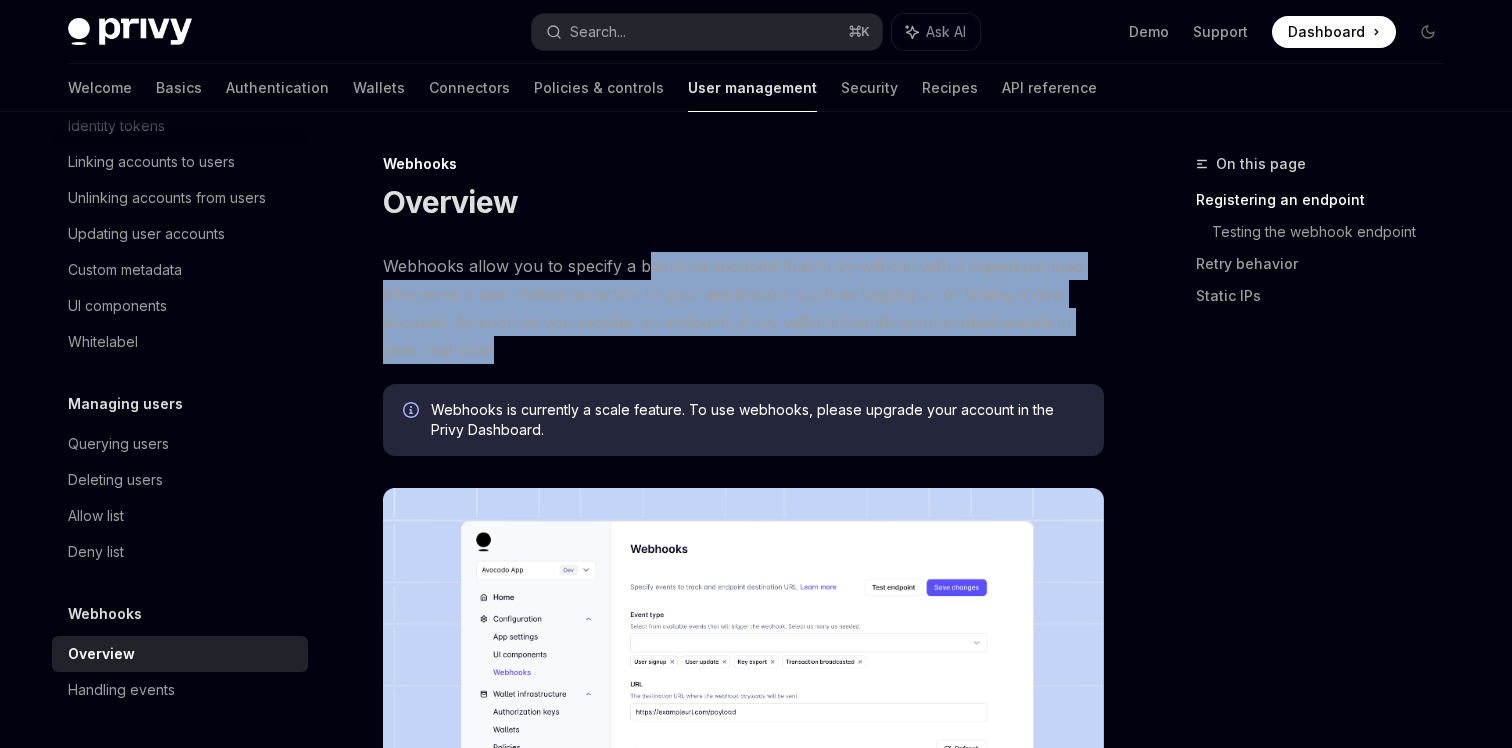 drag, startPoint x: 739, startPoint y: 363, endPoint x: 644, endPoint y: 272, distance: 131.55228 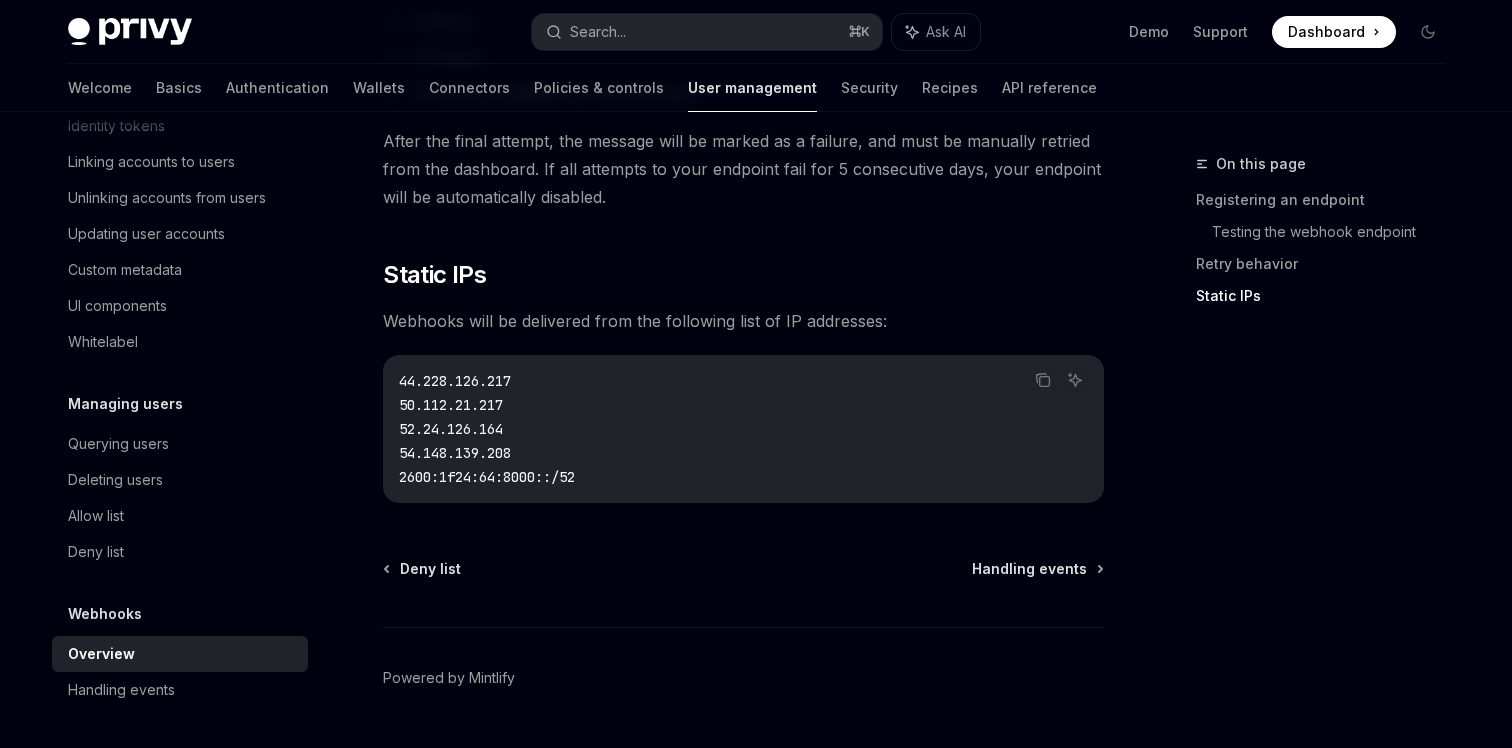 scroll, scrollTop: 2717, scrollLeft: 0, axis: vertical 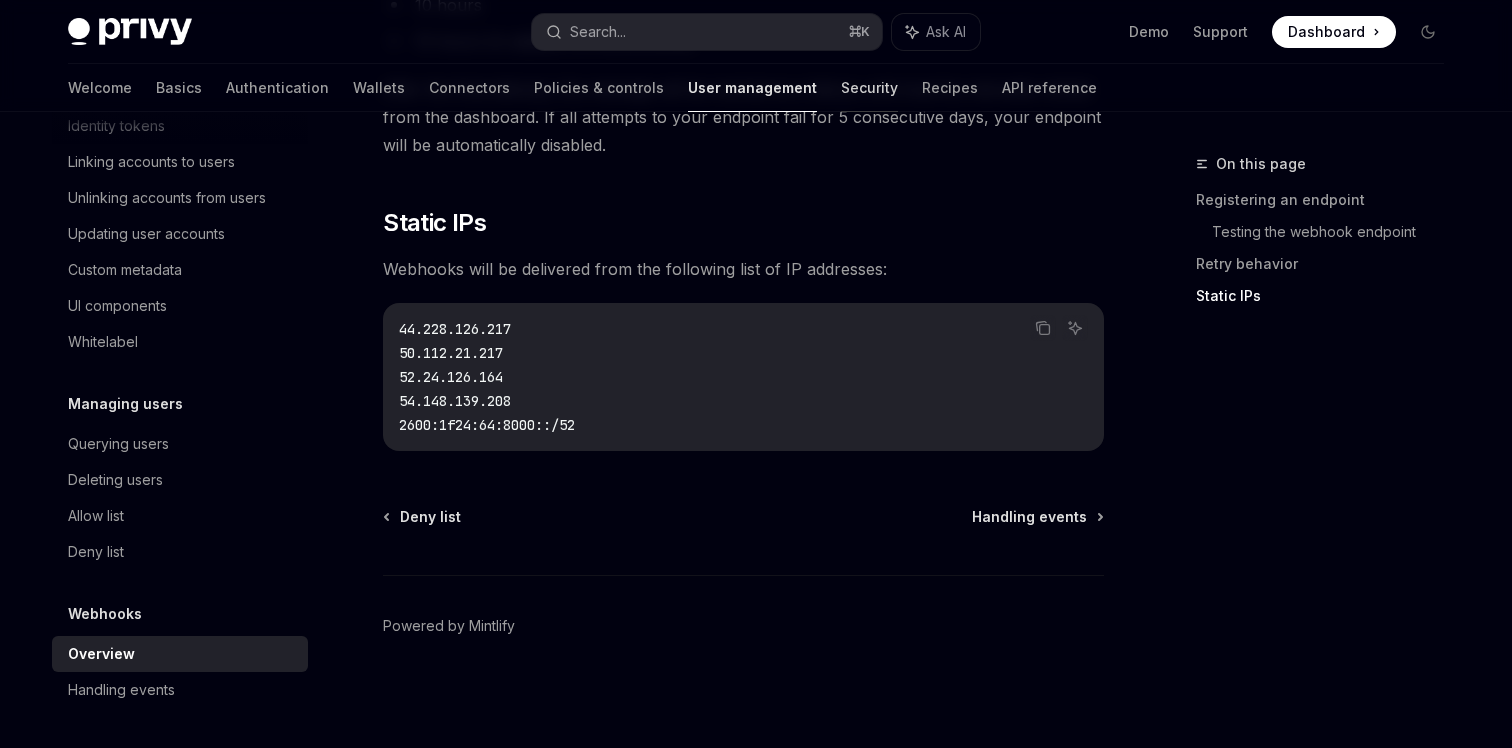 click on "Security" at bounding box center [869, 88] 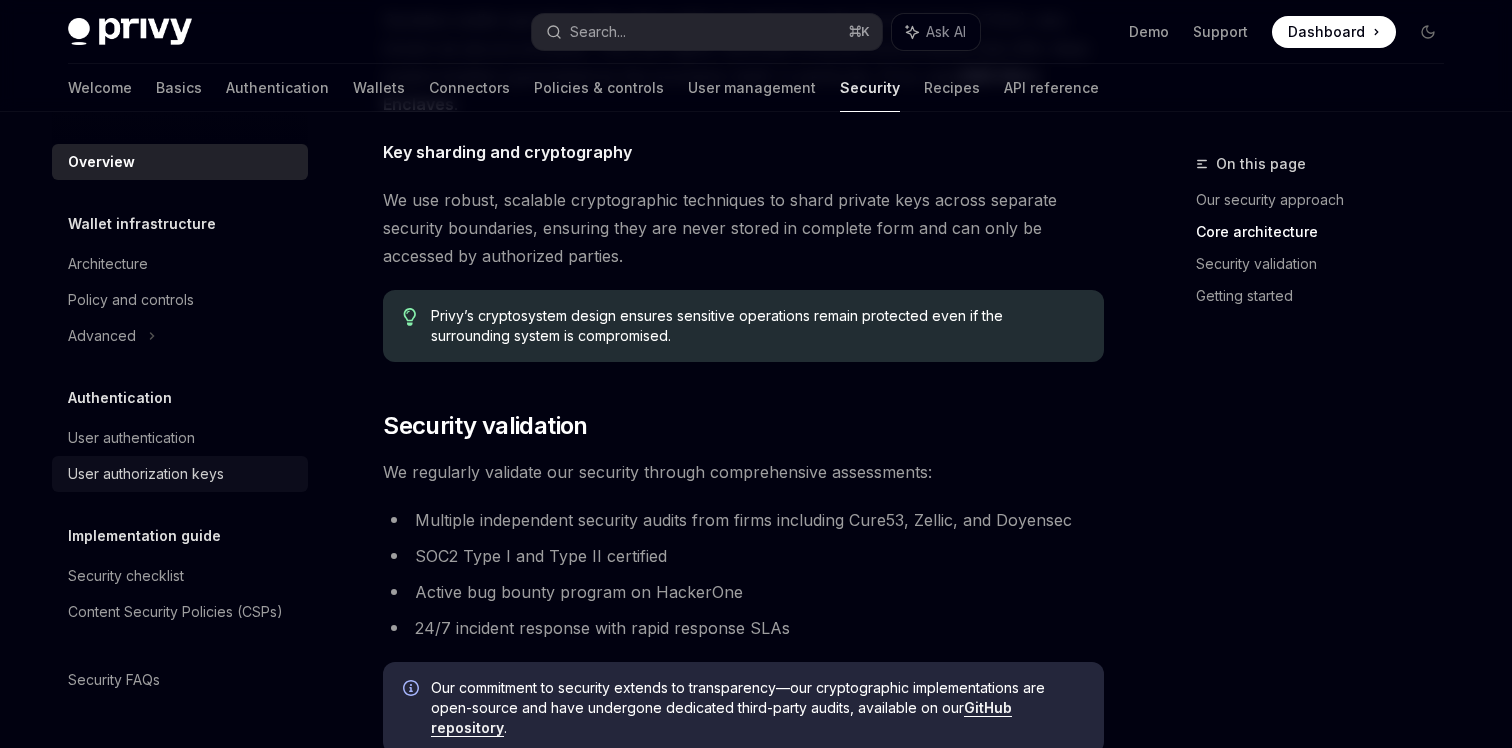 scroll, scrollTop: 1022, scrollLeft: 0, axis: vertical 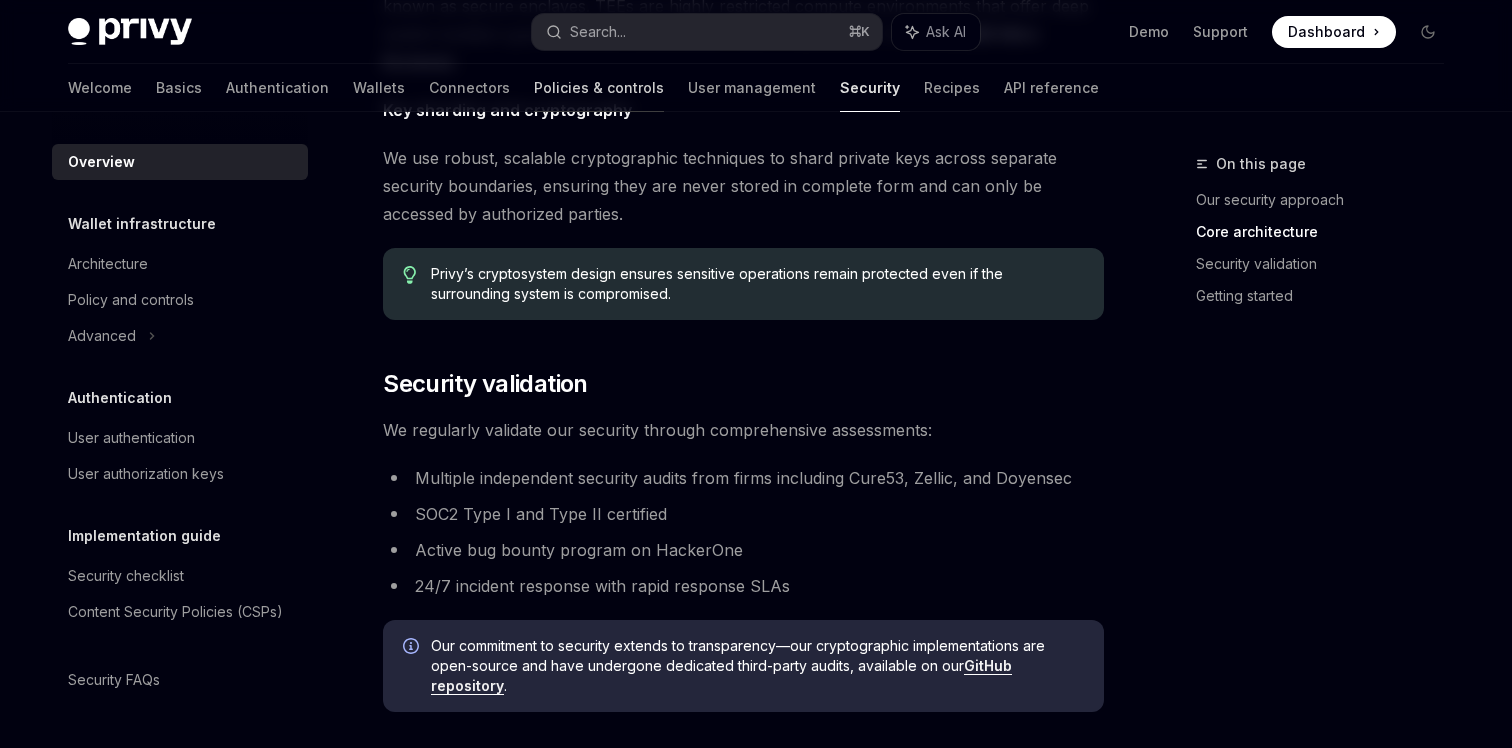 click on "Policies & controls" at bounding box center (599, 88) 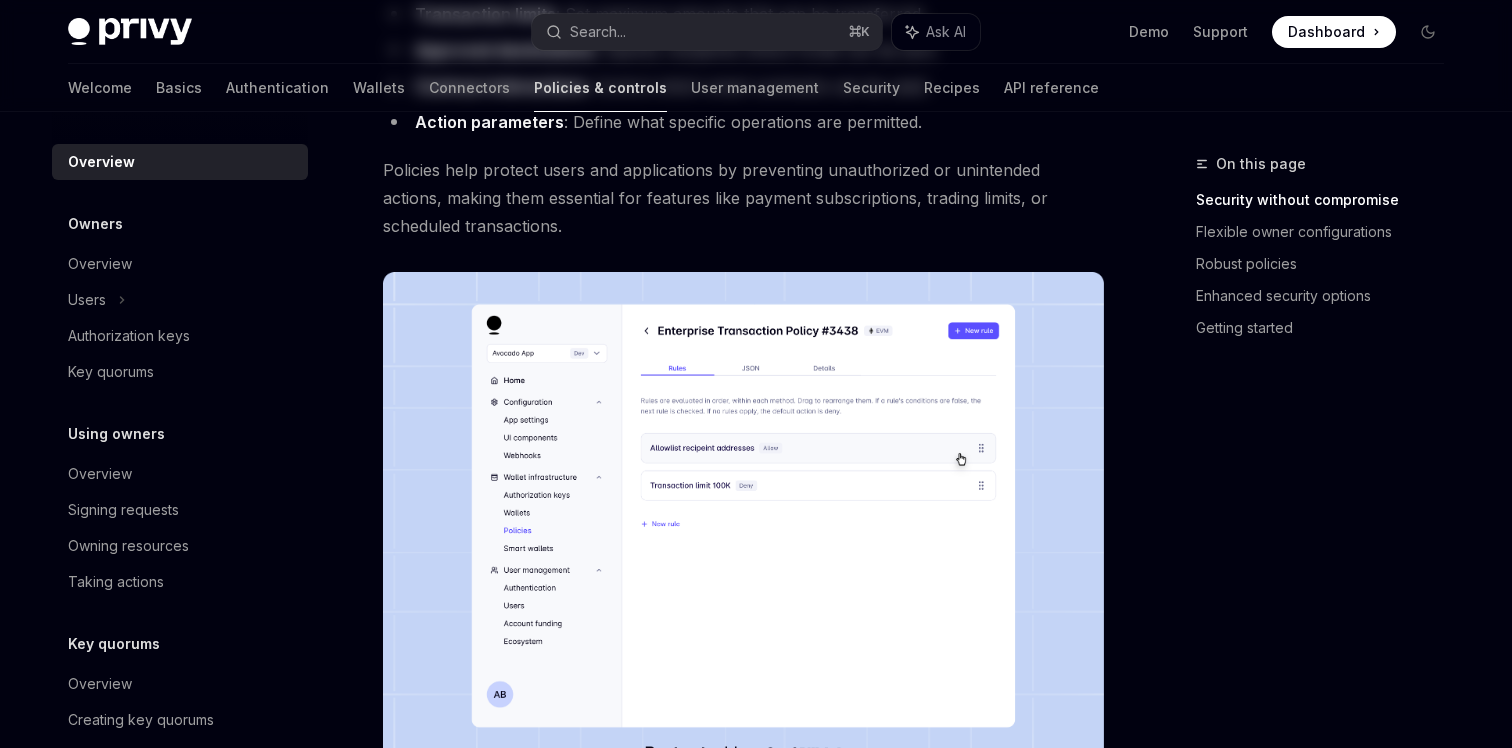 scroll, scrollTop: 0, scrollLeft: 0, axis: both 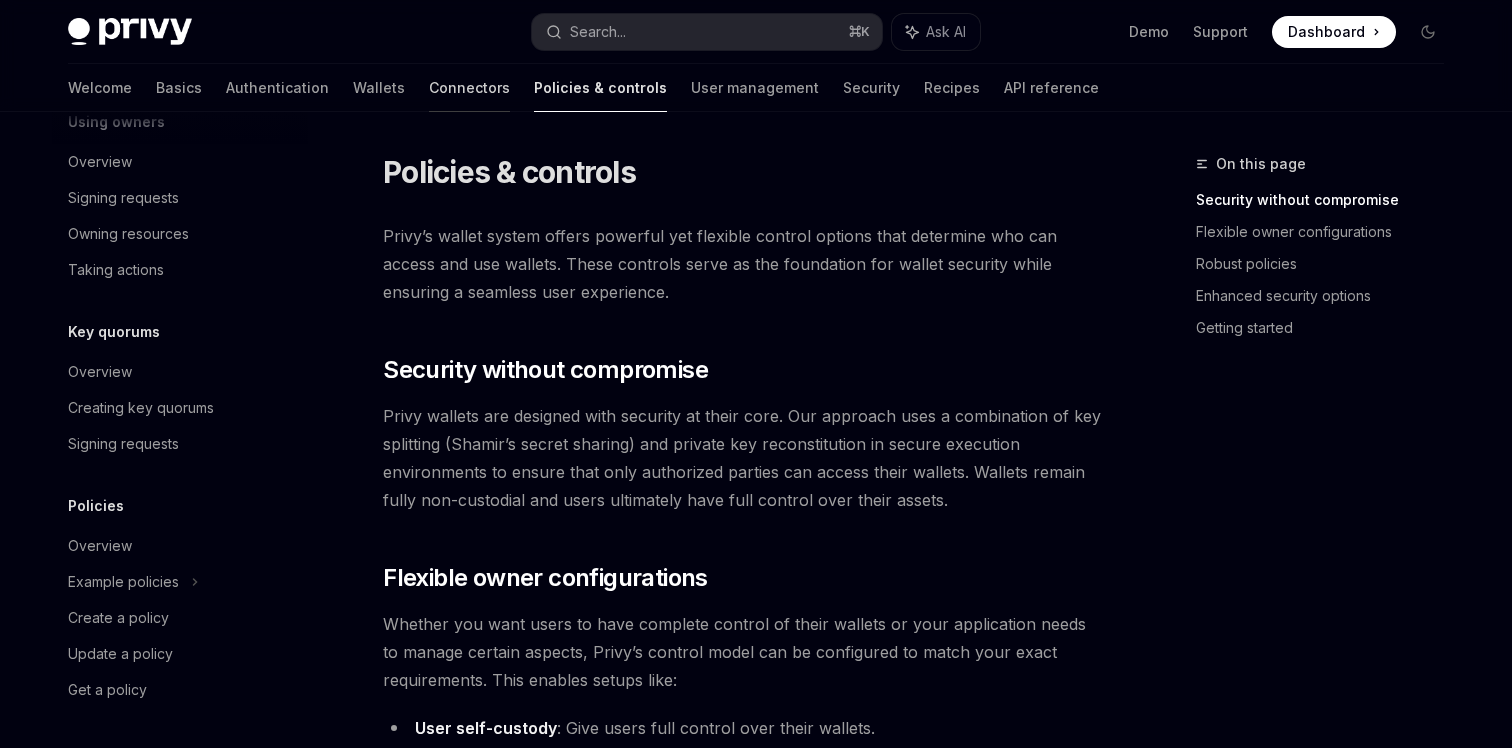 click on "Connectors" at bounding box center (469, 88) 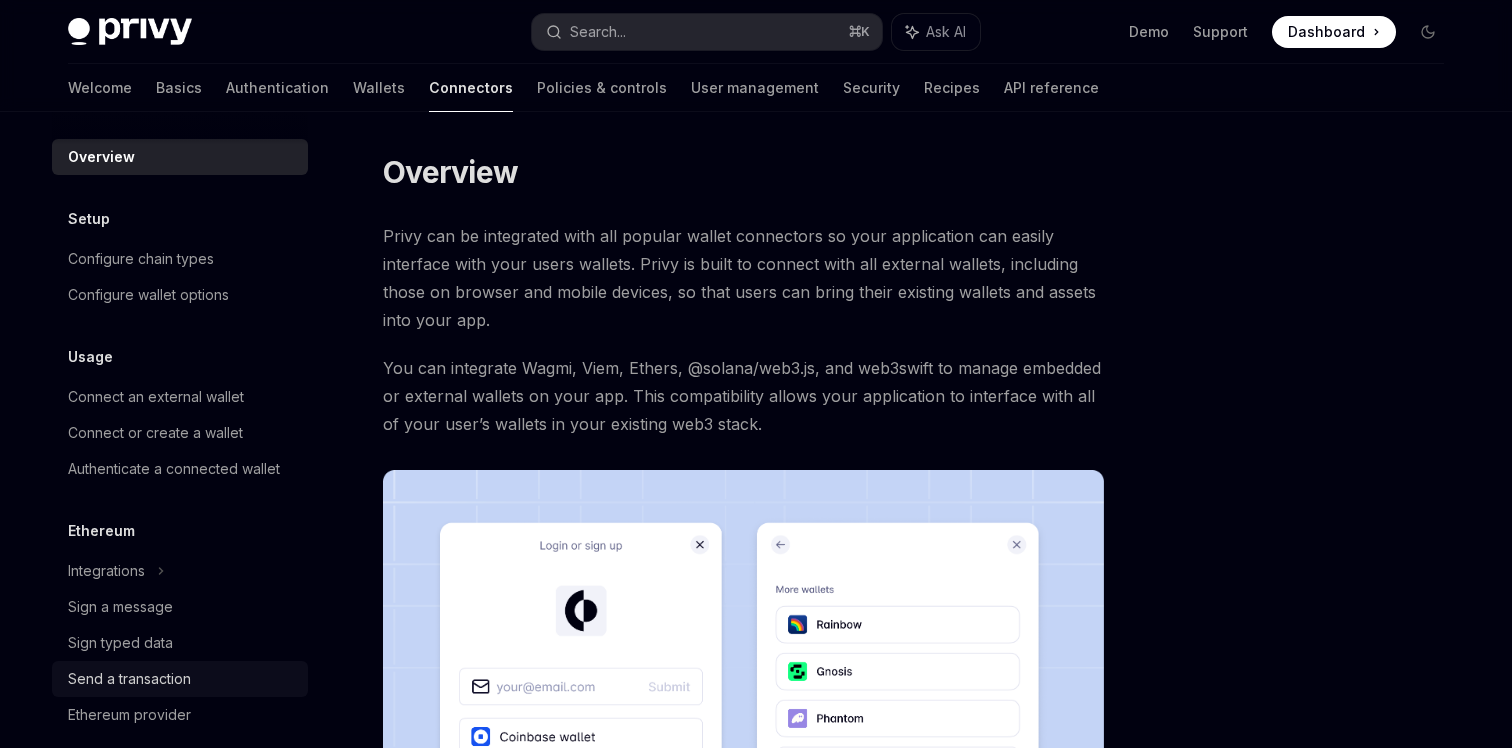 scroll, scrollTop: 0, scrollLeft: 0, axis: both 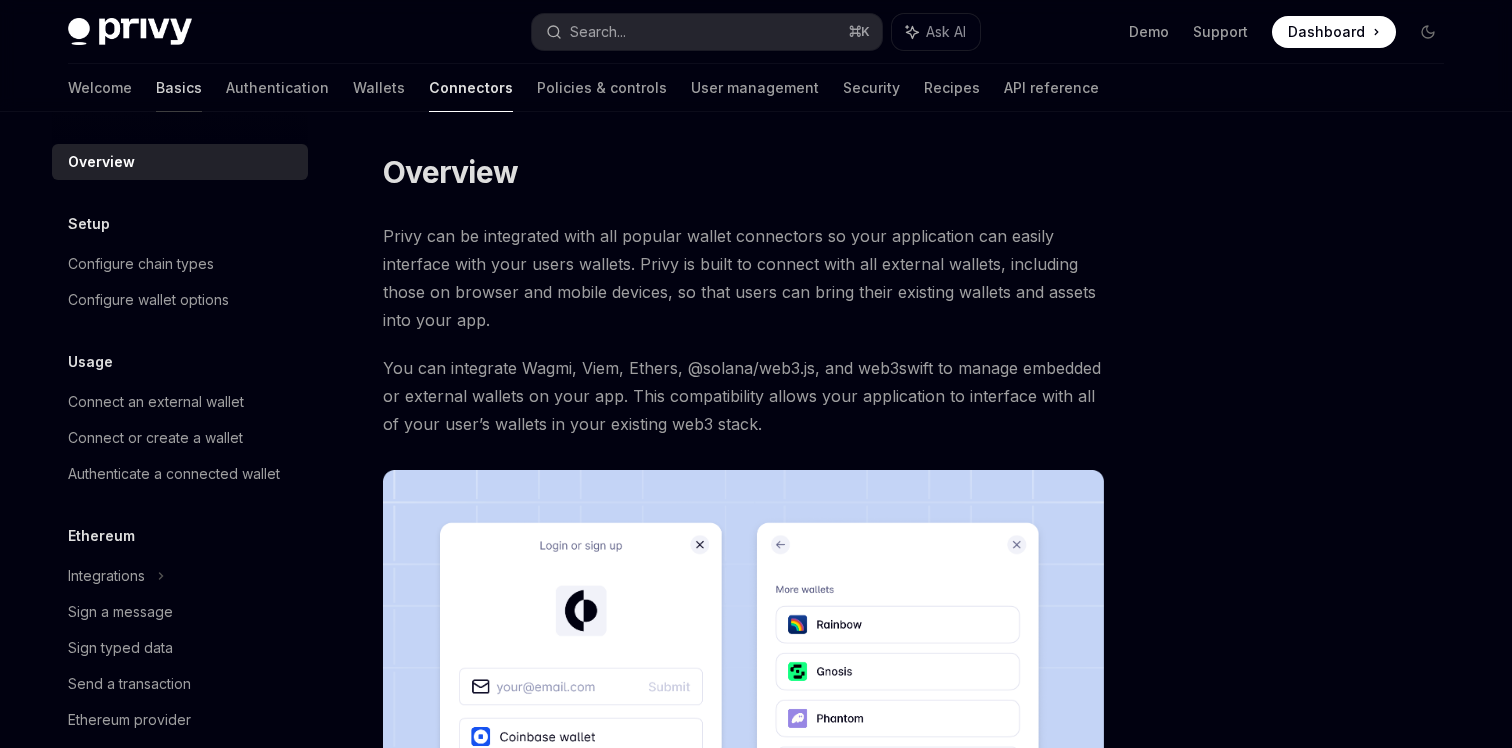 click on "Basics" at bounding box center [179, 88] 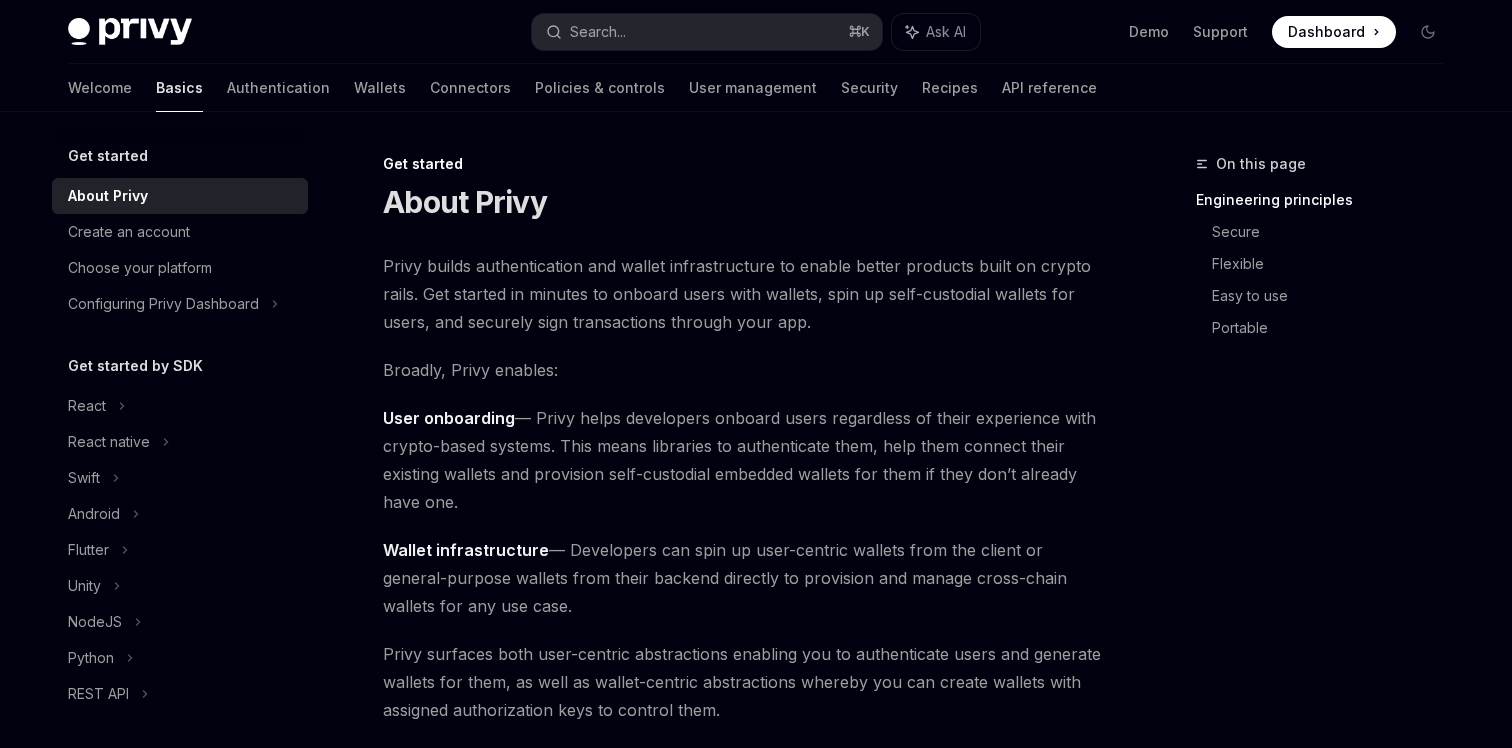 click on "Privy builds authentication and wallet infrastructure to enable better products built on
crypto rails. Get started in minutes to onboard users with wallets, spin up self-custodial wallets for users,
and securely sign transactions through your app." at bounding box center (743, 294) 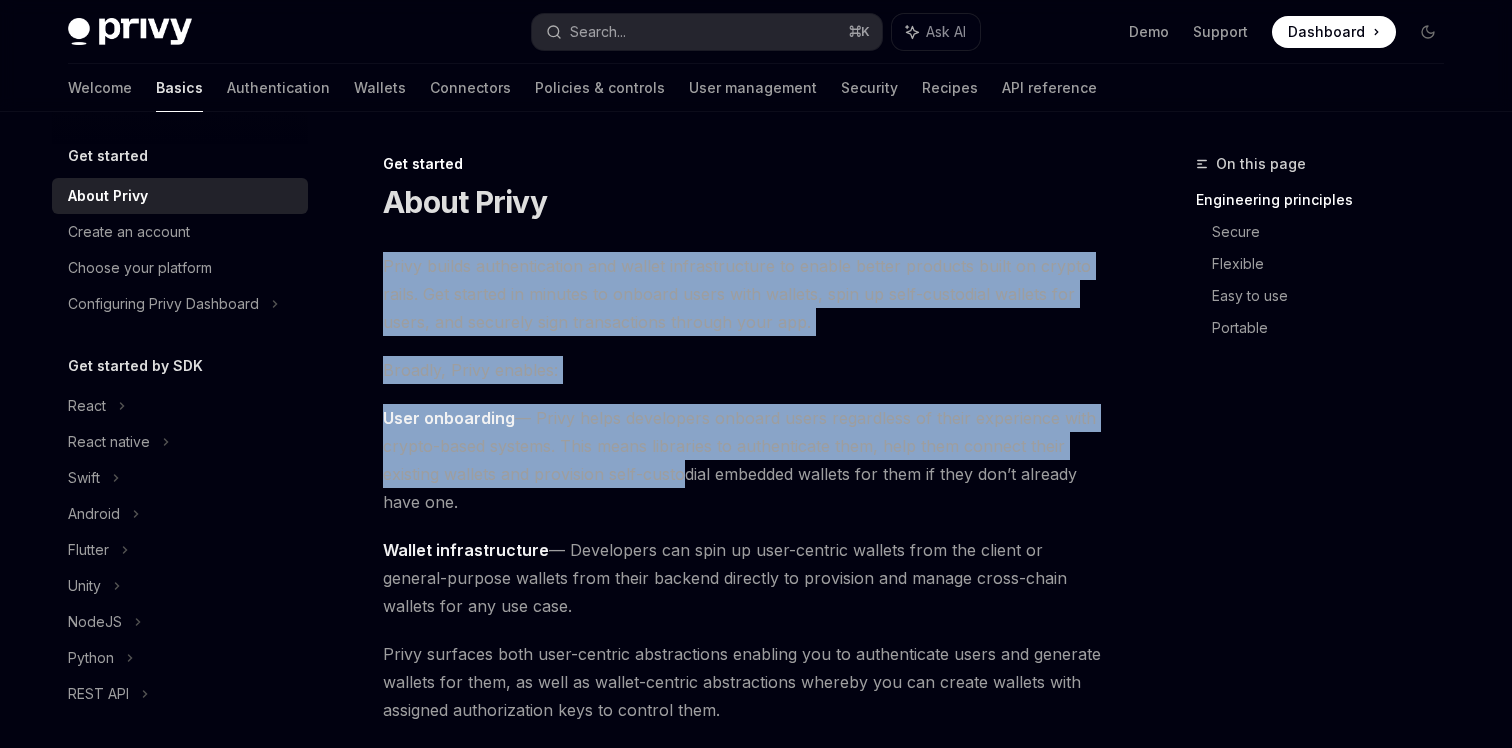drag, startPoint x: 620, startPoint y: 219, endPoint x: 698, endPoint y: 542, distance: 332.28452 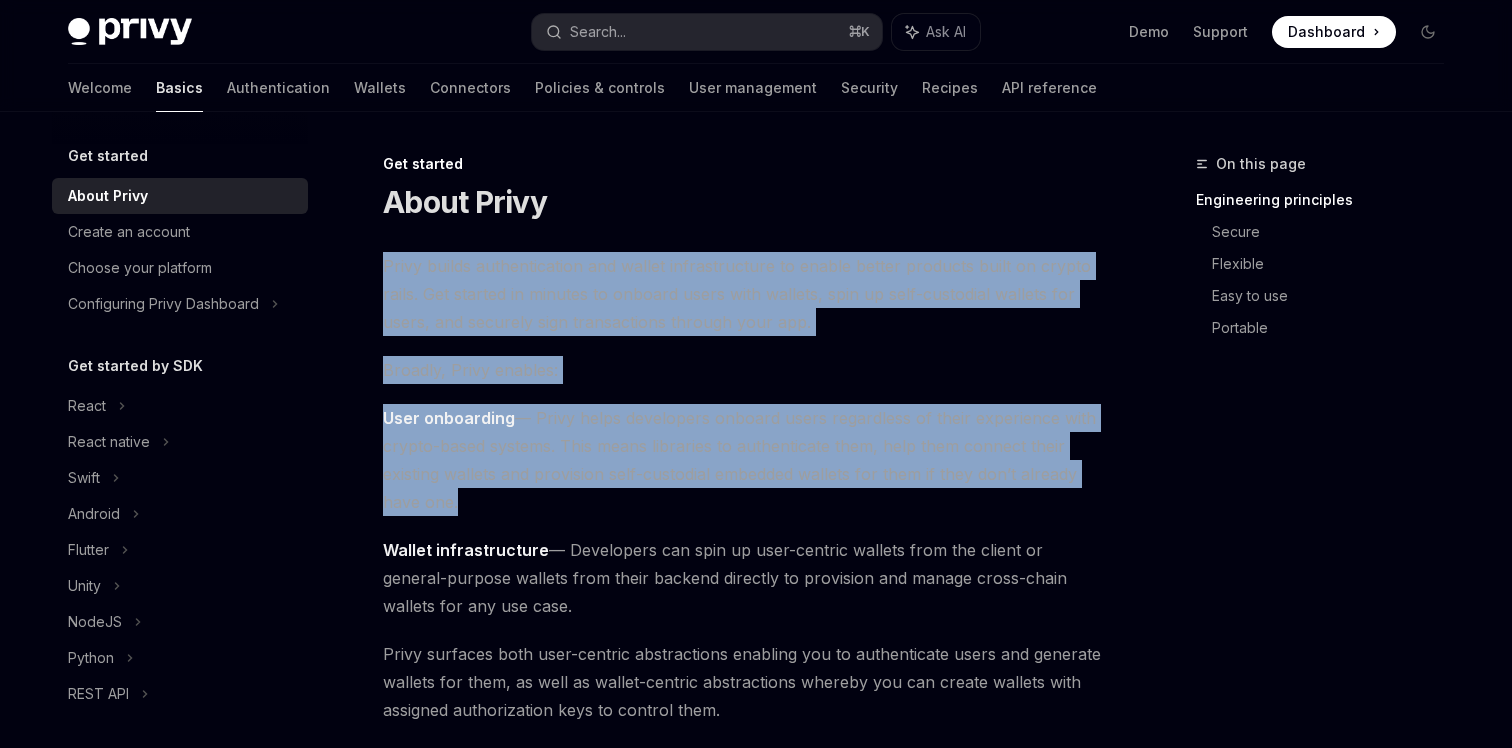click on "Get started About Privy Privy builds authentication and wallet infrastructure to enable better products built on
crypto rails. Get started in minutes to onboard users with wallets, spin up self-custodial wallets for users,
and securely sign transactions through your app.
Broadly, Privy enables:
User onboarding  — Privy helps developers onboard users regardless of their experience with crypto-based systems. This means libraries to authenticate them, help them connect their existing wallets and provision self-custodial embedded wallets for them if they don’t already have one.
Wallet infrastructure  — Developers can spin up user-centric wallets from the client or general-purpose wallets from their backend directly to provision and manage cross-chain wallets for any use case.
​ Engineering principles
At Privy, we believe technical decisions are moral decisions. Below are the principles that guide our engineering decisions.
​ Secure
​ Flexible
​ Easy to use
​ Portable" at bounding box center (556, 1384) 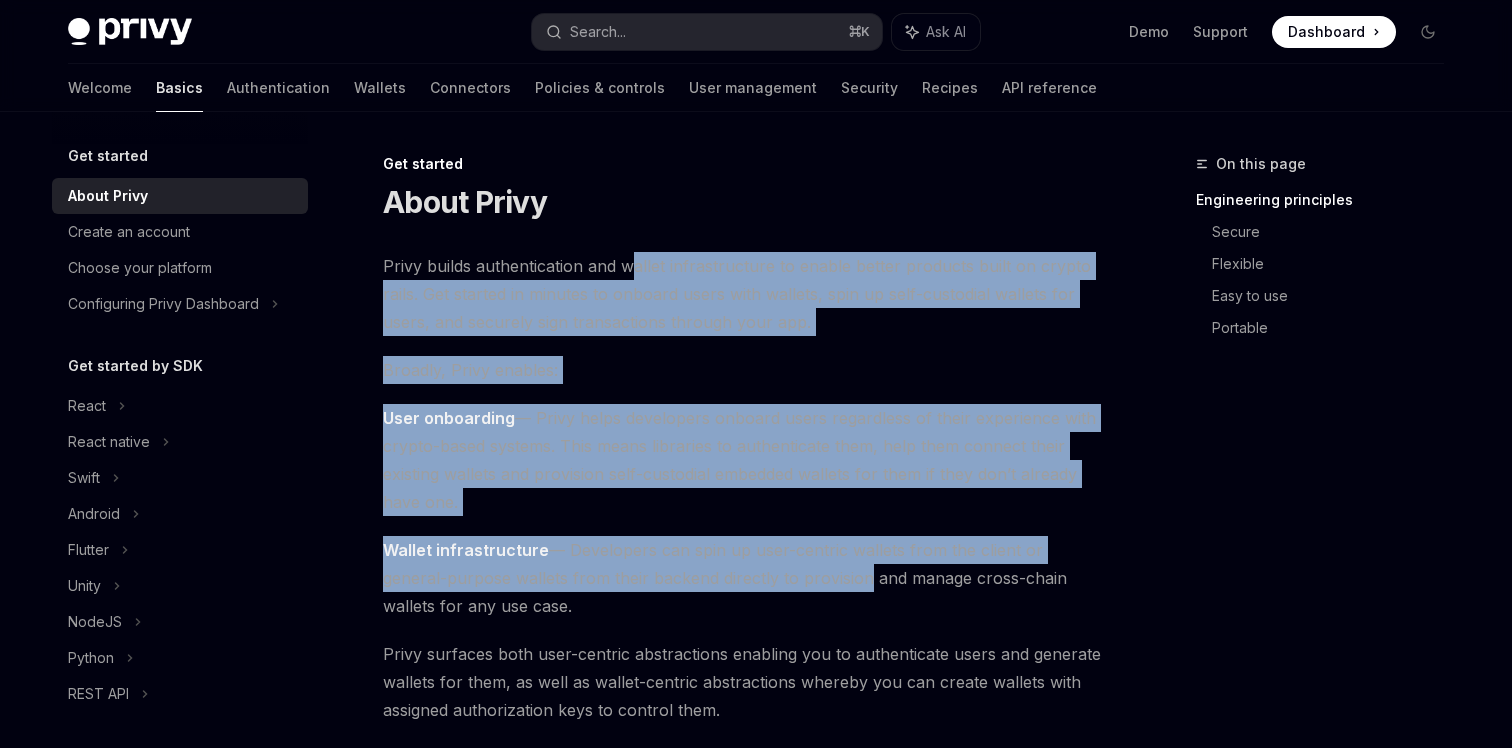 drag, startPoint x: 726, startPoint y: 473, endPoint x: 635, endPoint y: 251, distance: 239.92708 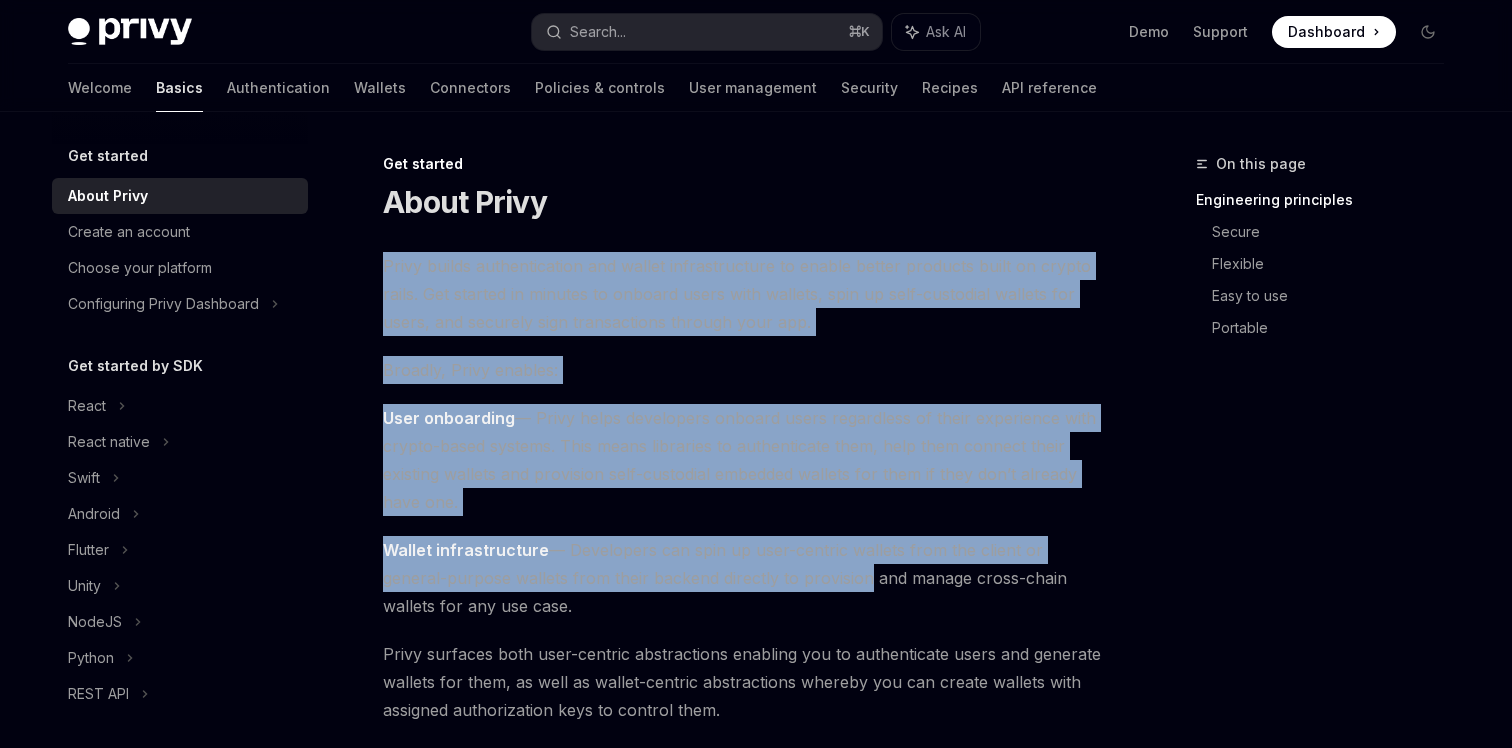 click on "Get started About Privy Privy builds authentication and wallet infrastructure to enable better products built on
crypto rails. Get started in minutes to onboard users with wallets, spin up self-custodial wallets for users,
and securely sign transactions through your app.
Broadly, Privy enables:
User onboarding  — Privy helps developers onboard users regardless of their experience with crypto-based systems. This means libraries to authenticate them, help them connect their existing wallets and provision self-custodial embedded wallets for them if they don’t already have one.
Wallet infrastructure  — Developers can spin up user-centric wallets from the client or general-purpose wallets from their backend directly to provision and manage cross-chain wallets for any use case.
​ Engineering principles
At Privy, we believe technical decisions are moral decisions. Below are the principles that guide our engineering decisions.
​ Secure
​ Flexible
​ Easy to use
​ Portable" at bounding box center [556, 1384] 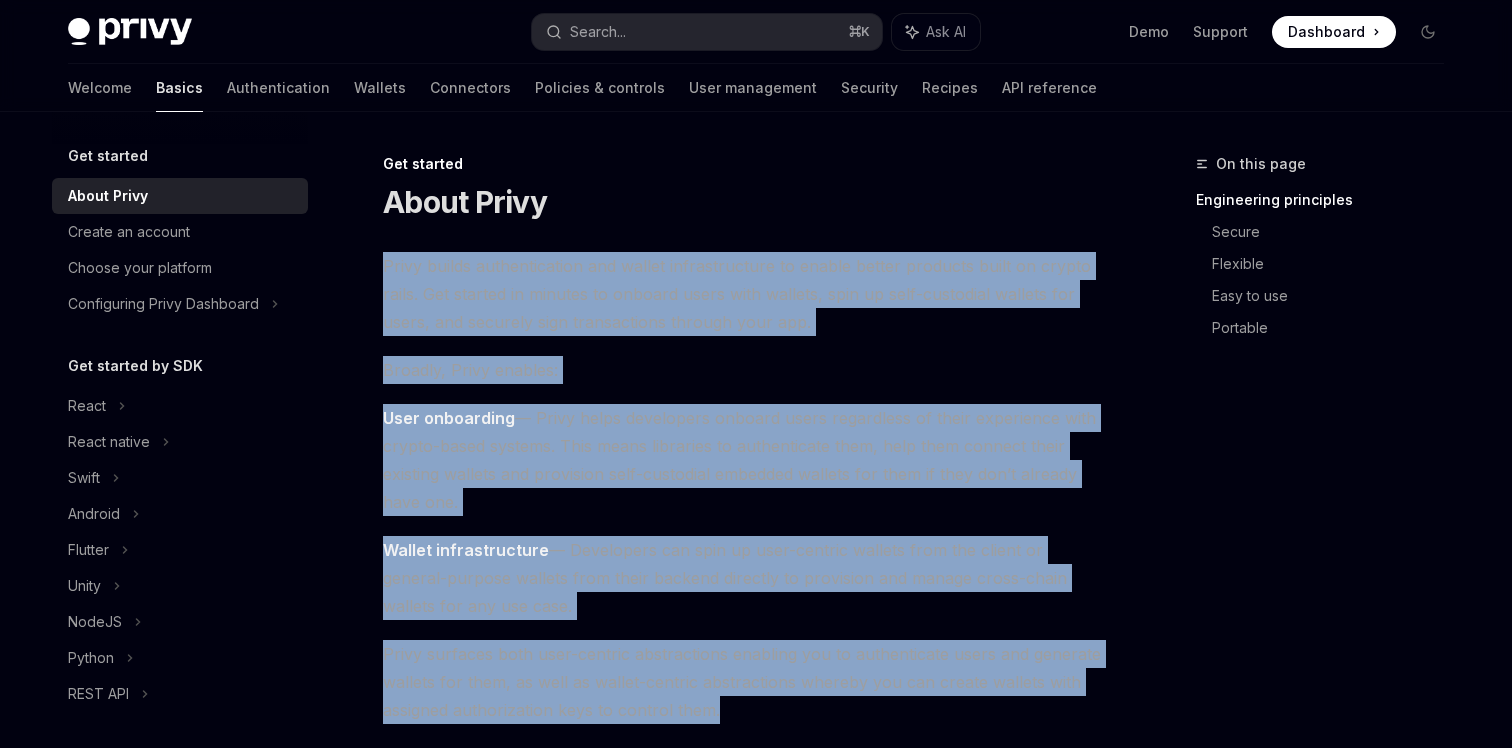 drag, startPoint x: 635, startPoint y: 251, endPoint x: 711, endPoint y: 715, distance: 470.18295 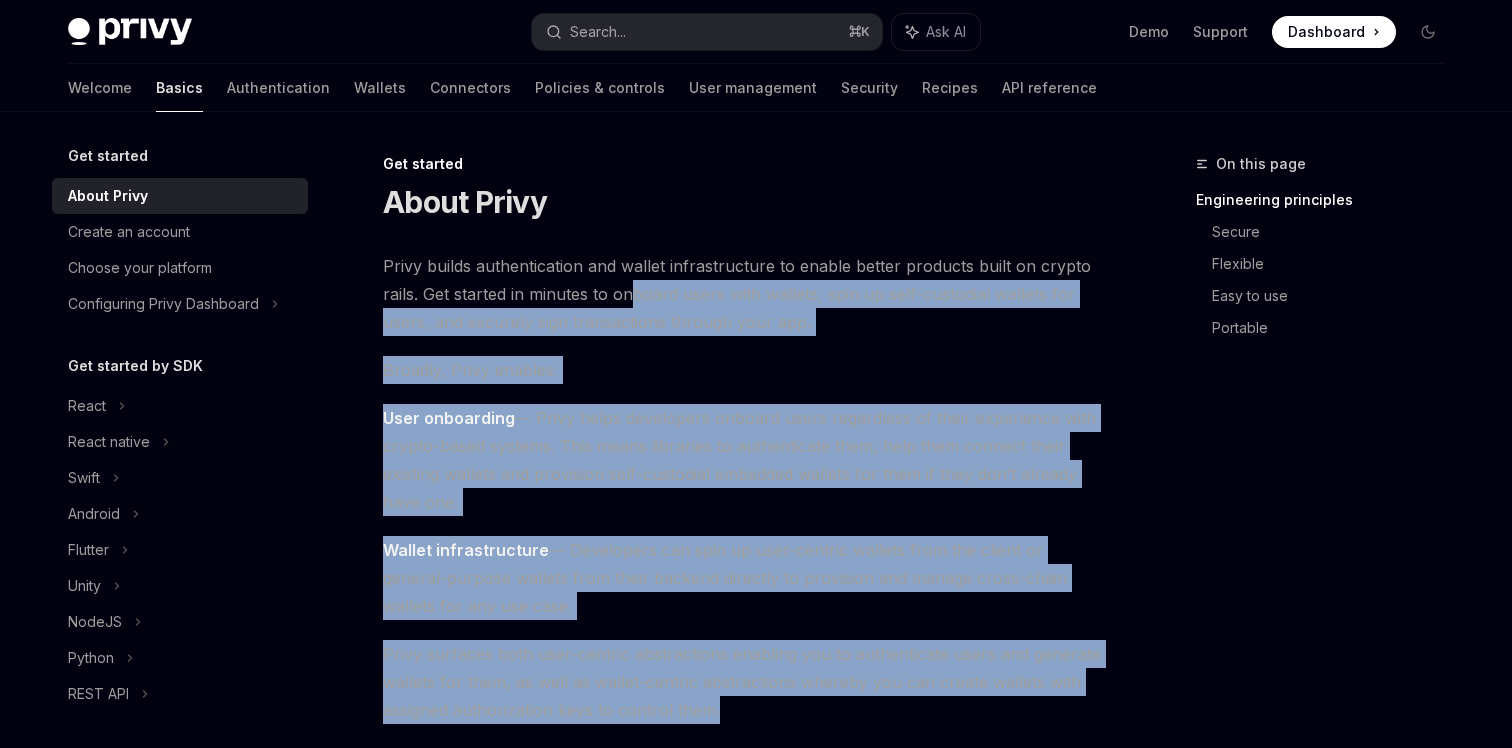 drag, startPoint x: 721, startPoint y: 562, endPoint x: 623, endPoint y: 252, distance: 325.12152 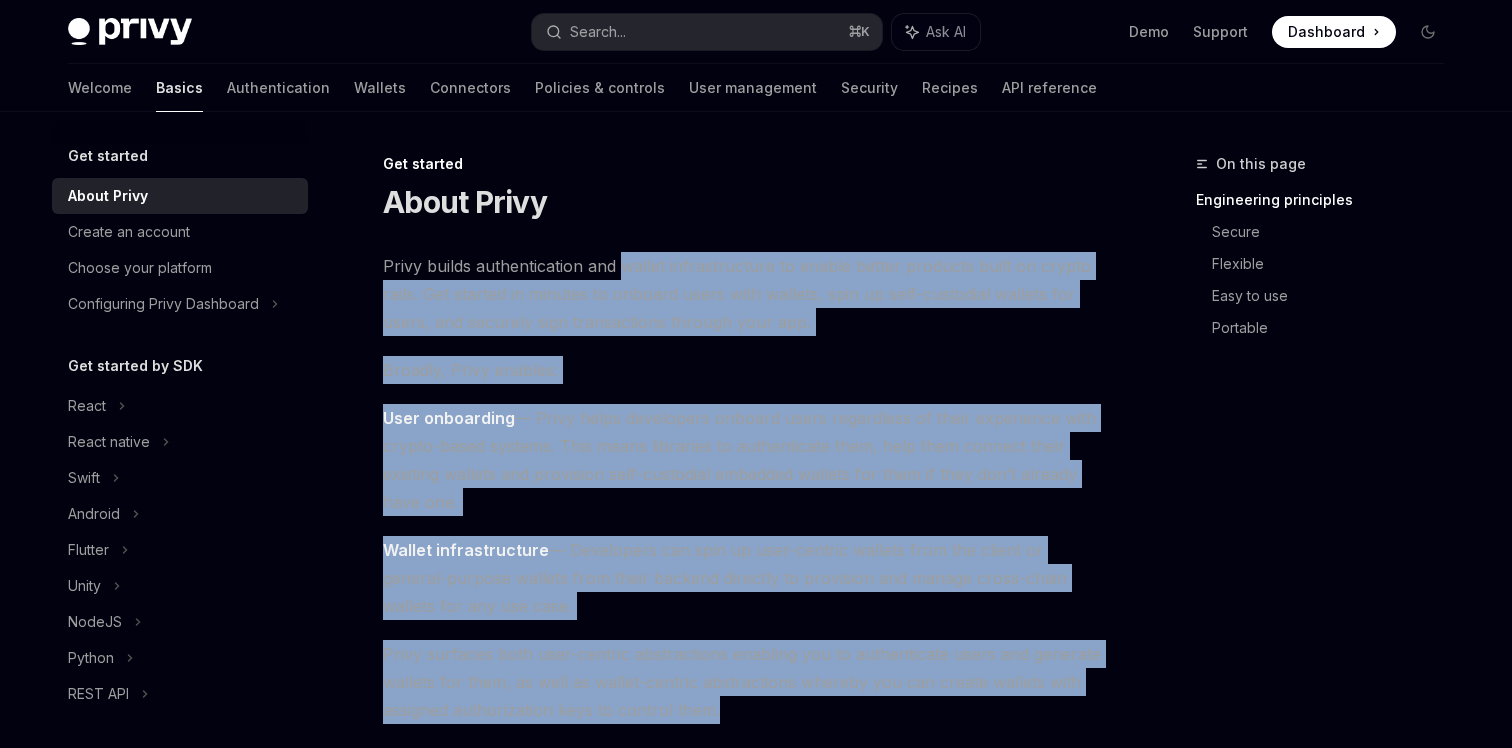 click on "Privy builds authentication and wallet infrastructure to enable better products built on
crypto rails. Get started in minutes to onboard users with wallets, spin up self-custodial wallets for users,
and securely sign transactions through your app." at bounding box center (743, 294) 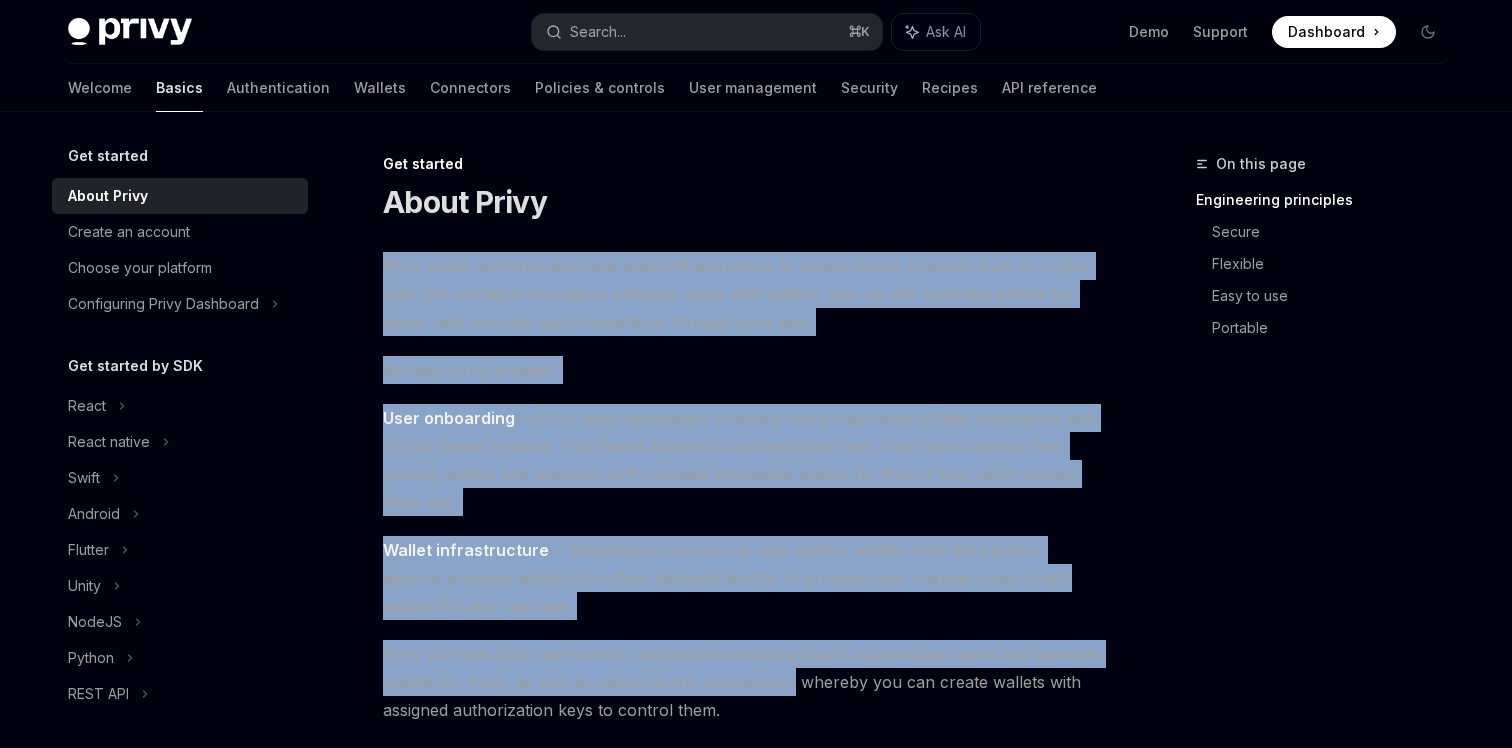 drag, startPoint x: 623, startPoint y: 262, endPoint x: 744, endPoint y: 672, distance: 427.48218 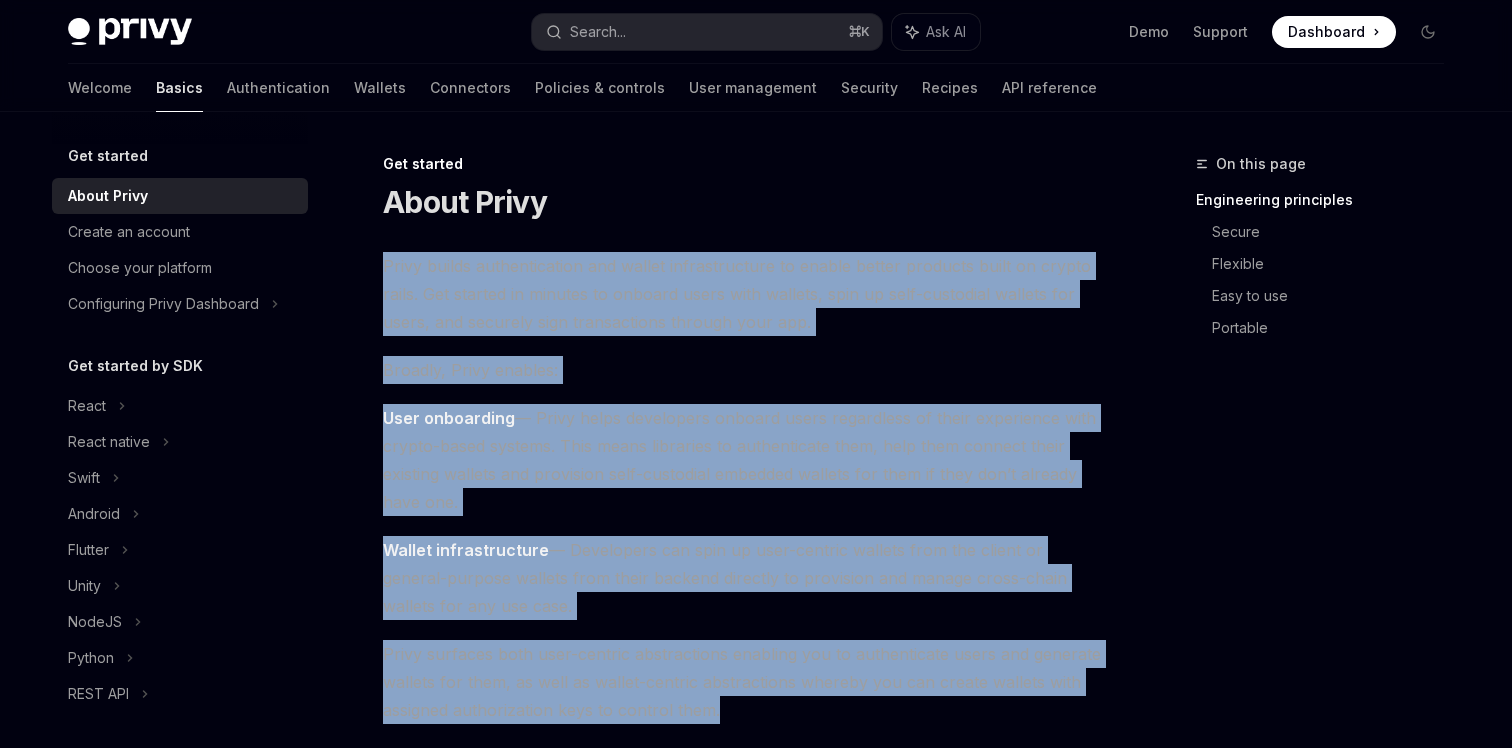 drag, startPoint x: 796, startPoint y: 707, endPoint x: 689, endPoint y: 205, distance: 513.27673 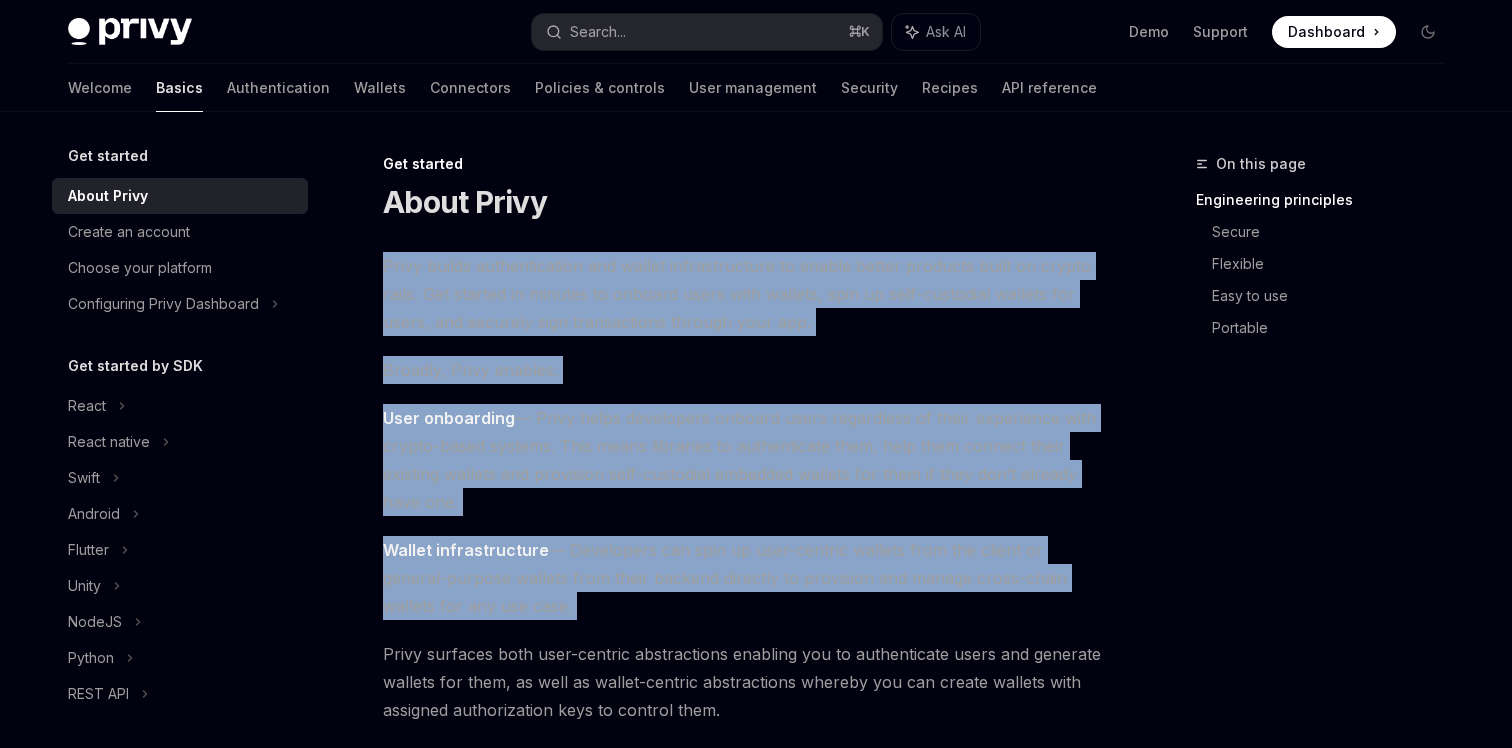 drag, startPoint x: 593, startPoint y: 214, endPoint x: 719, endPoint y: 734, distance: 535.04767 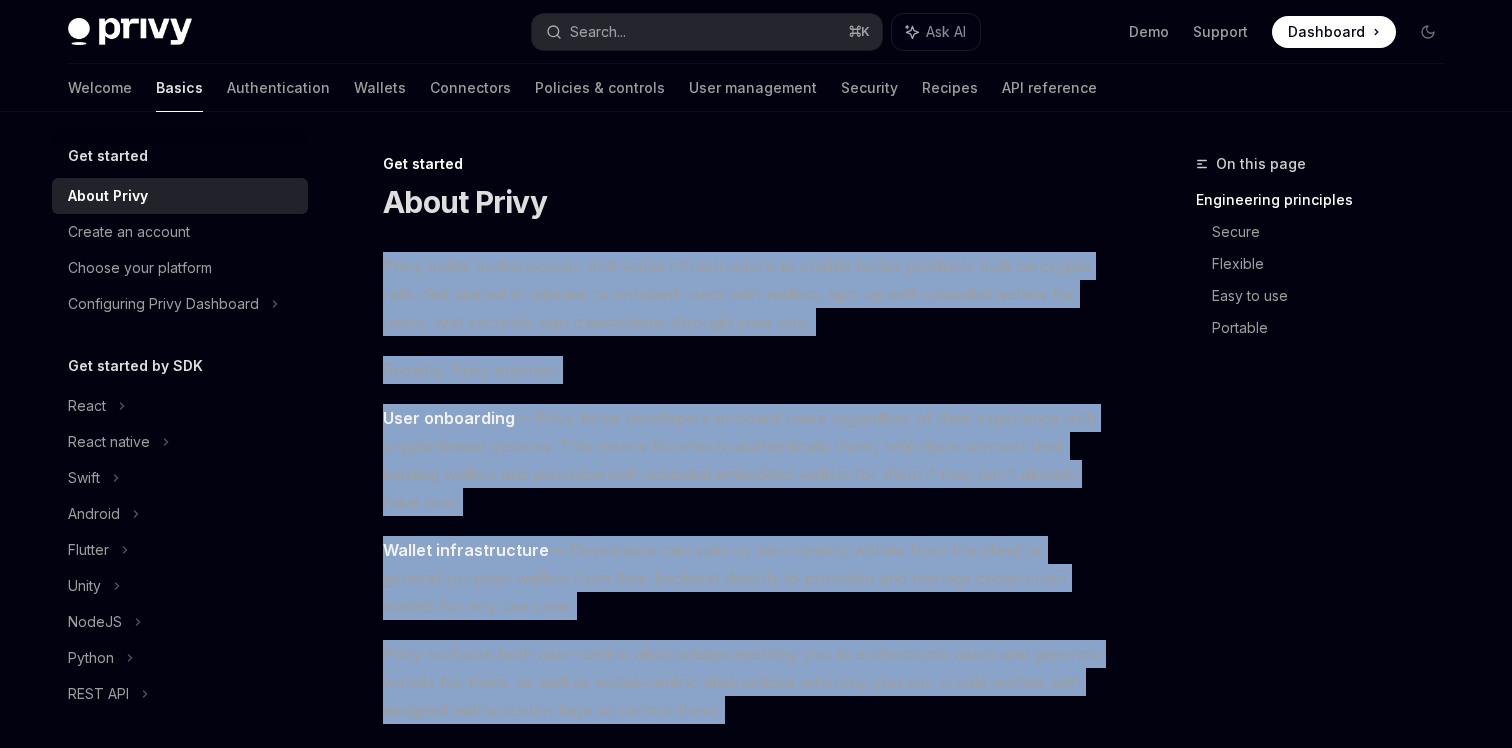 click on "User onboarding  — Privy helps developers onboard users regardless of their experience with crypto-based systems. This means libraries to authenticate them, help them connect their existing wallets and provision self-custodial embedded wallets for them if they don’t already have one." at bounding box center (743, 460) 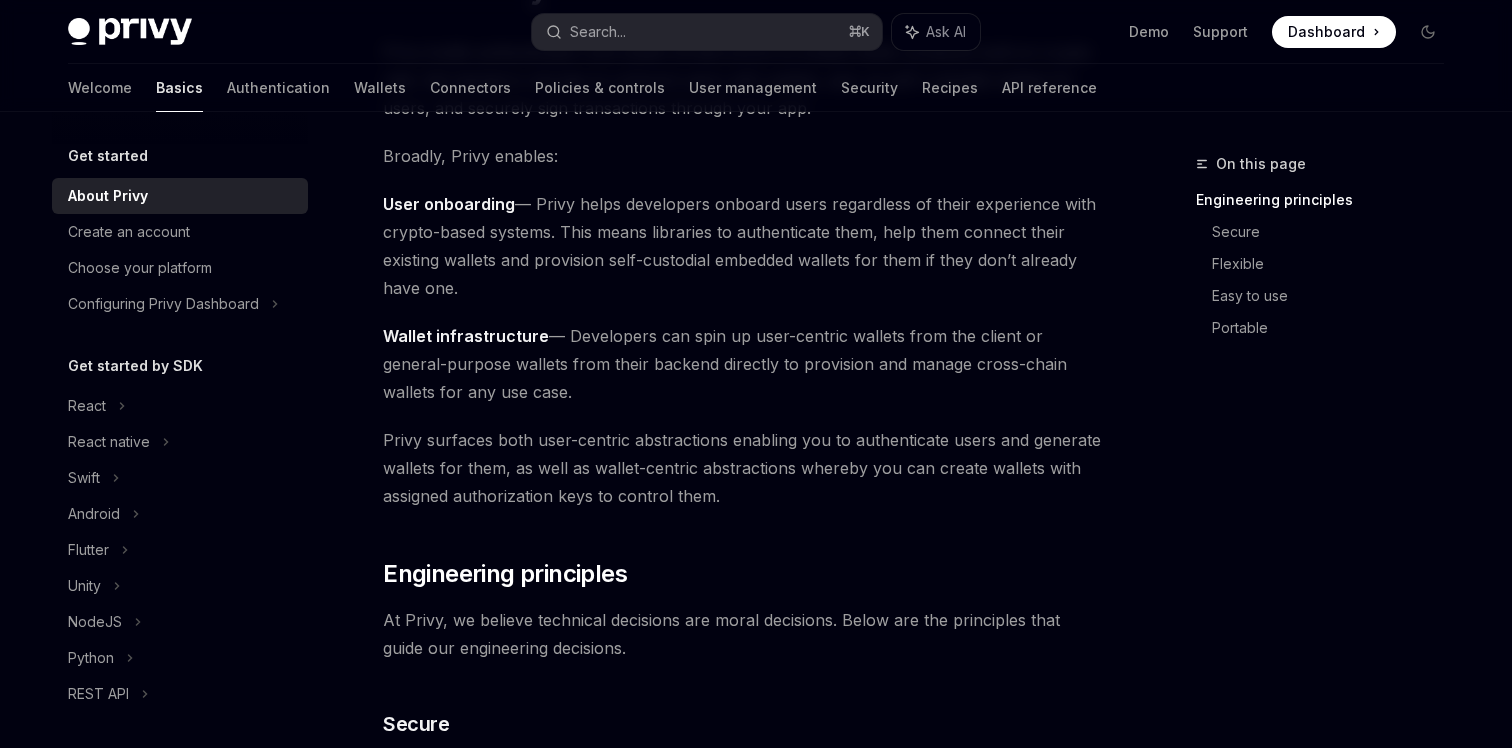 scroll, scrollTop: 0, scrollLeft: 0, axis: both 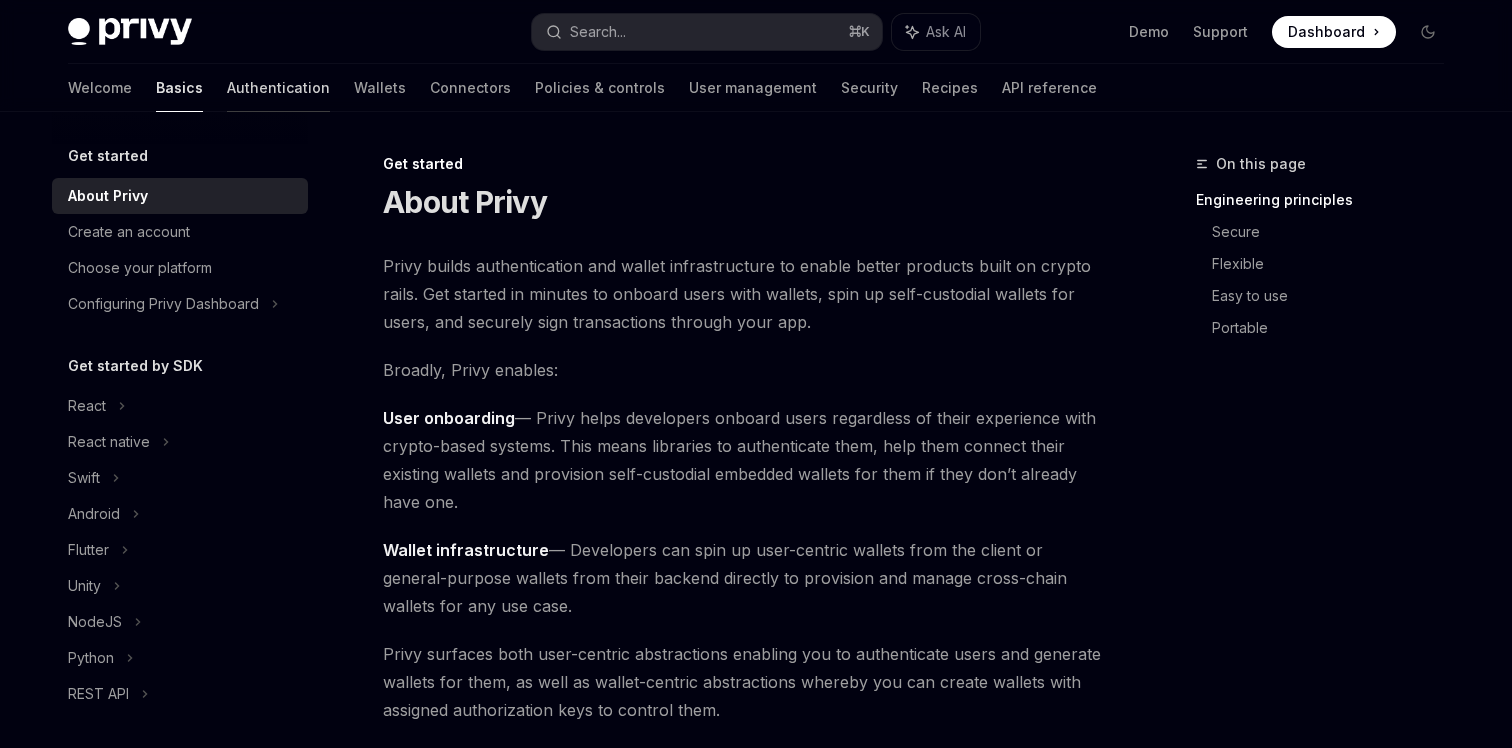 click on "Authentication" at bounding box center [278, 88] 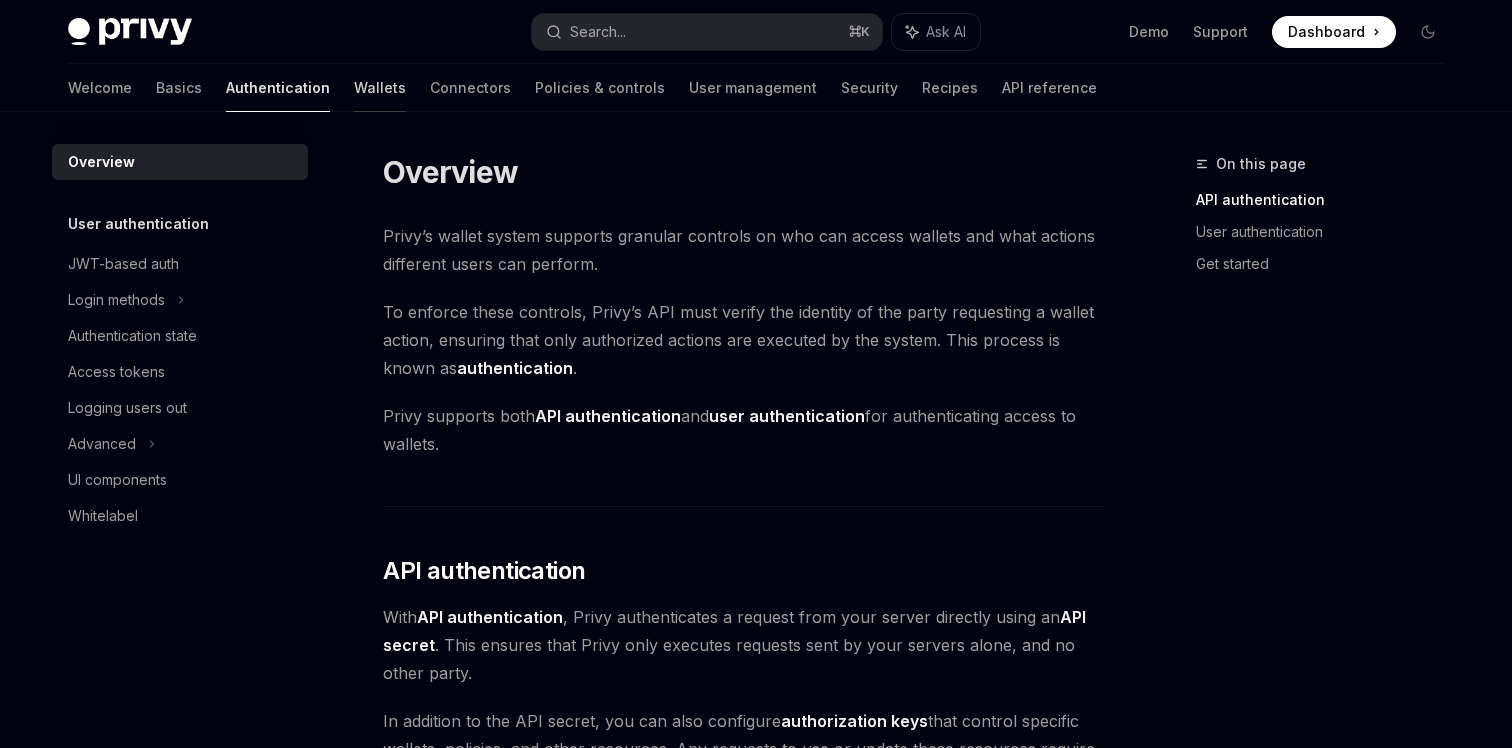 click on "Wallets" at bounding box center (380, 88) 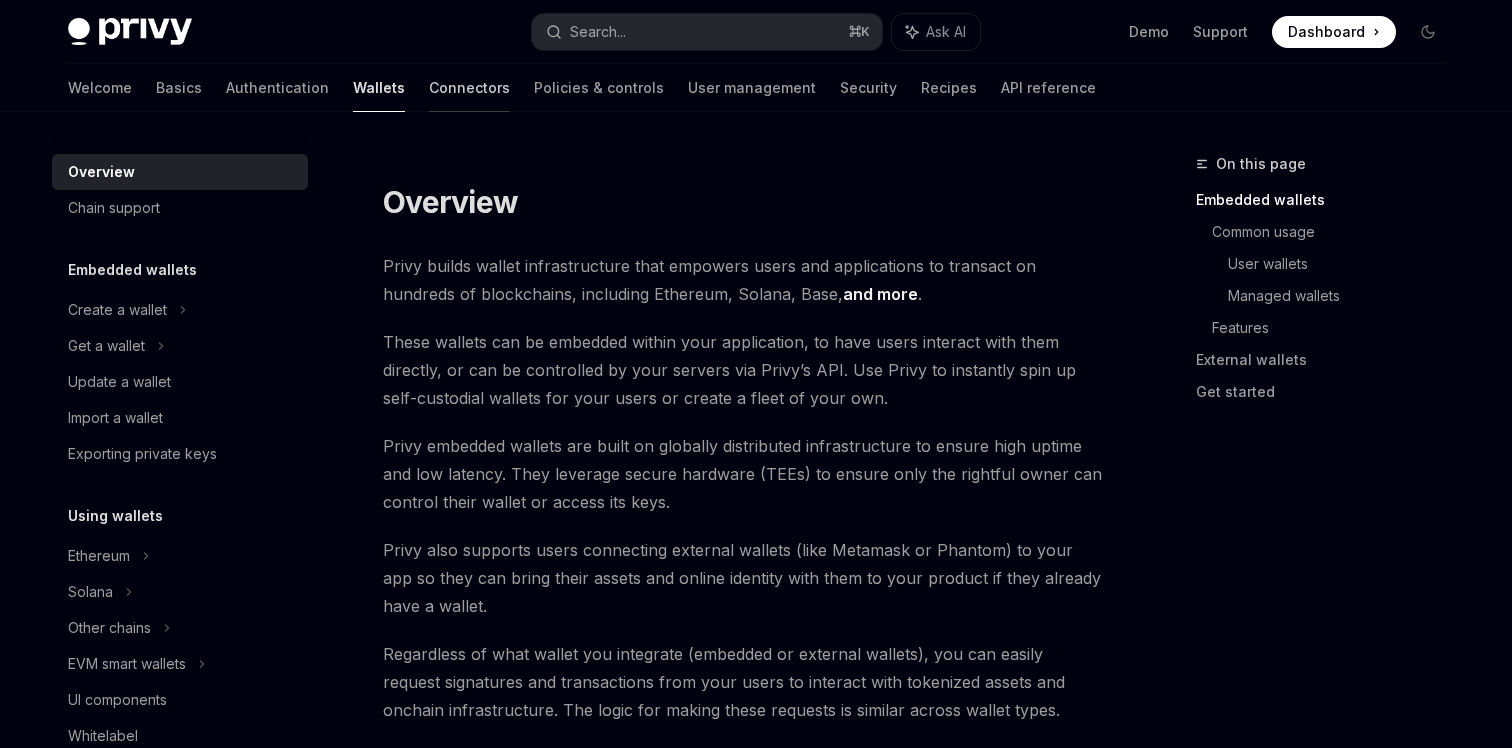 click on "Connectors" at bounding box center [469, 88] 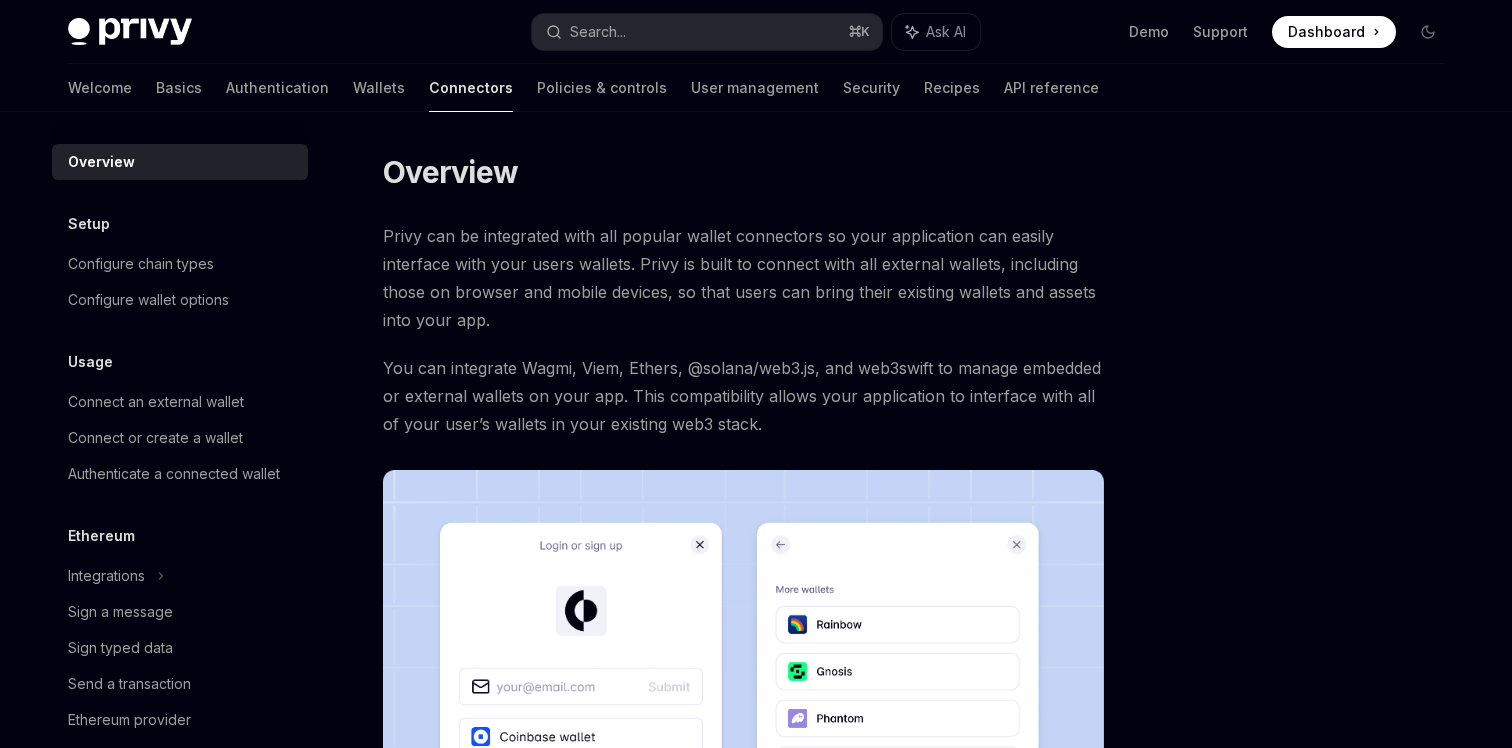 scroll, scrollTop: 534, scrollLeft: 0, axis: vertical 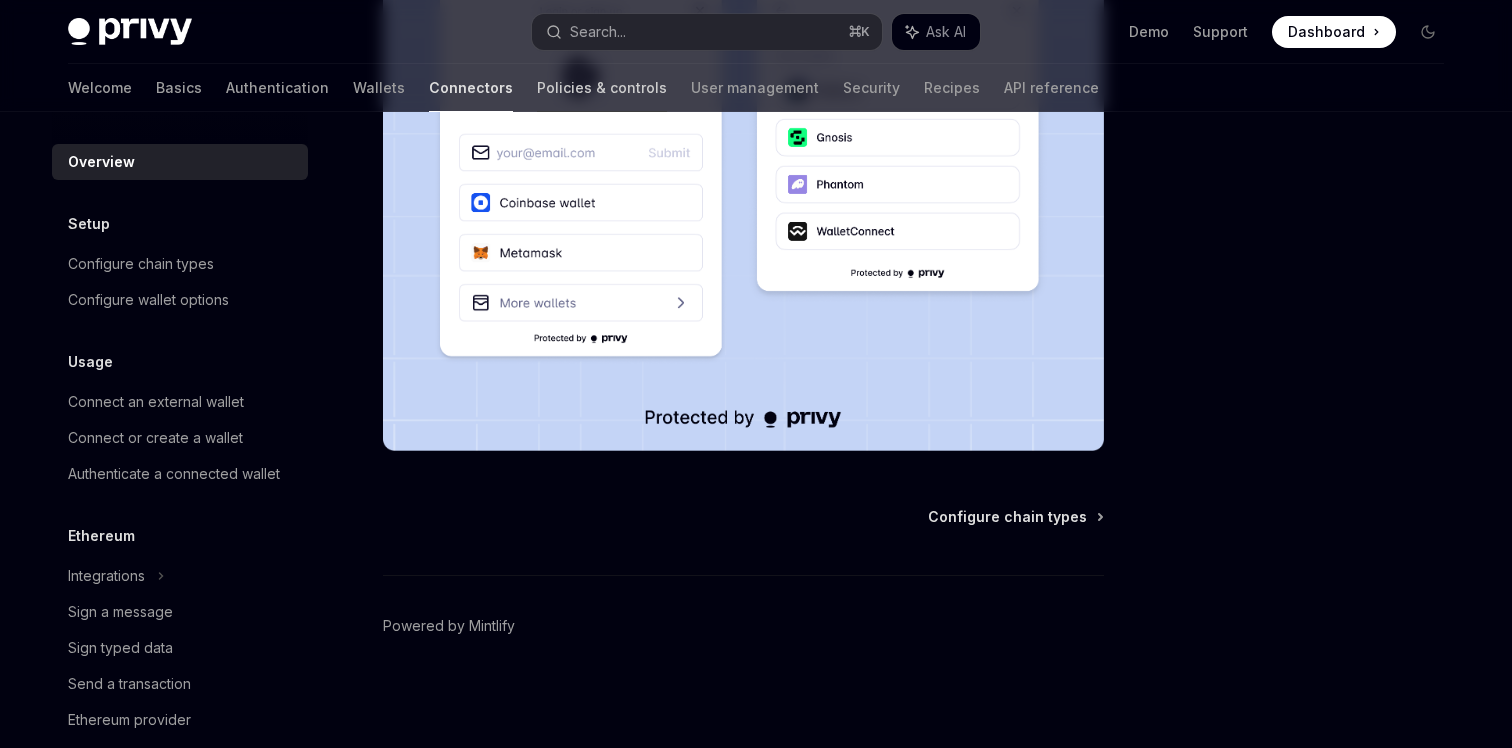 click on "Policies & controls" at bounding box center (602, 88) 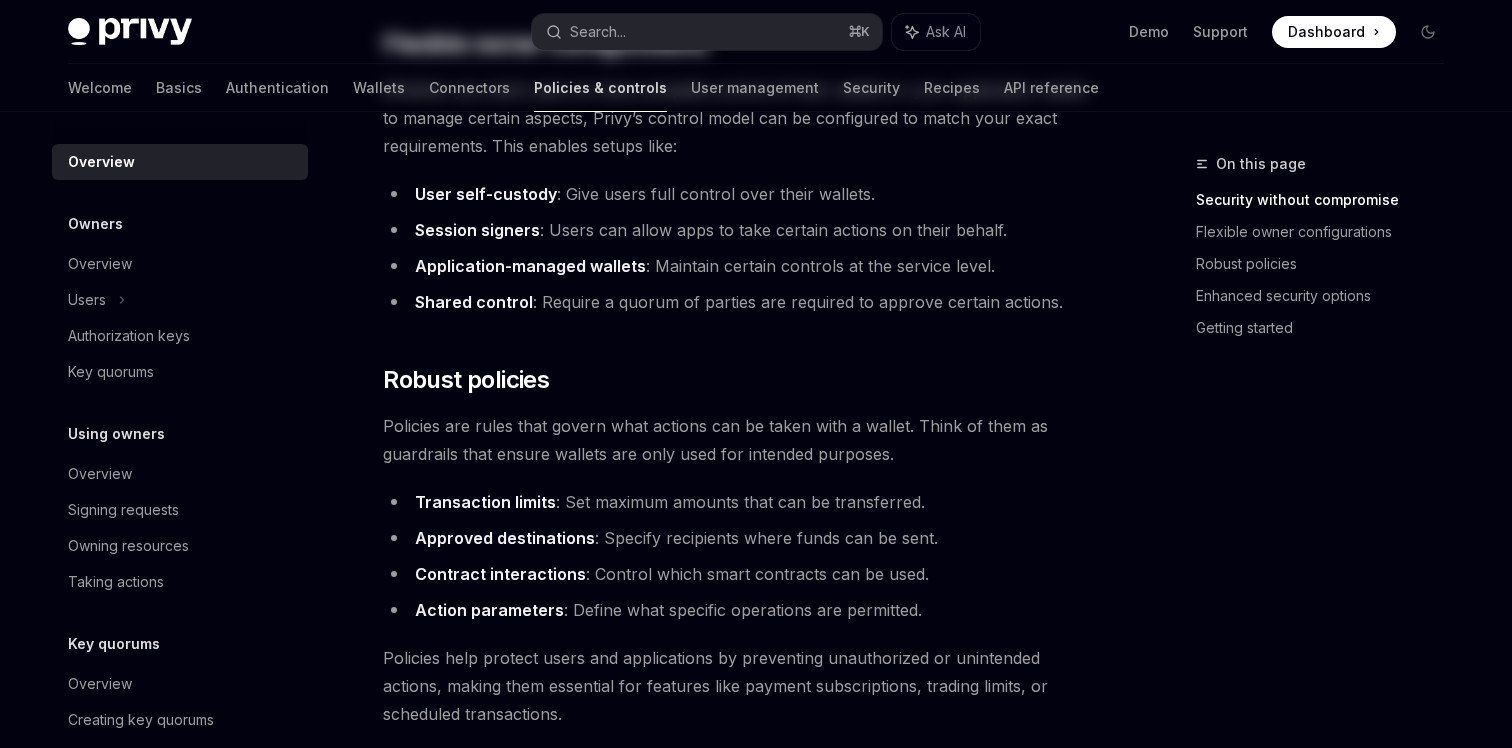 scroll, scrollTop: 0, scrollLeft: 0, axis: both 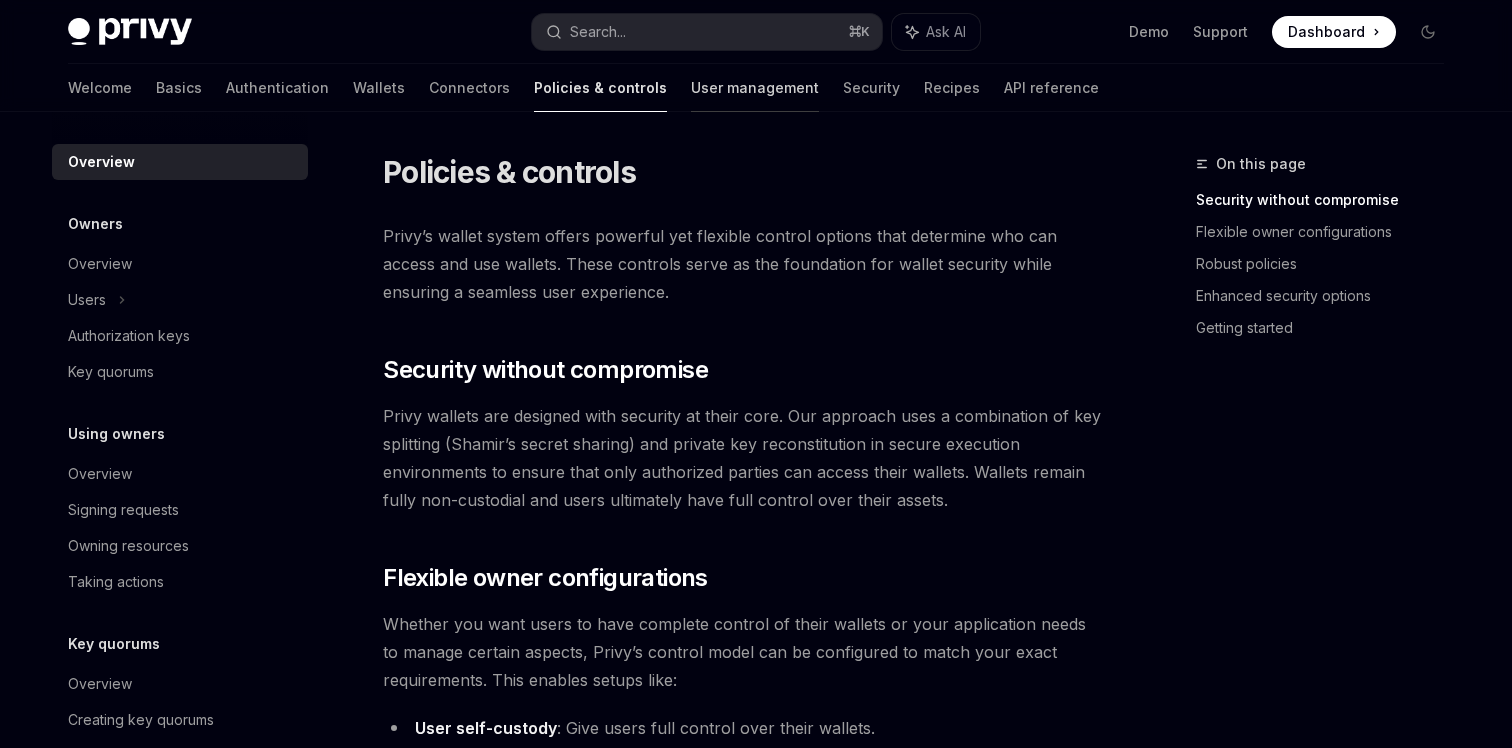click on "User management" at bounding box center [755, 88] 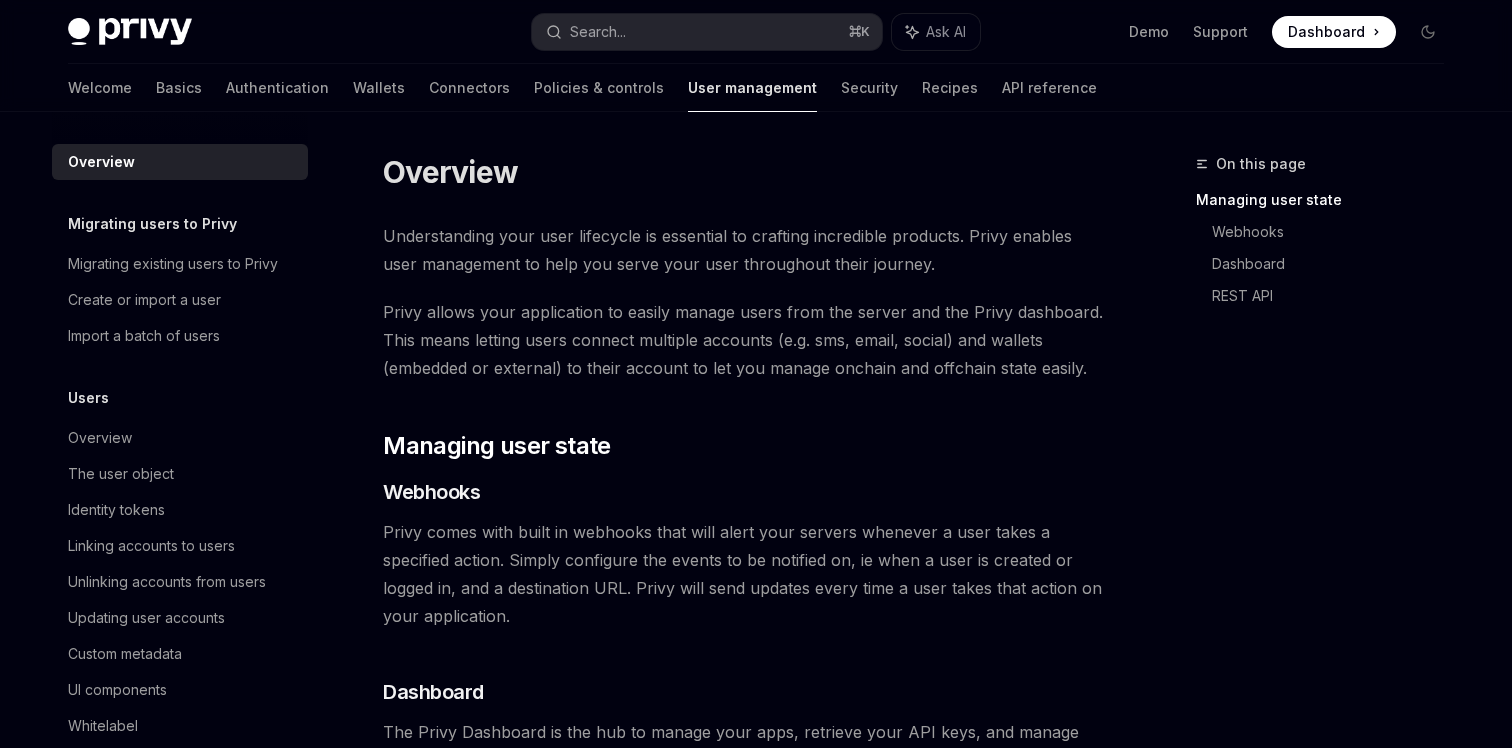 click on "Welcome Basics Authentication Wallets Connectors Policies & controls User management Security Recipes API reference" at bounding box center [582, 88] 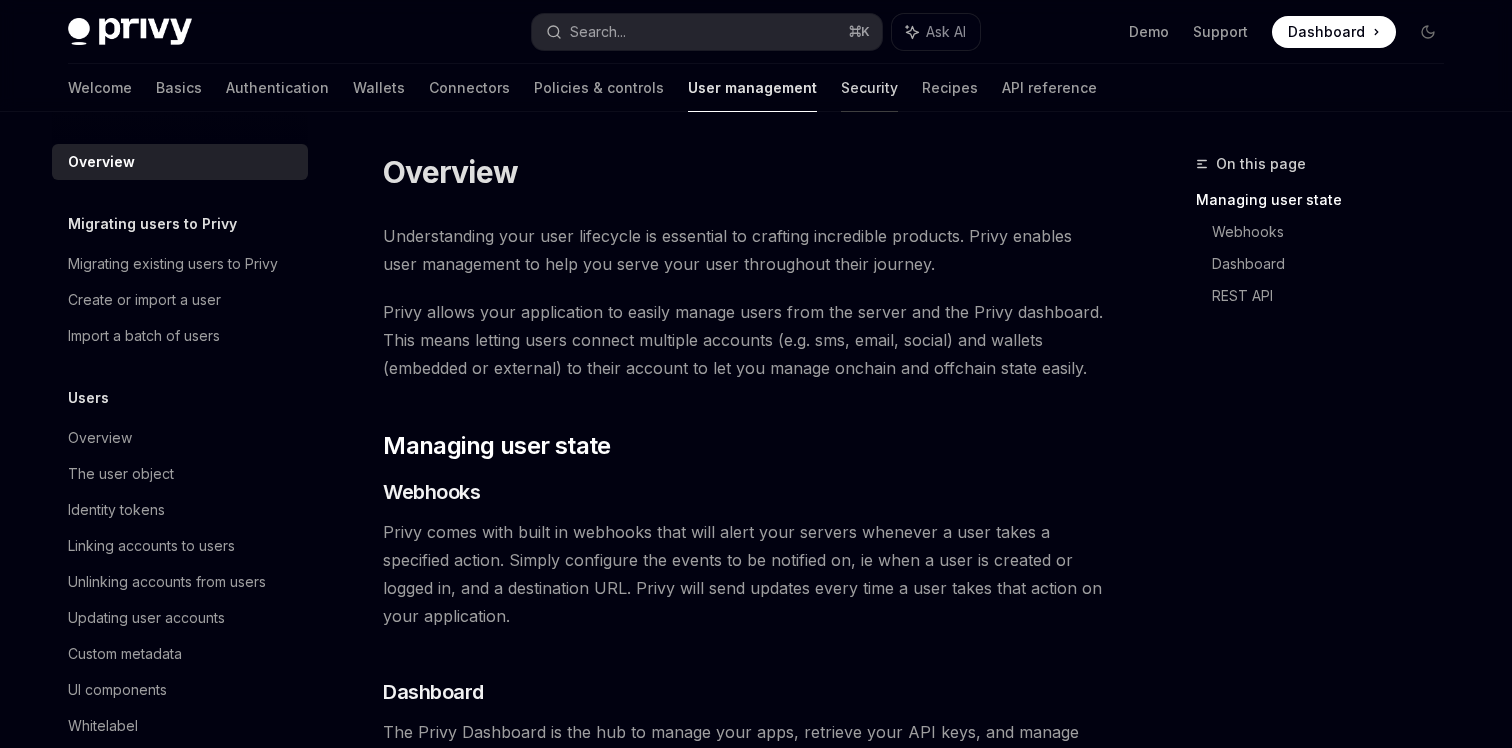 click on "Security" at bounding box center (869, 88) 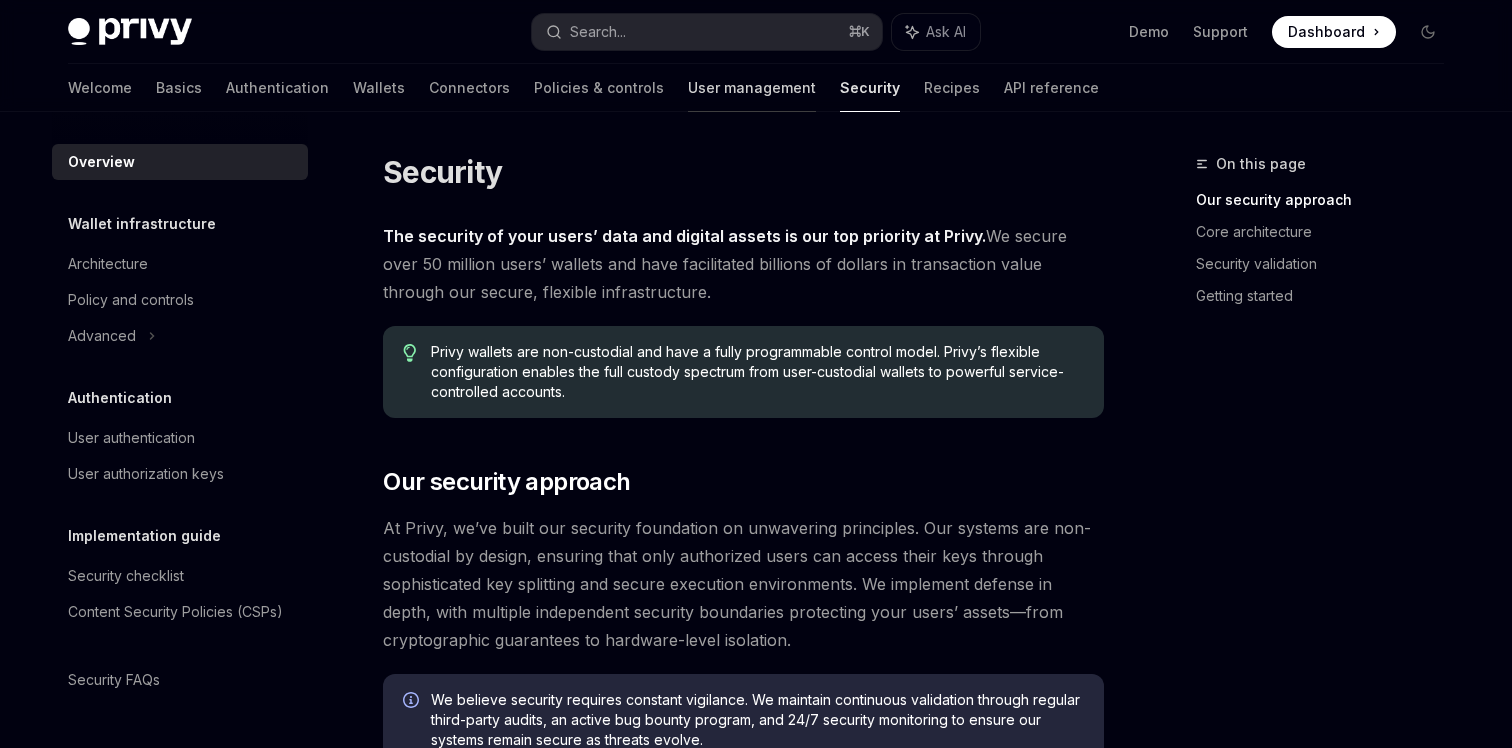 click on "User management" at bounding box center [752, 88] 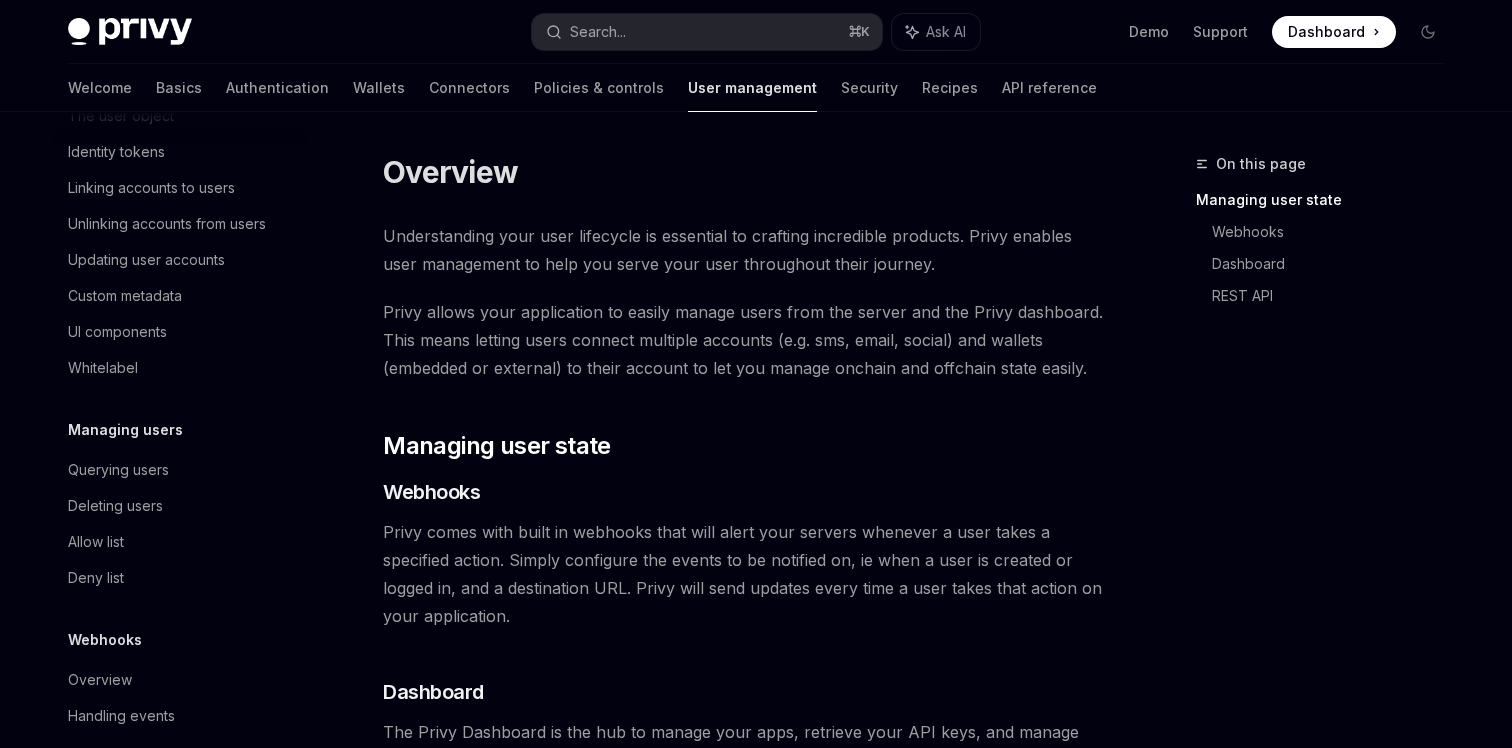 scroll, scrollTop: 384, scrollLeft: 0, axis: vertical 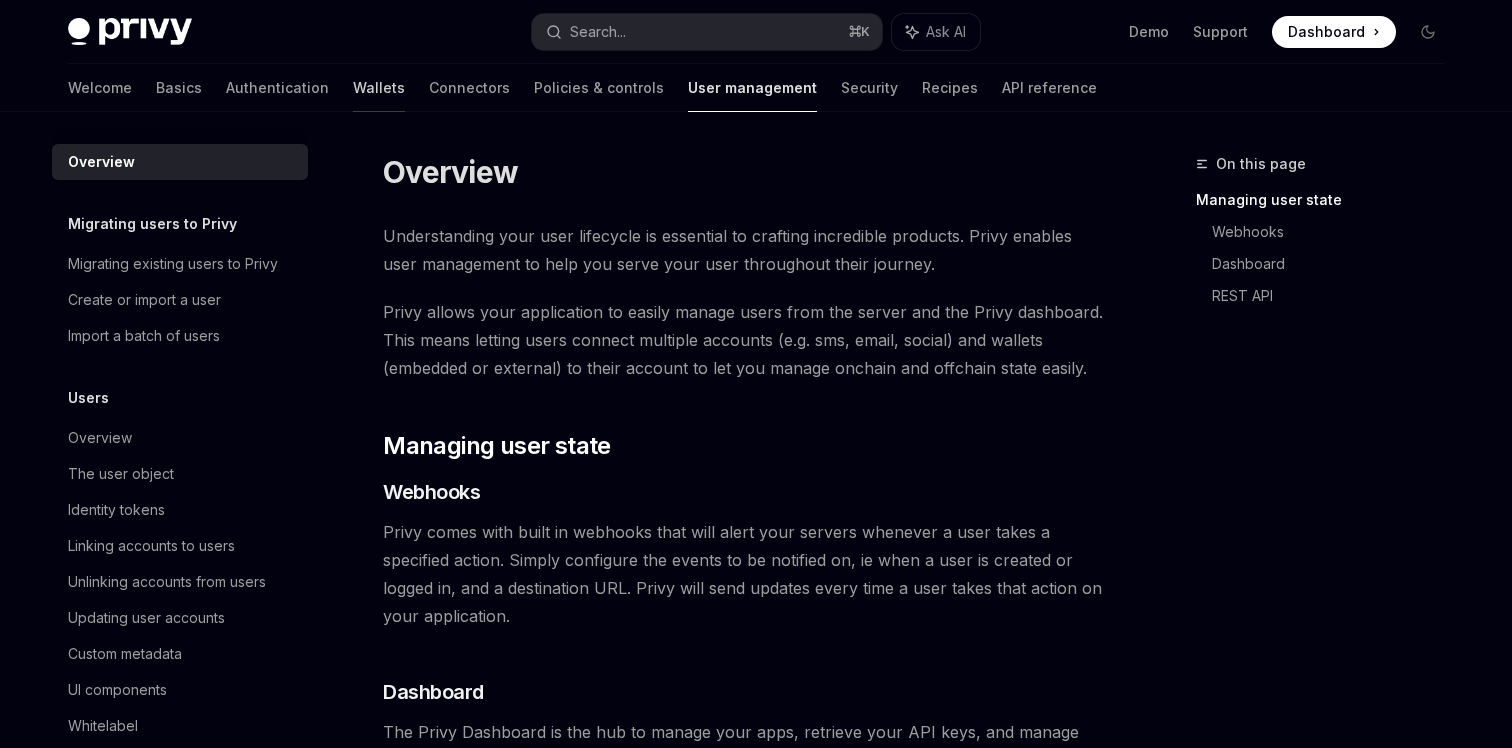 click on "Wallets" at bounding box center (379, 88) 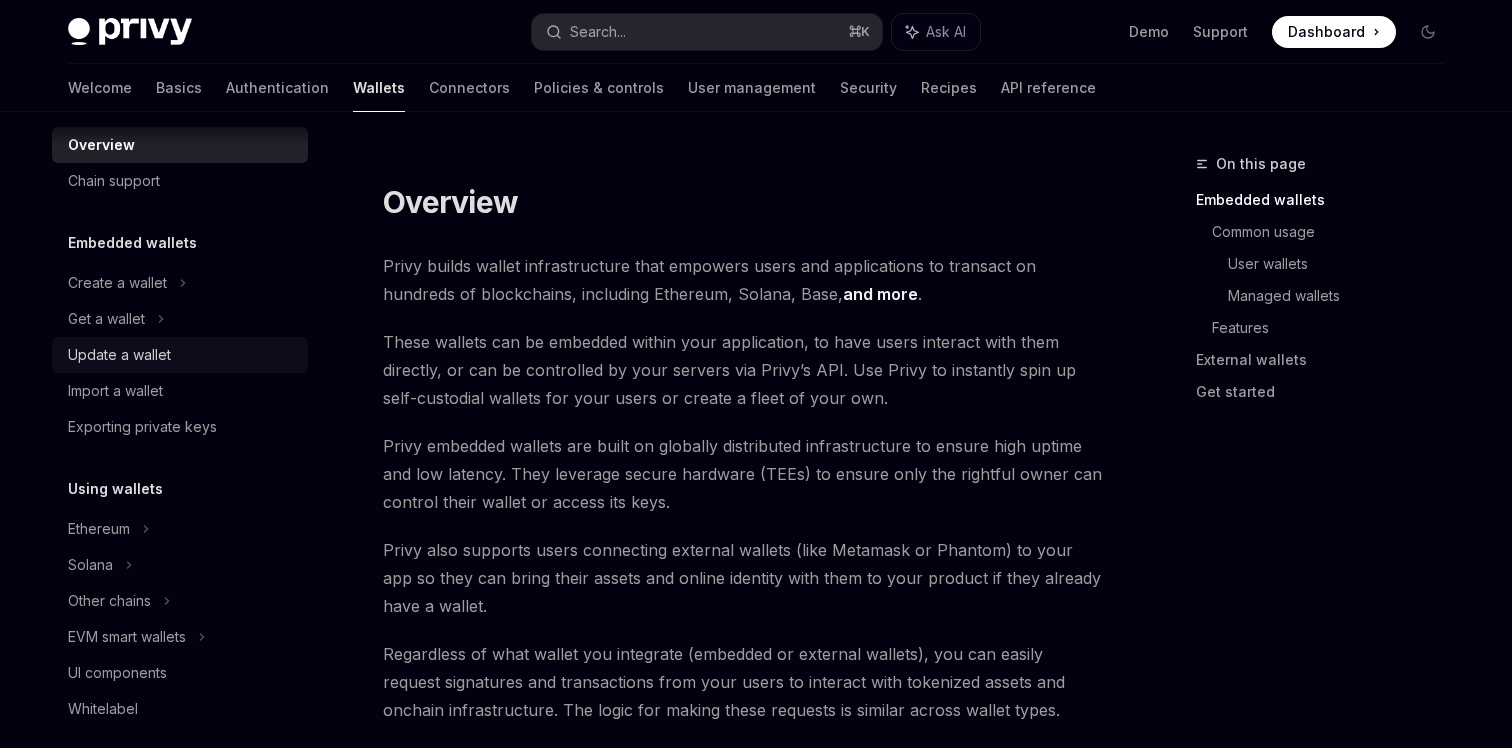 scroll, scrollTop: 0, scrollLeft: 0, axis: both 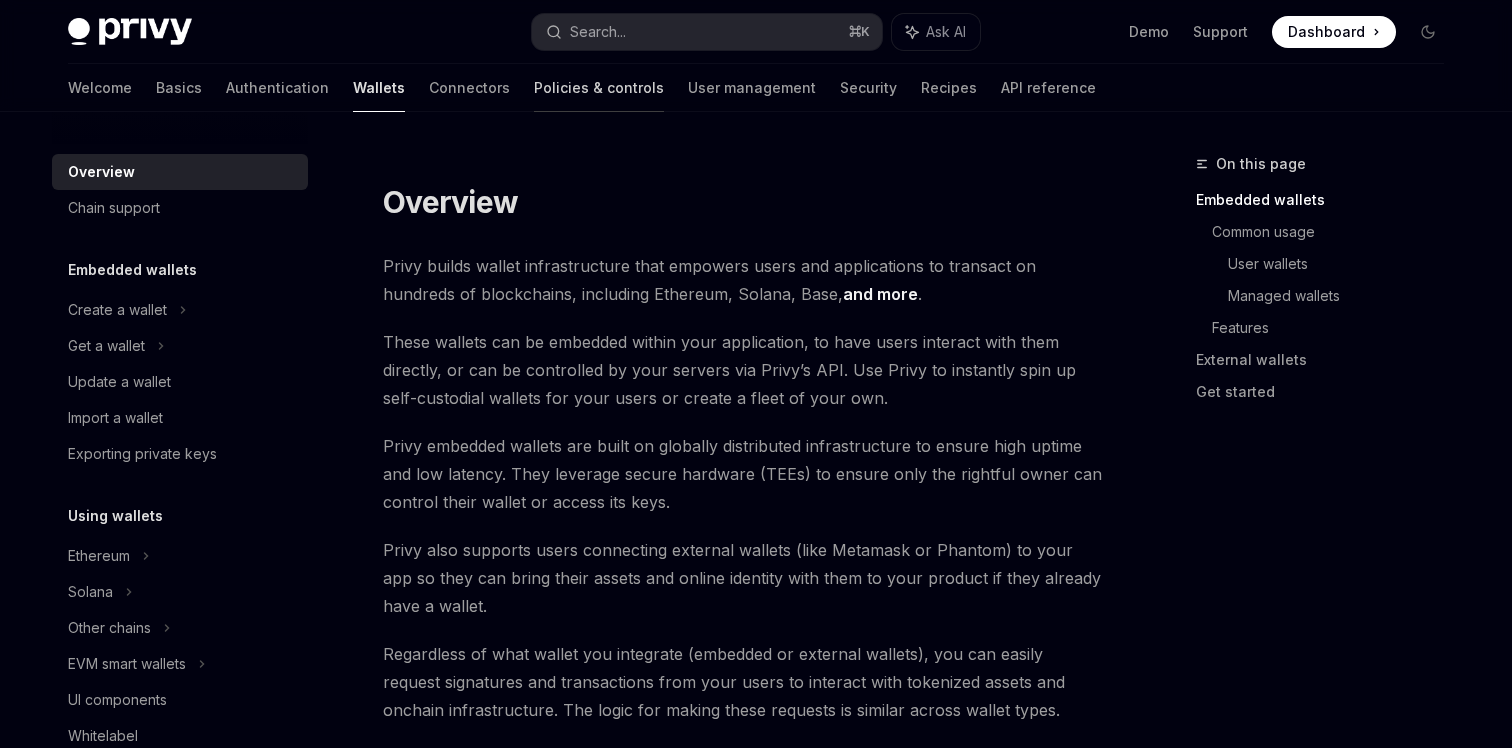 click on "Policies & controls" at bounding box center (599, 88) 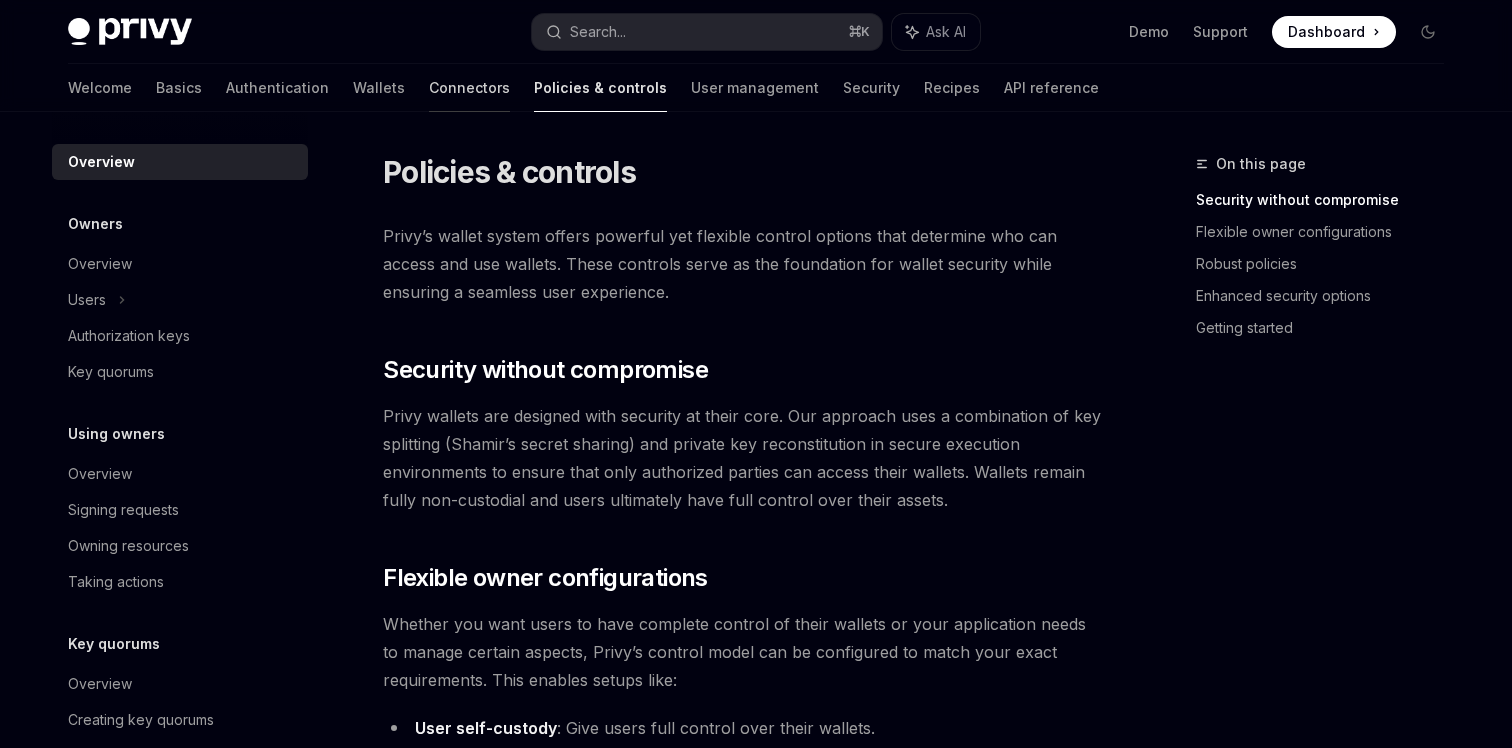 click on "Connectors" at bounding box center [469, 88] 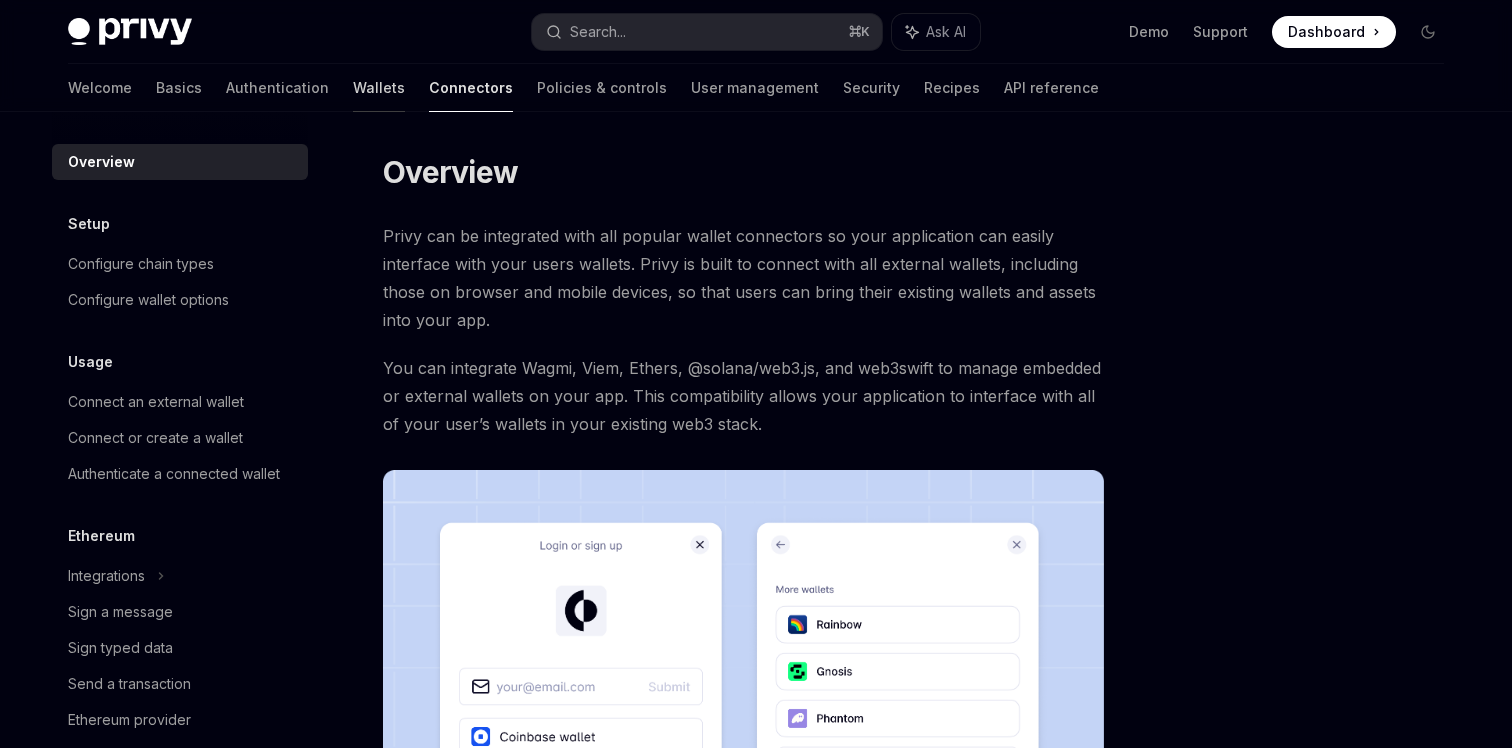 click on "Wallets" at bounding box center (379, 88) 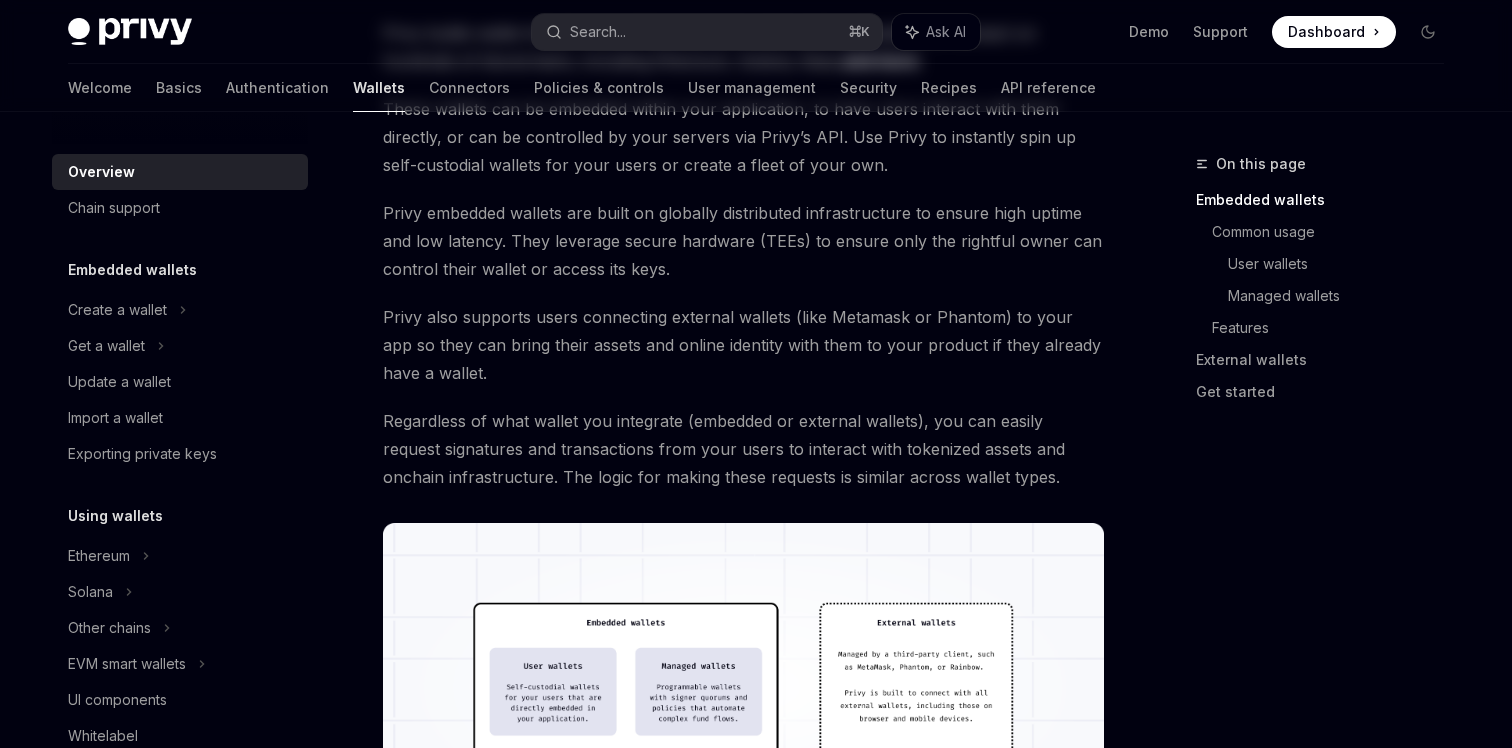 scroll, scrollTop: 0, scrollLeft: 0, axis: both 